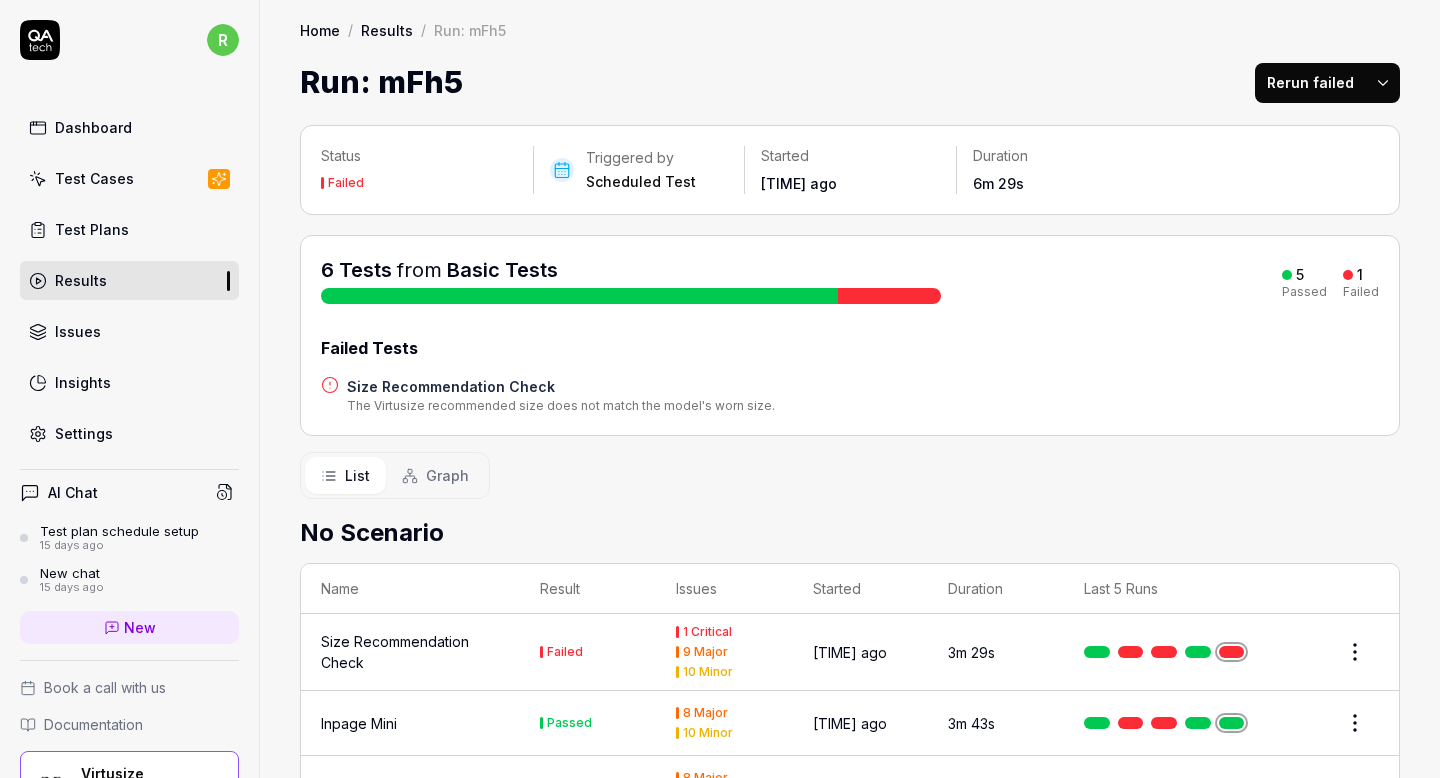 scroll, scrollTop: 0, scrollLeft: 0, axis: both 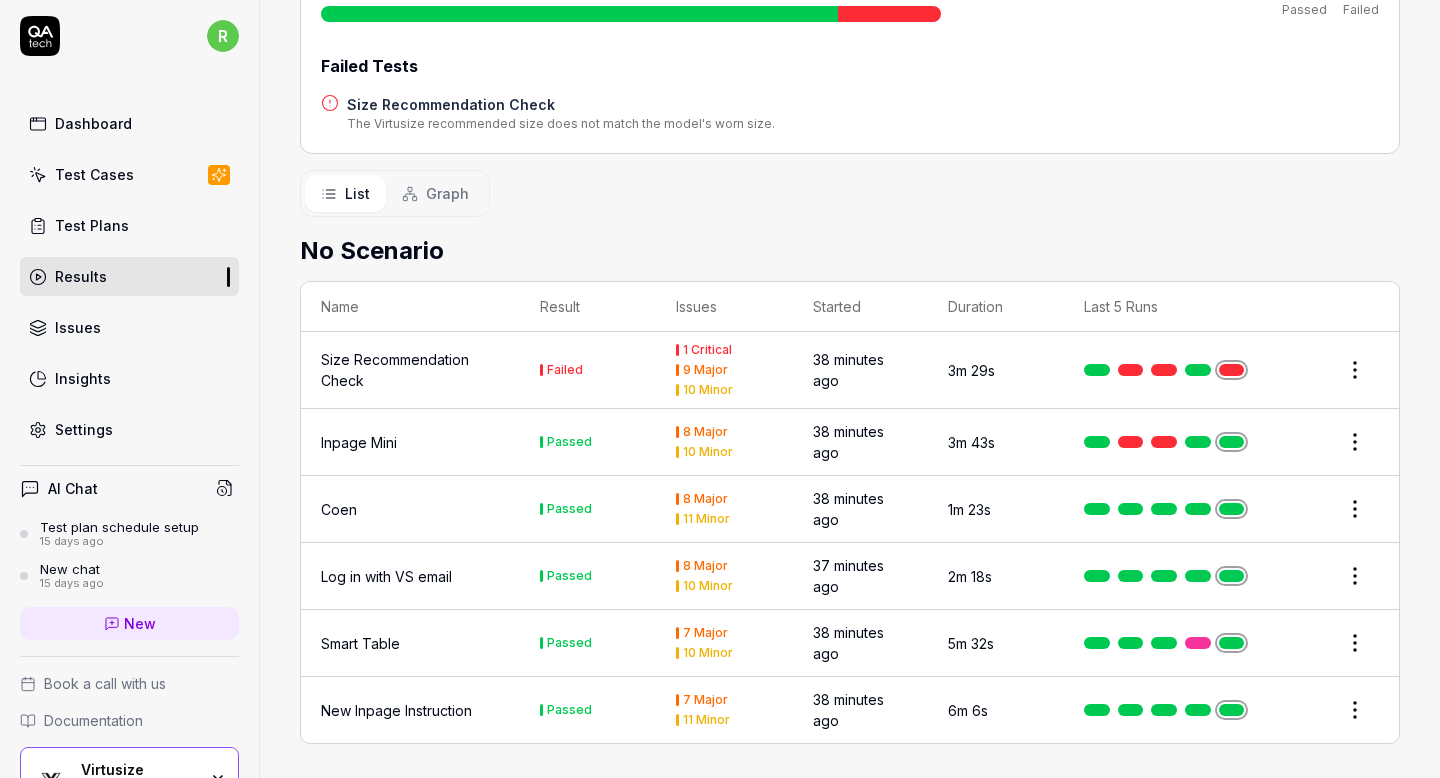 click on "Size Recommendation Check" at bounding box center [410, 370] 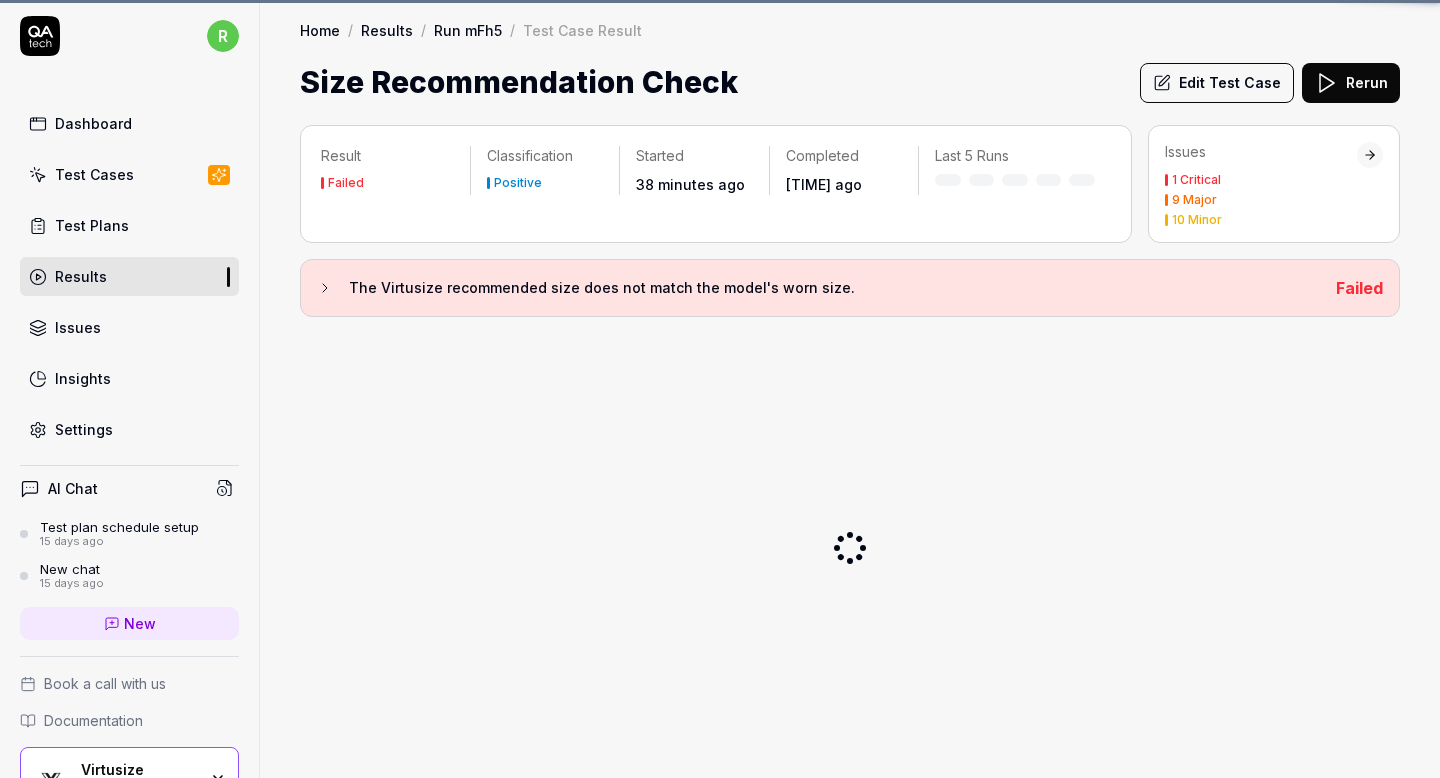 scroll, scrollTop: 0, scrollLeft: 0, axis: both 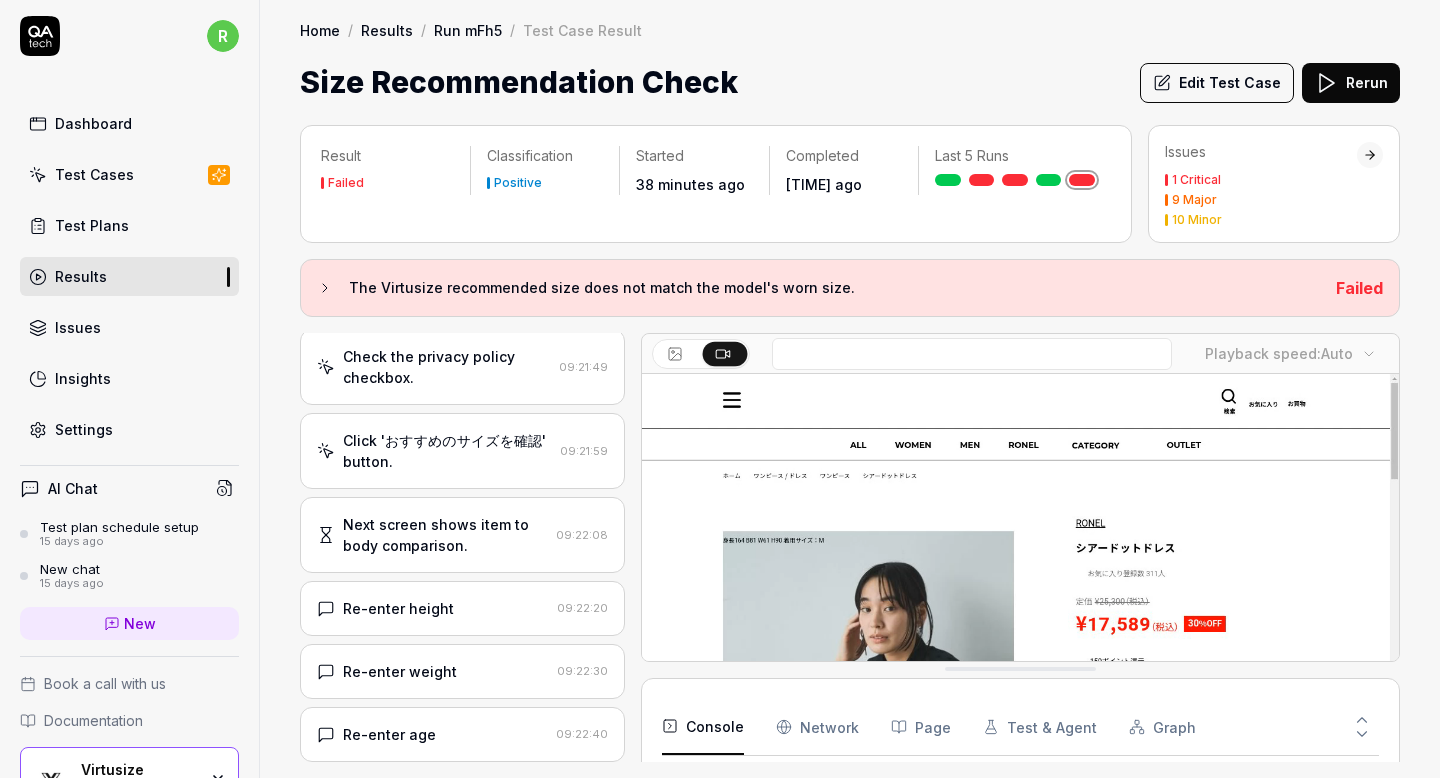 click on "Re-enter height" at bounding box center (433, 608) 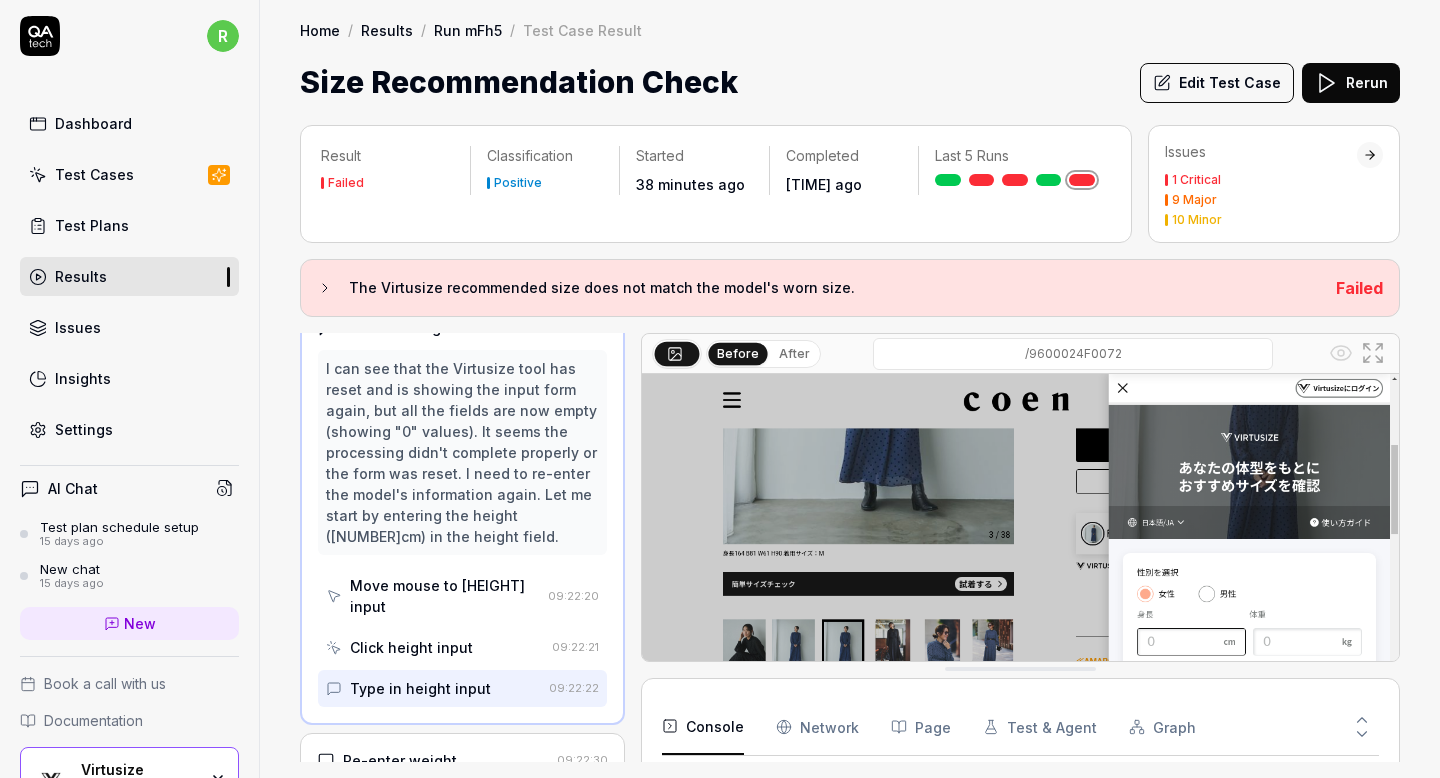 scroll, scrollTop: 1275, scrollLeft: 0, axis: vertical 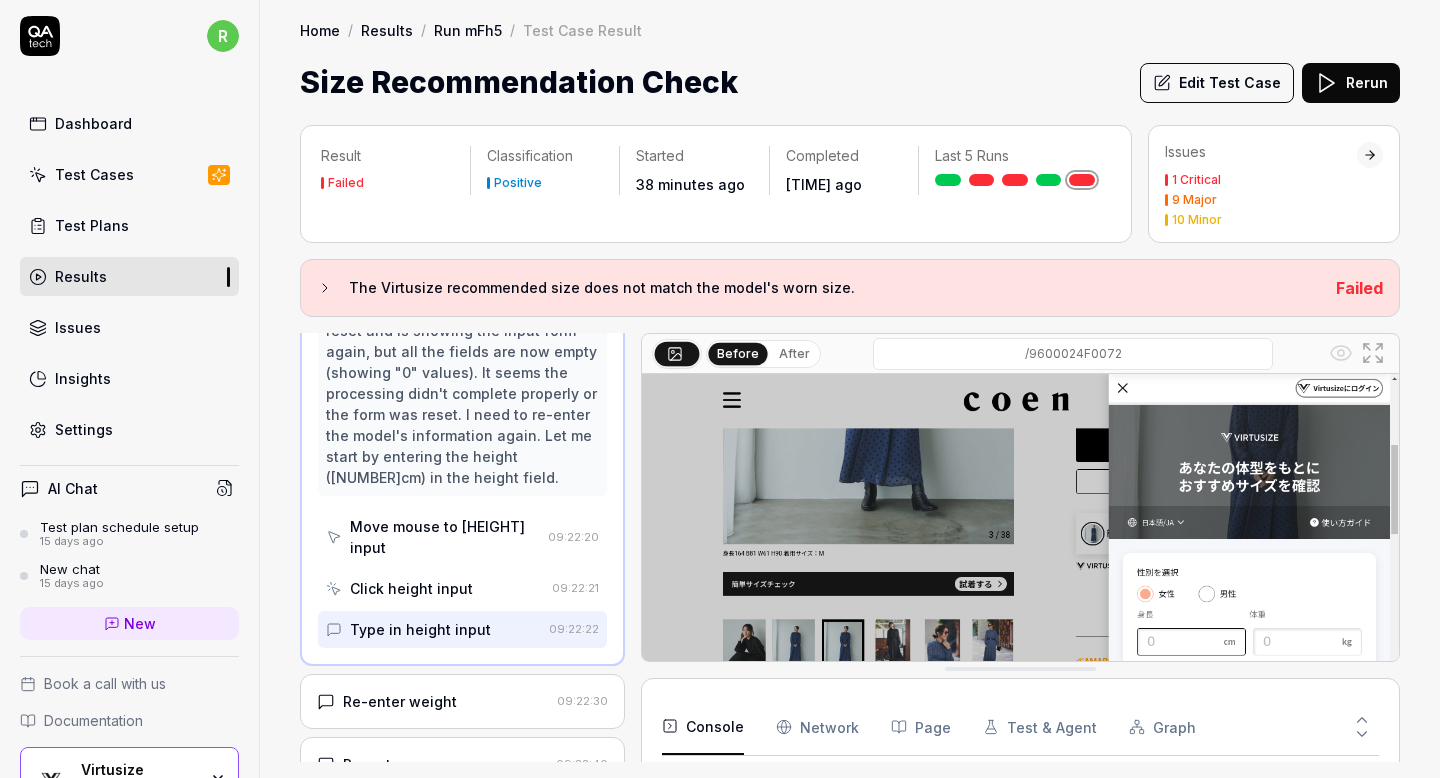 click on "Re-enter weight 09:22:30" at bounding box center [462, 701] 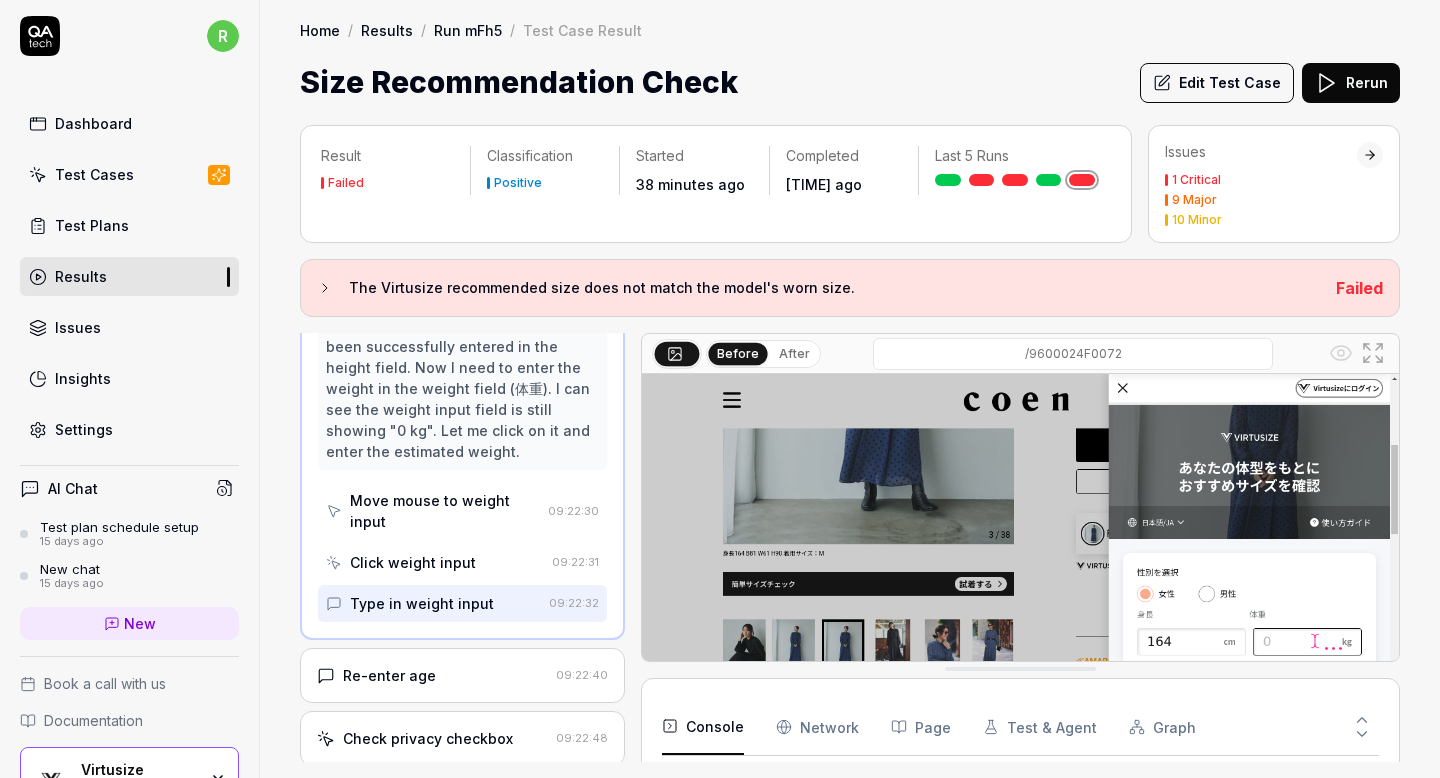 scroll, scrollTop: 1343, scrollLeft: 0, axis: vertical 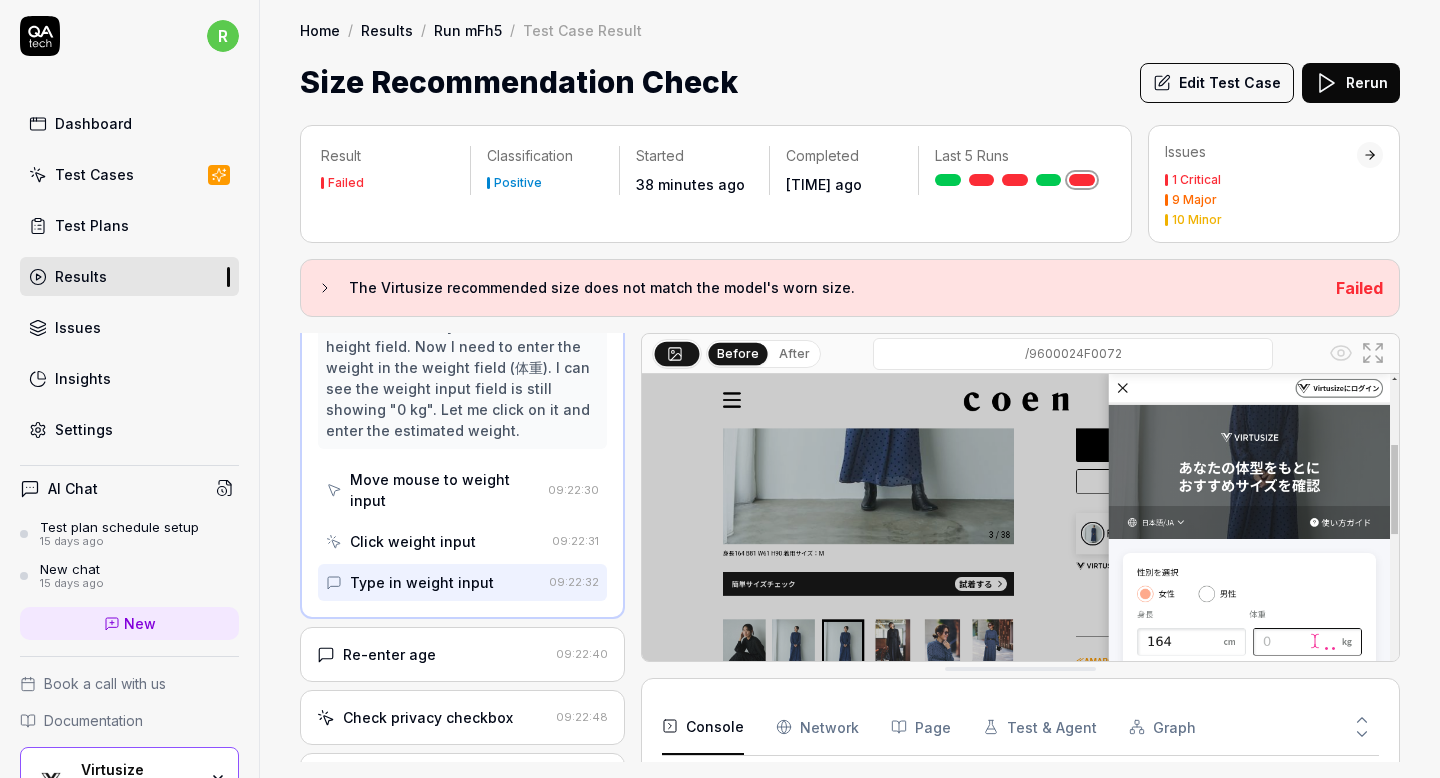 click on "Re-enter age" at bounding box center (432, 654) 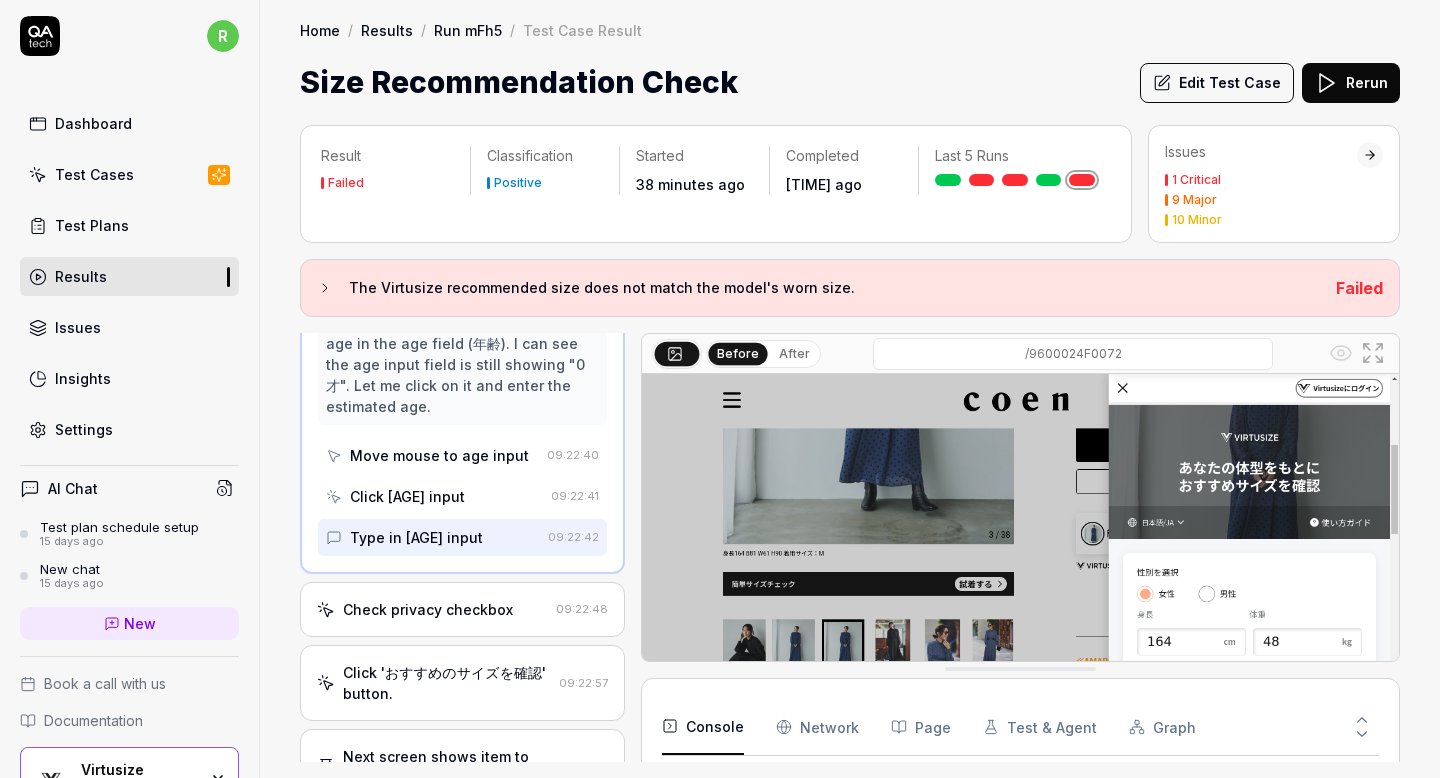 scroll, scrollTop: 1496, scrollLeft: 0, axis: vertical 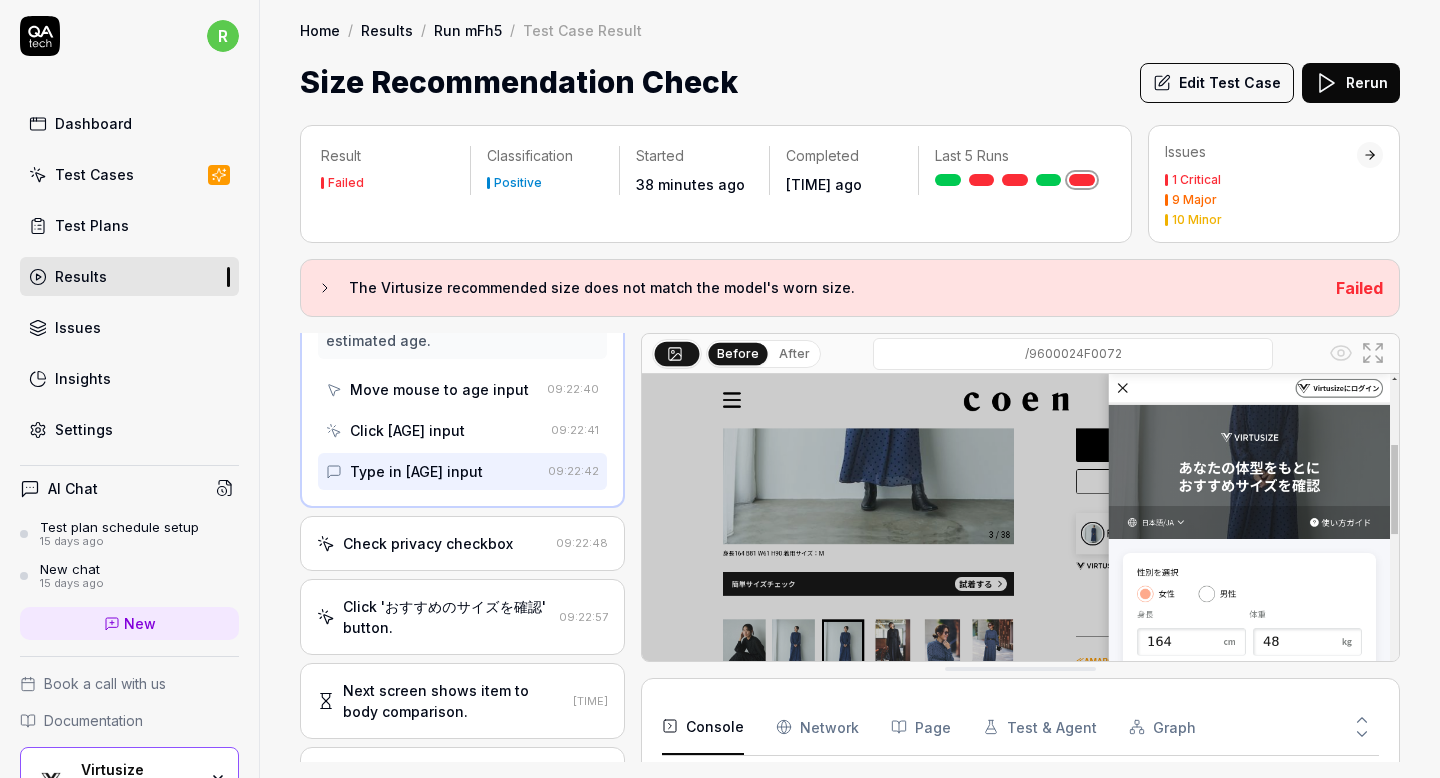 click on "Check privacy checkbox" at bounding box center [428, 543] 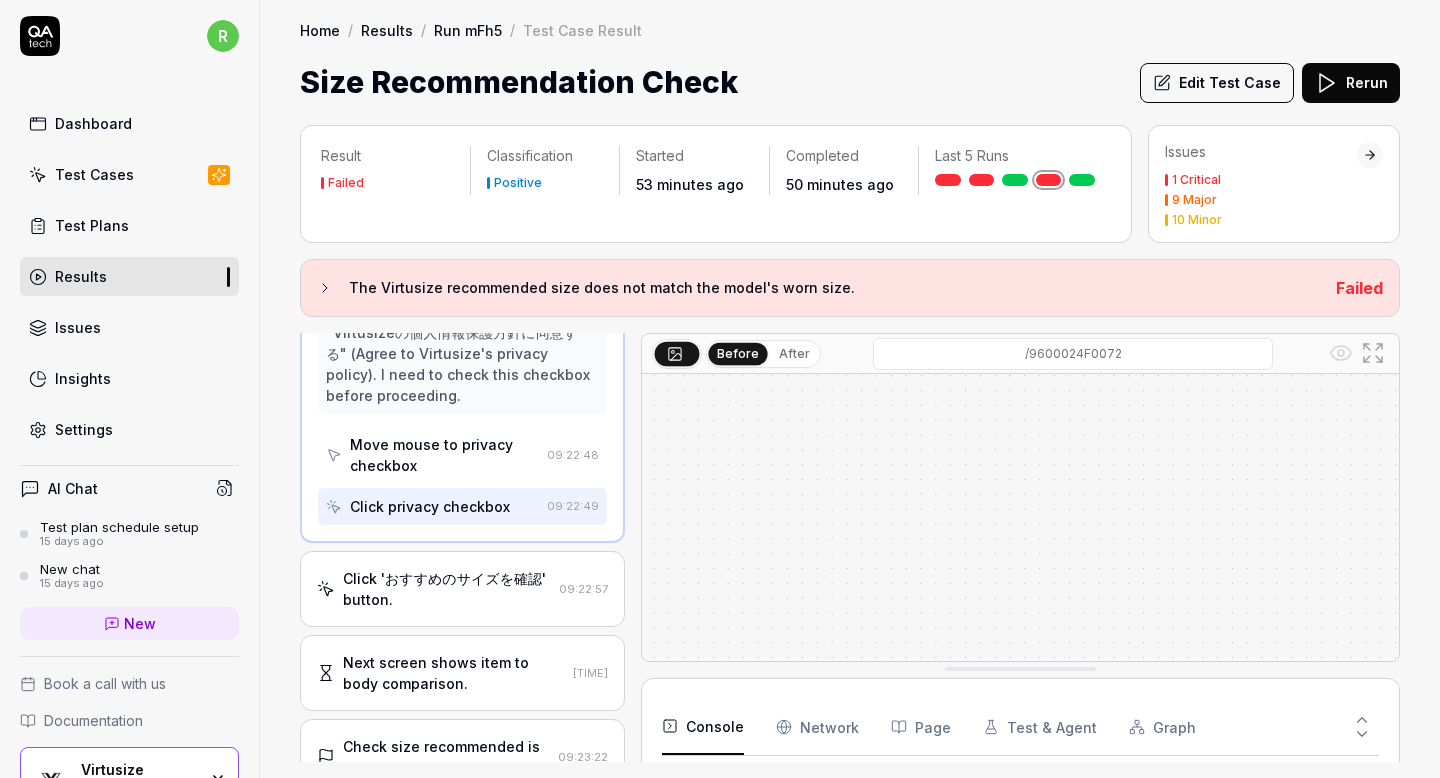 scroll, scrollTop: 1767, scrollLeft: 0, axis: vertical 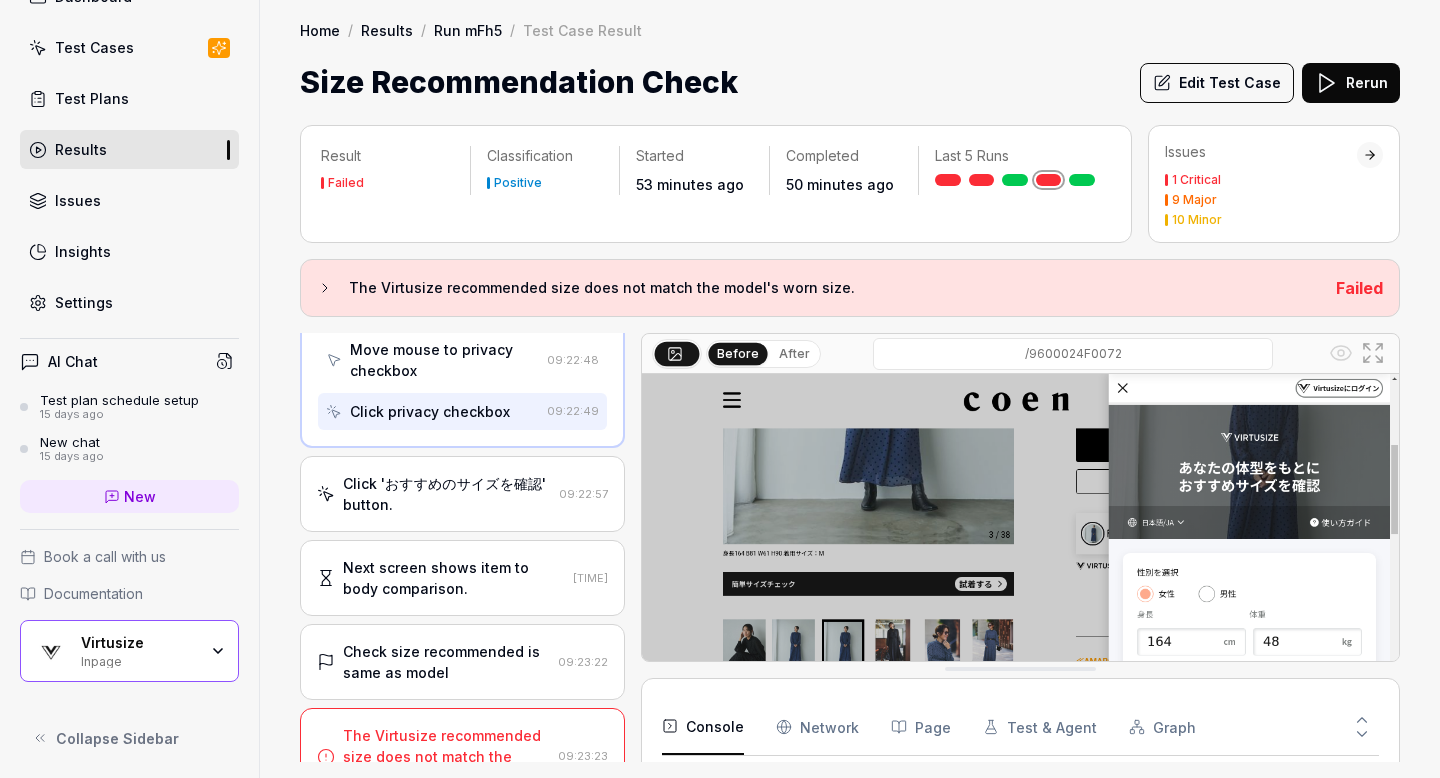 click on "Virtusize" at bounding box center (139, 643) 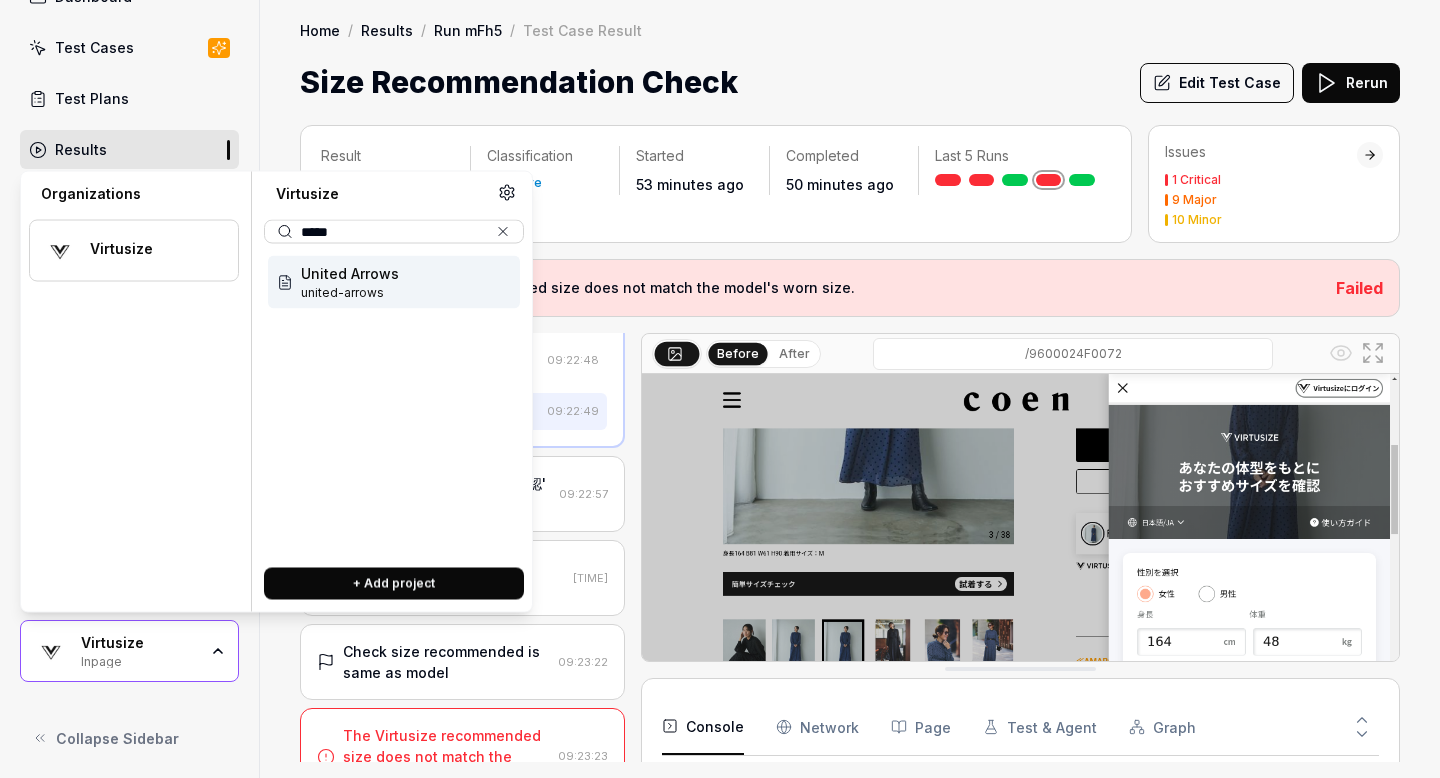 type on "*****" 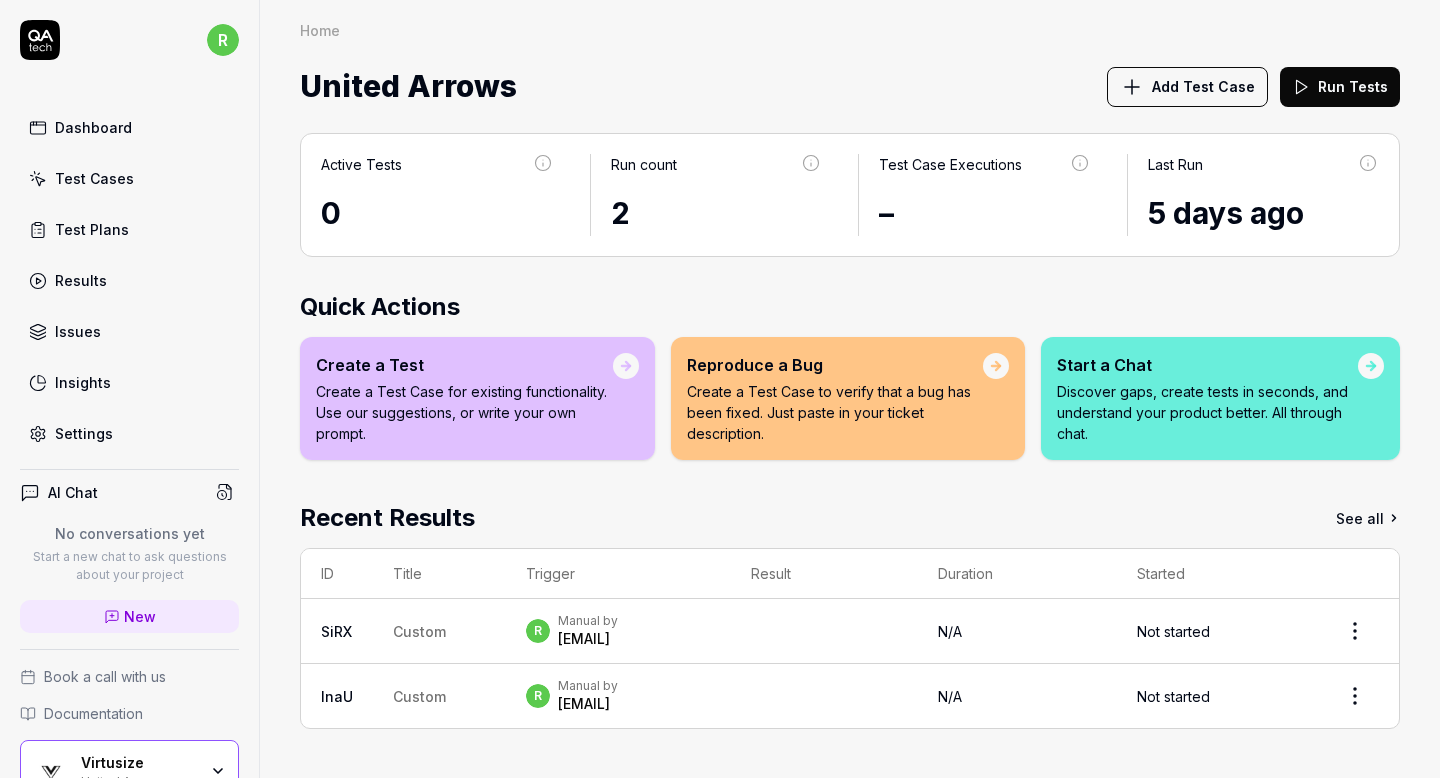 click at bounding box center (824, 631) 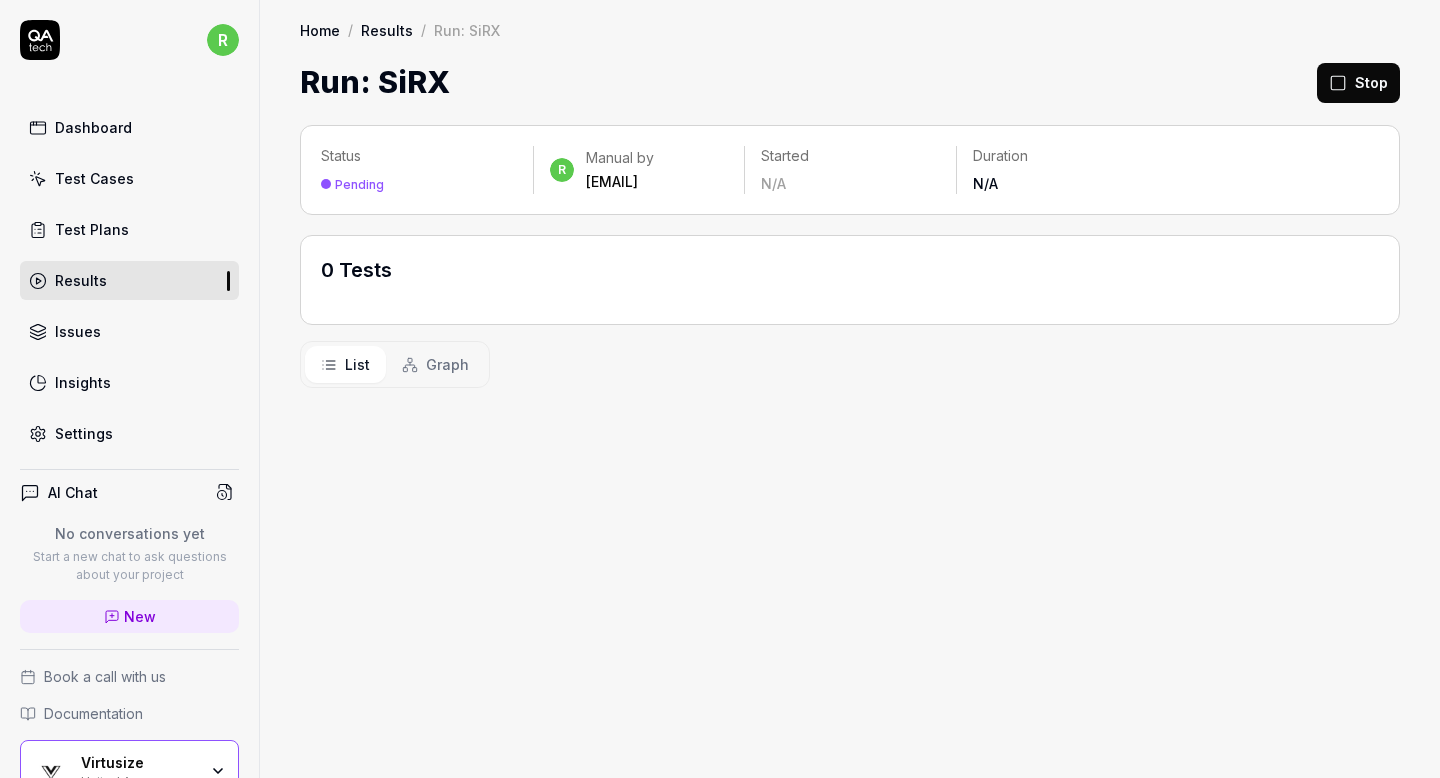 click at bounding box center [631, 296] 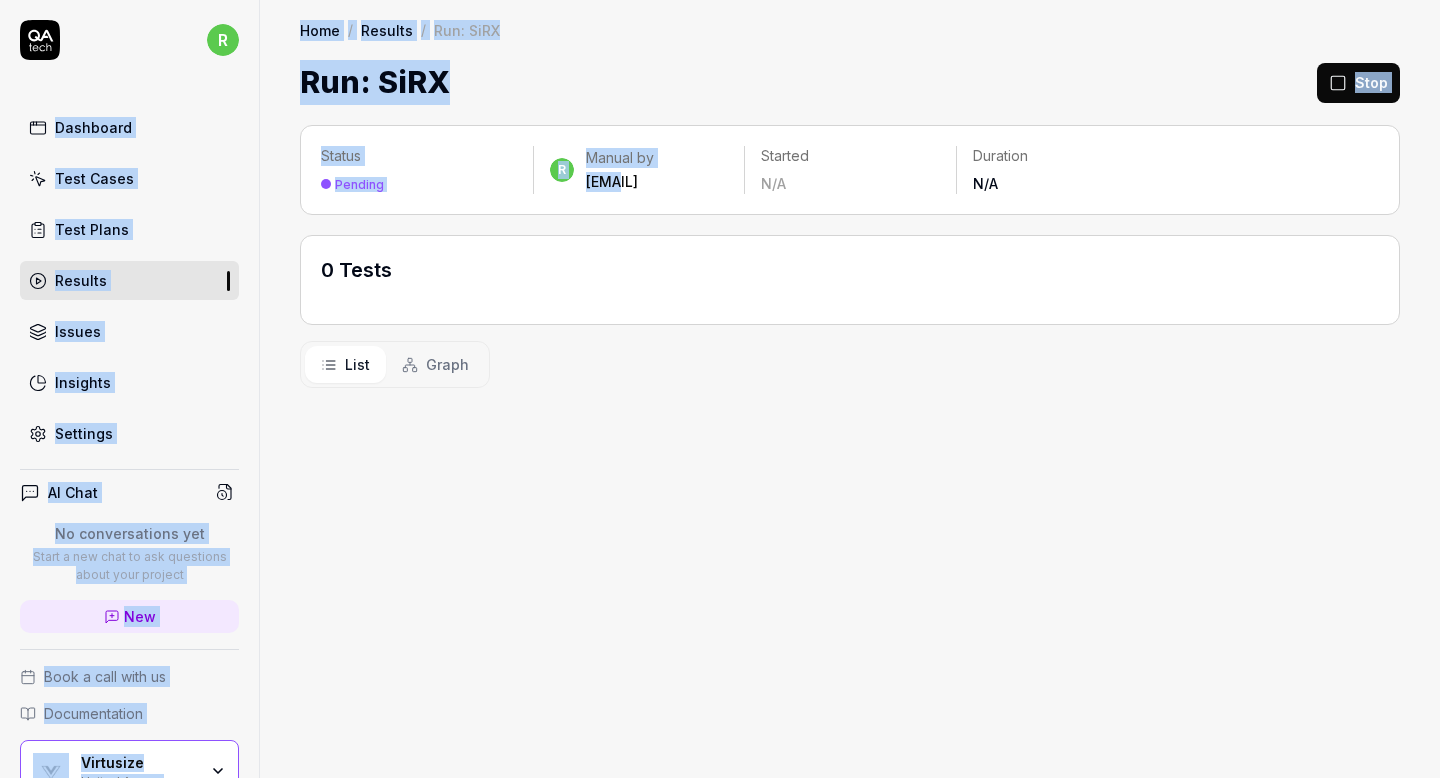 drag, startPoint x: 618, startPoint y: 175, endPoint x: 20, endPoint y: -53, distance: 639.9906 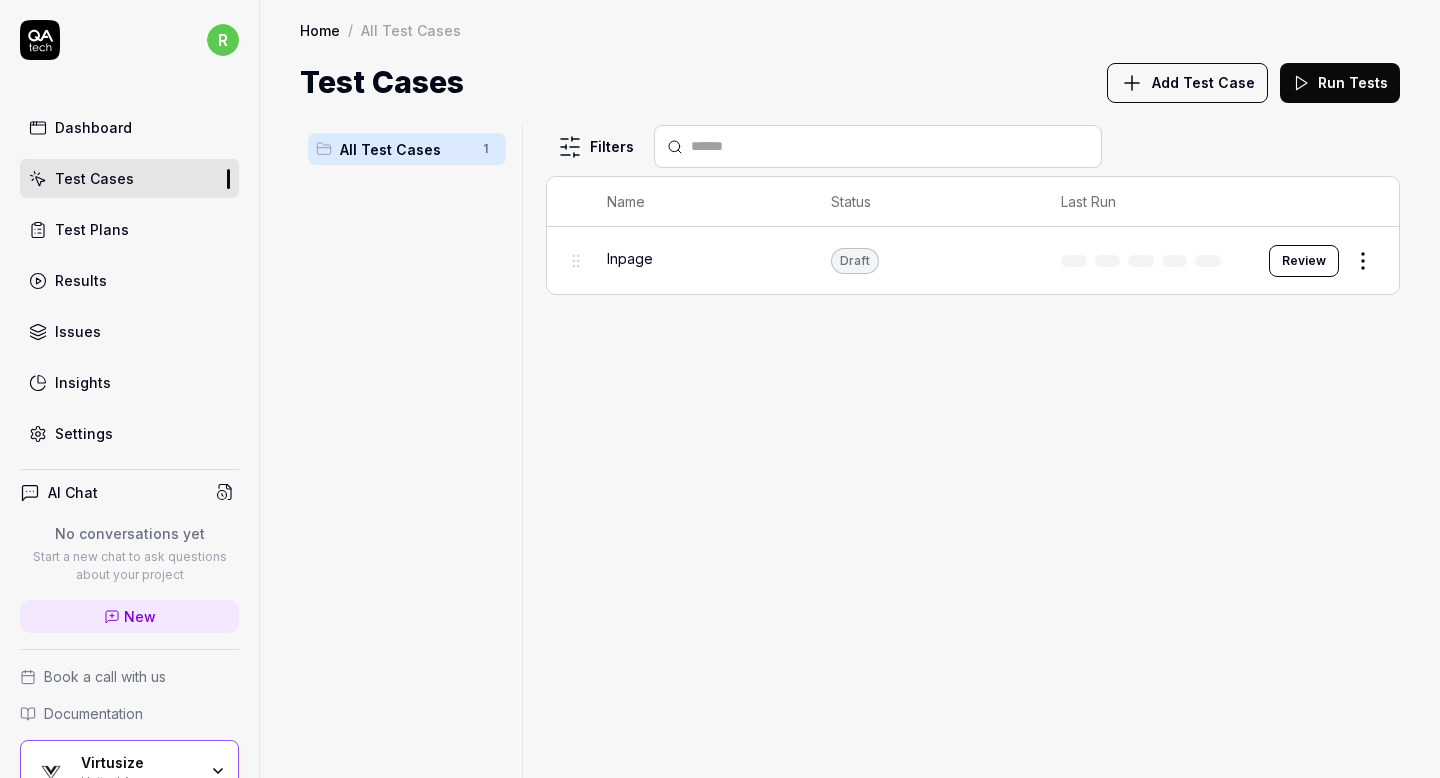 click on "r Dashboard Test Cases Test Plans Results Issues Insights Settings AI Chat No conversations yet Start a new chat to ask questions about your project New Book a call with us Documentation Virtusize United Arrows Collapse Sidebar Home / All Test Cases Home / All Test Cases Test Cases Add Test Case Run Tests All Test Cases 1 Filters Name Status Last Run Inpage Draft Review
To pick up a draggable item, press the space bar.
While dragging, use the arrow keys to move the item.
Press space again to drop the item in its new position, or press escape to cancel.
*" at bounding box center [720, 389] 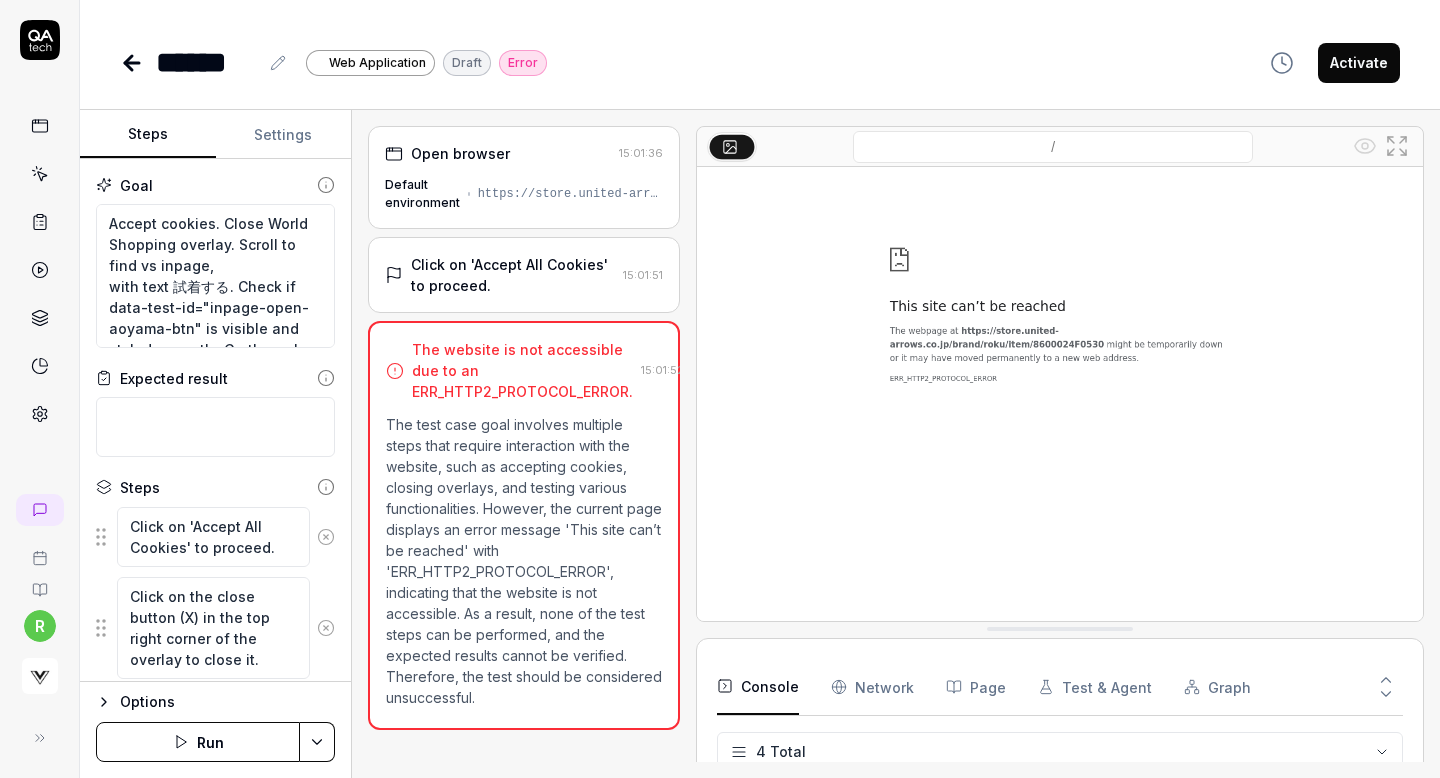 scroll, scrollTop: 48, scrollLeft: 0, axis: vertical 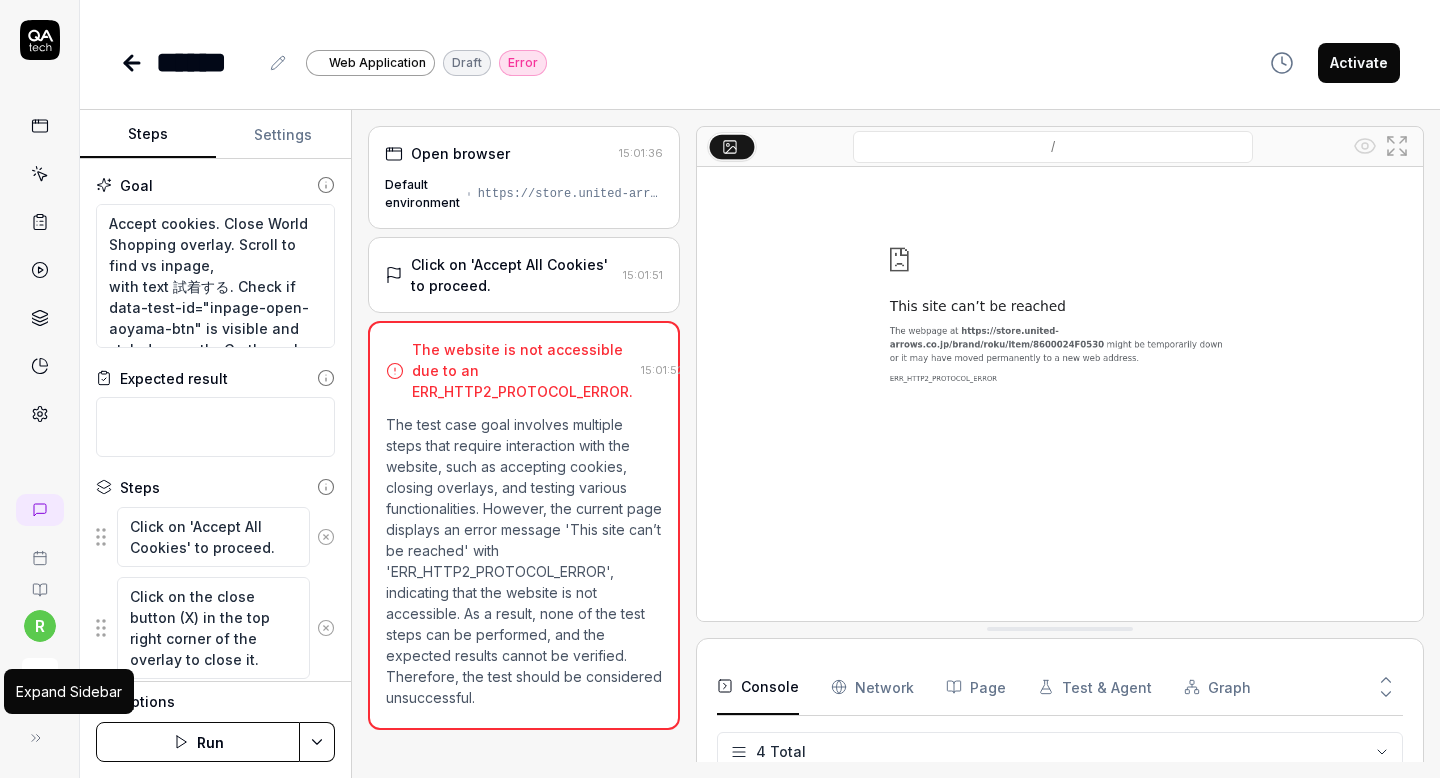 click 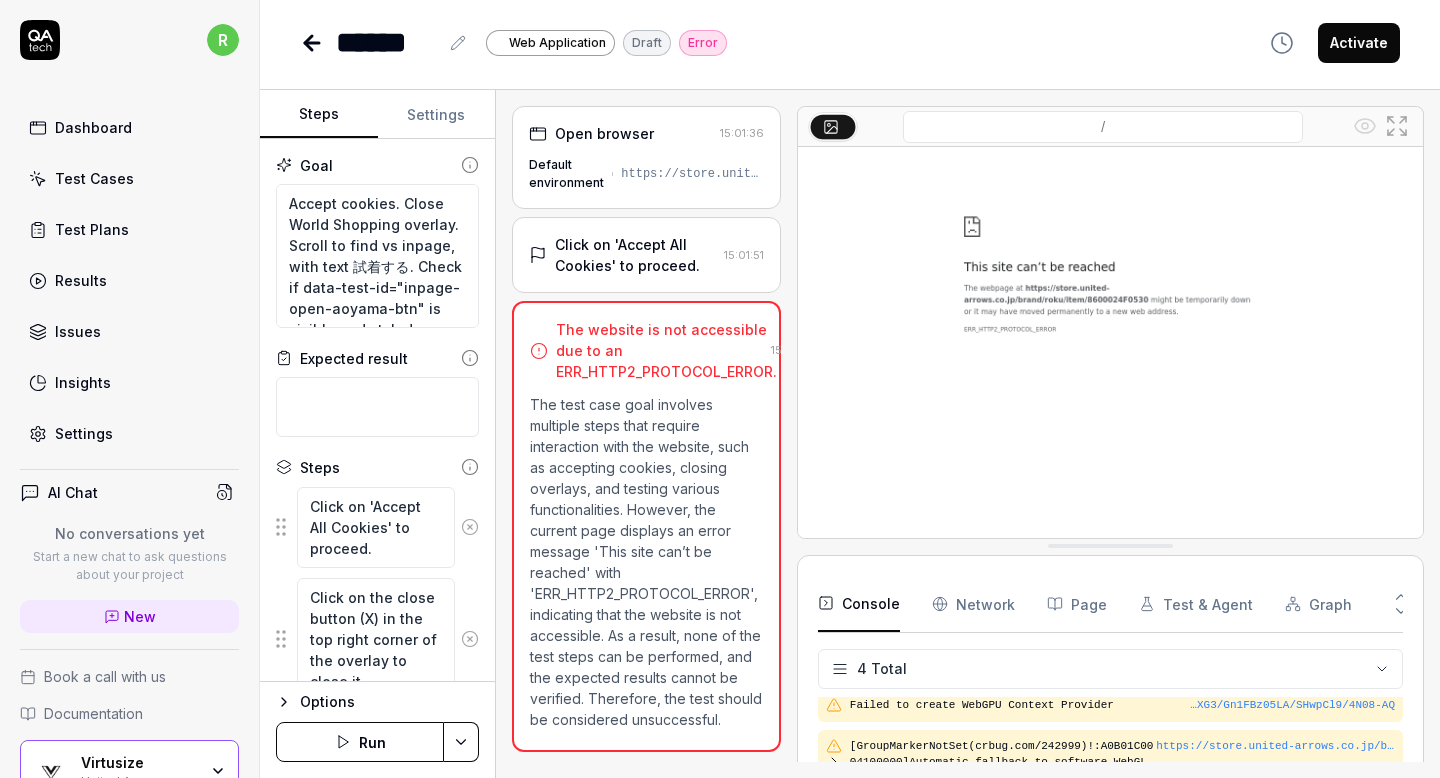 scroll, scrollTop: 121, scrollLeft: 0, axis: vertical 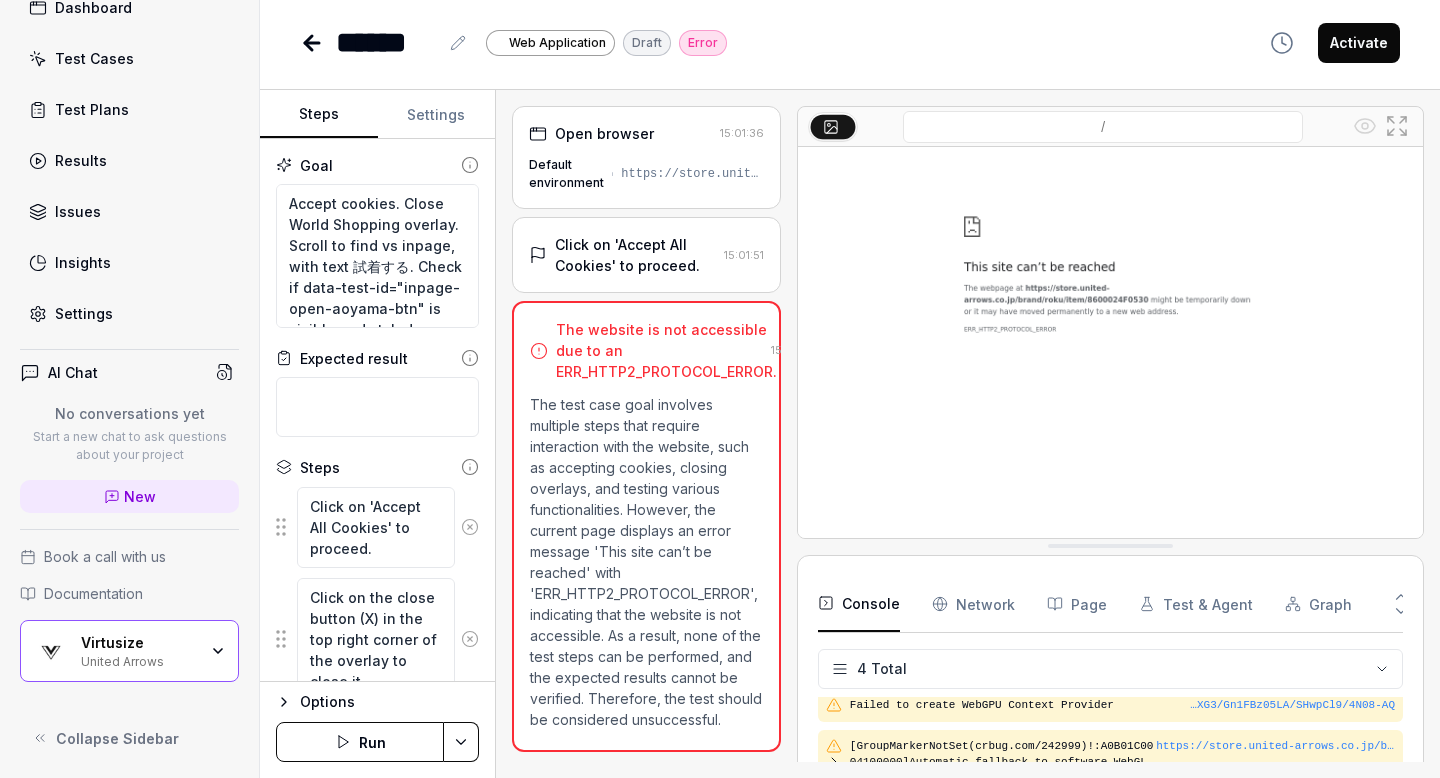 click on "United Arrows" at bounding box center (139, 660) 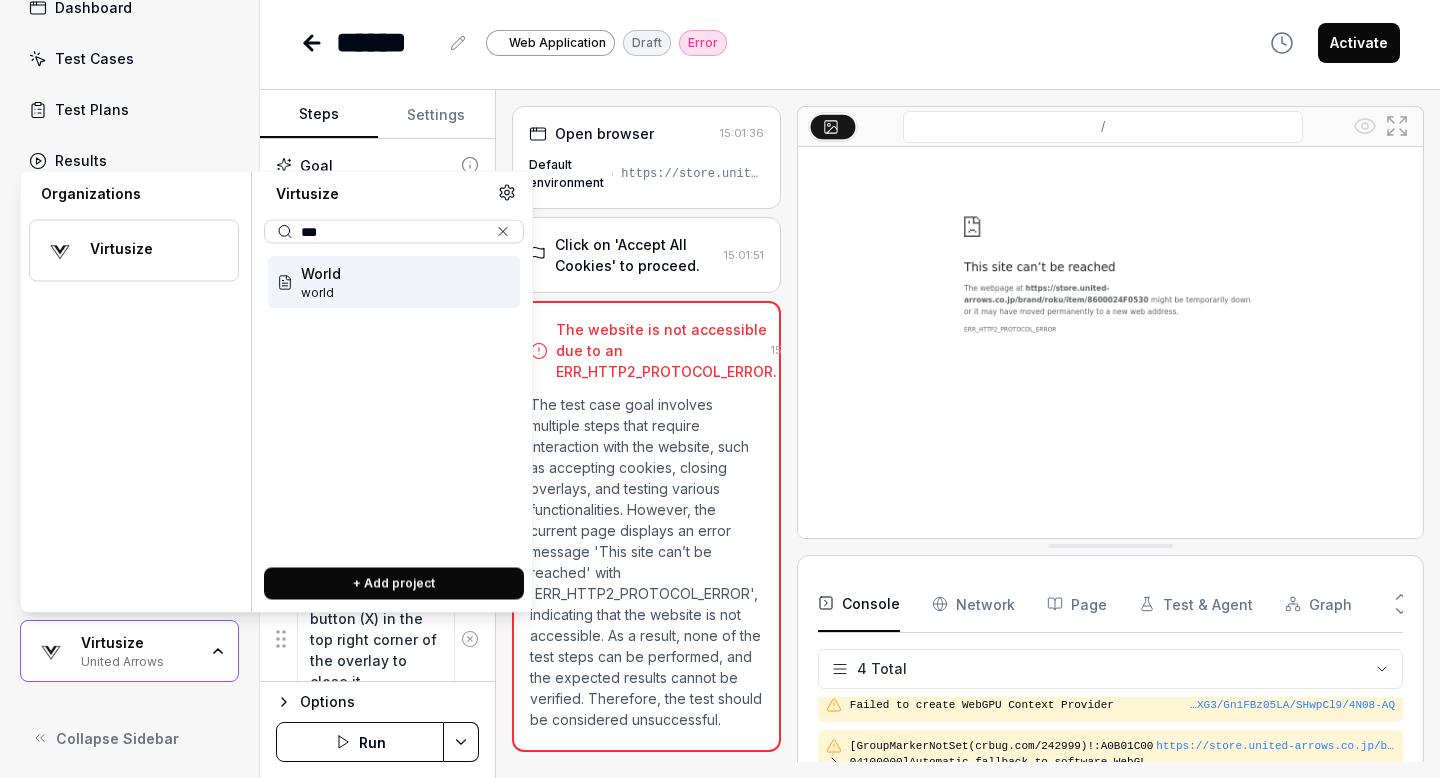 type on "***" 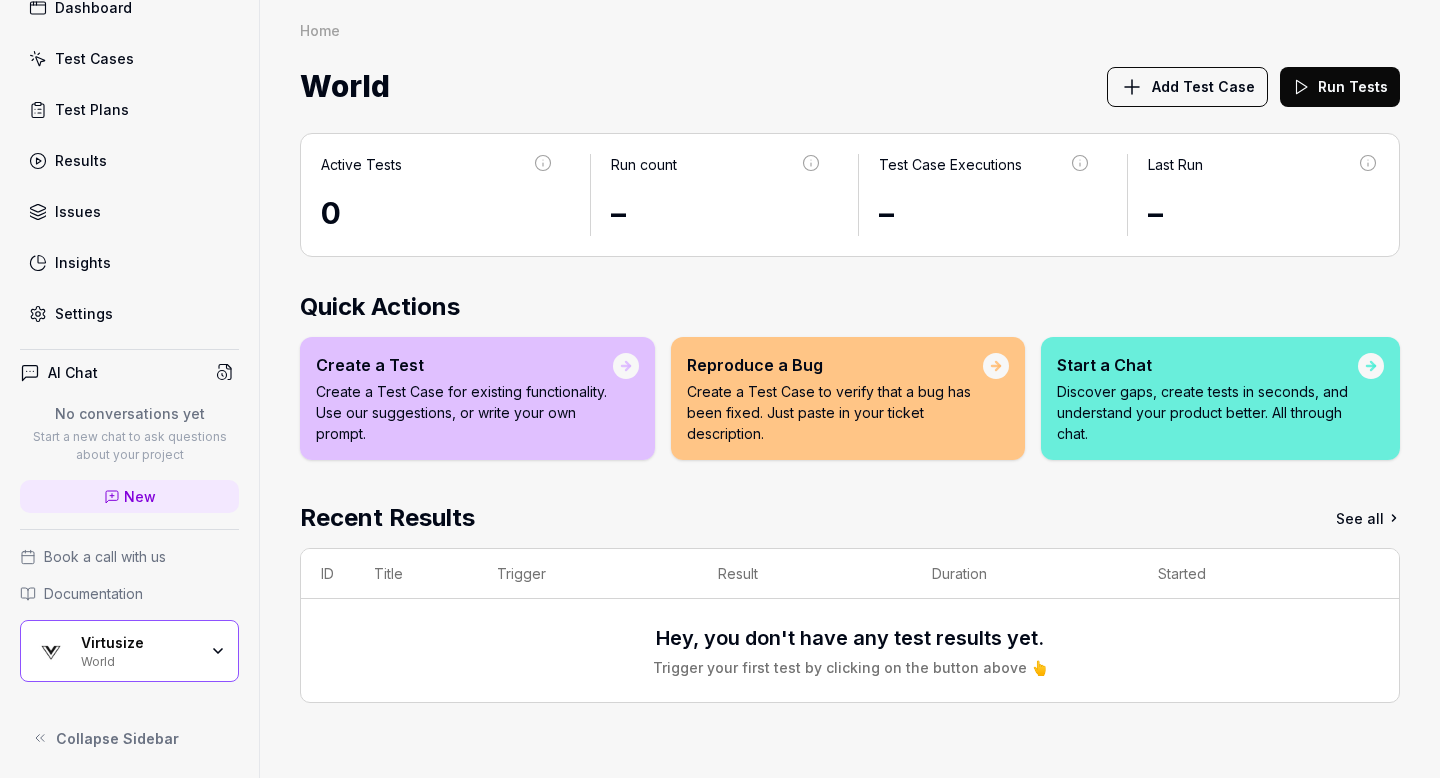 scroll, scrollTop: 0, scrollLeft: 0, axis: both 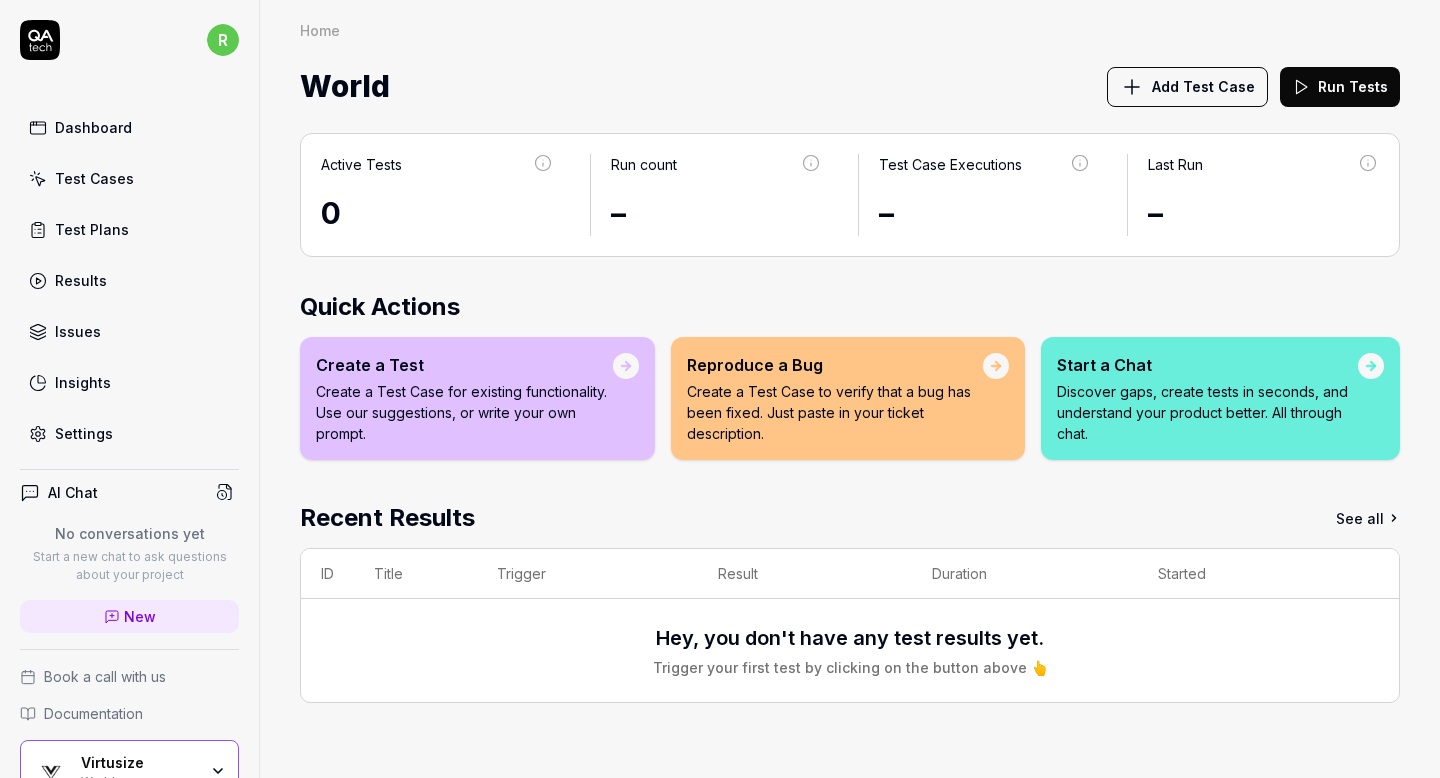 click on "Test Cases" at bounding box center (94, 178) 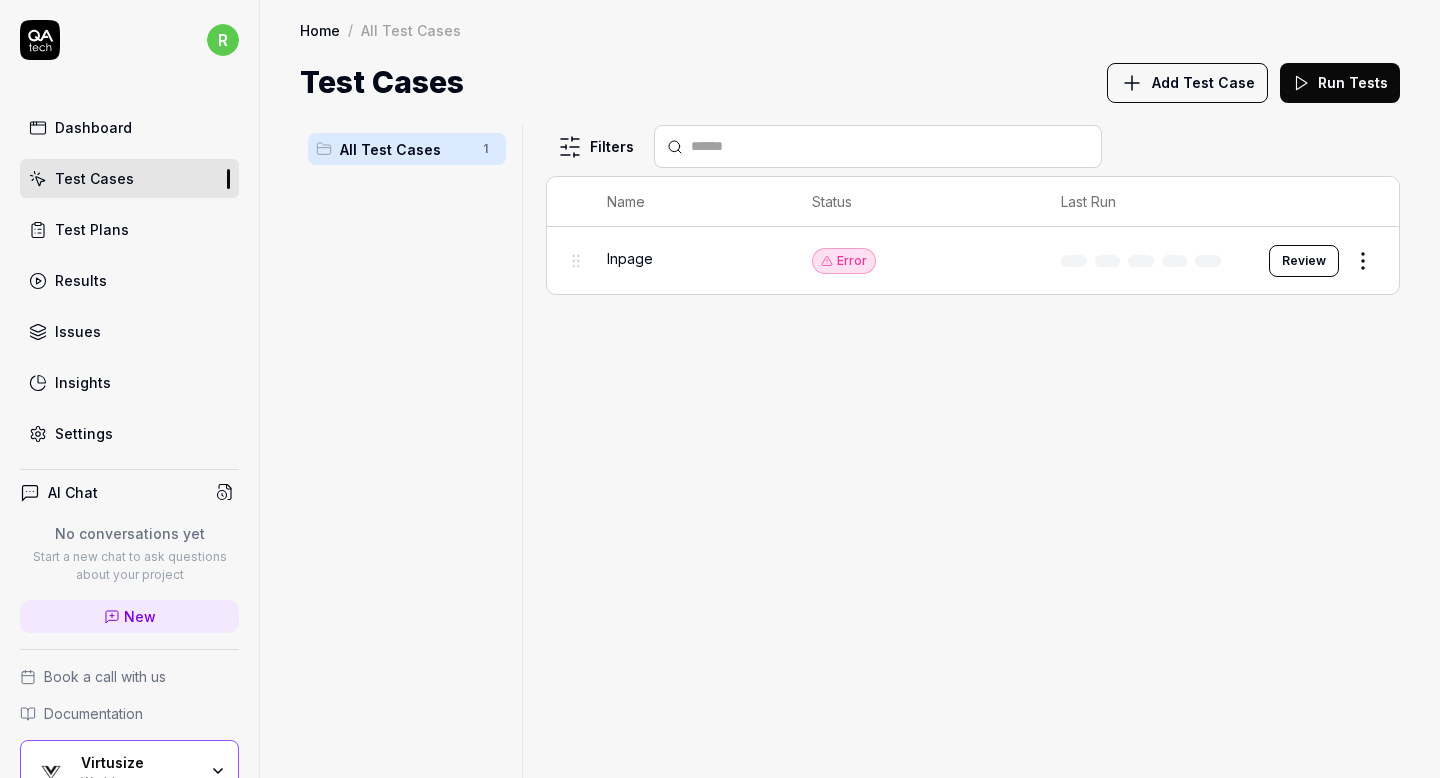 click on "Inpage" at bounding box center (690, 258) 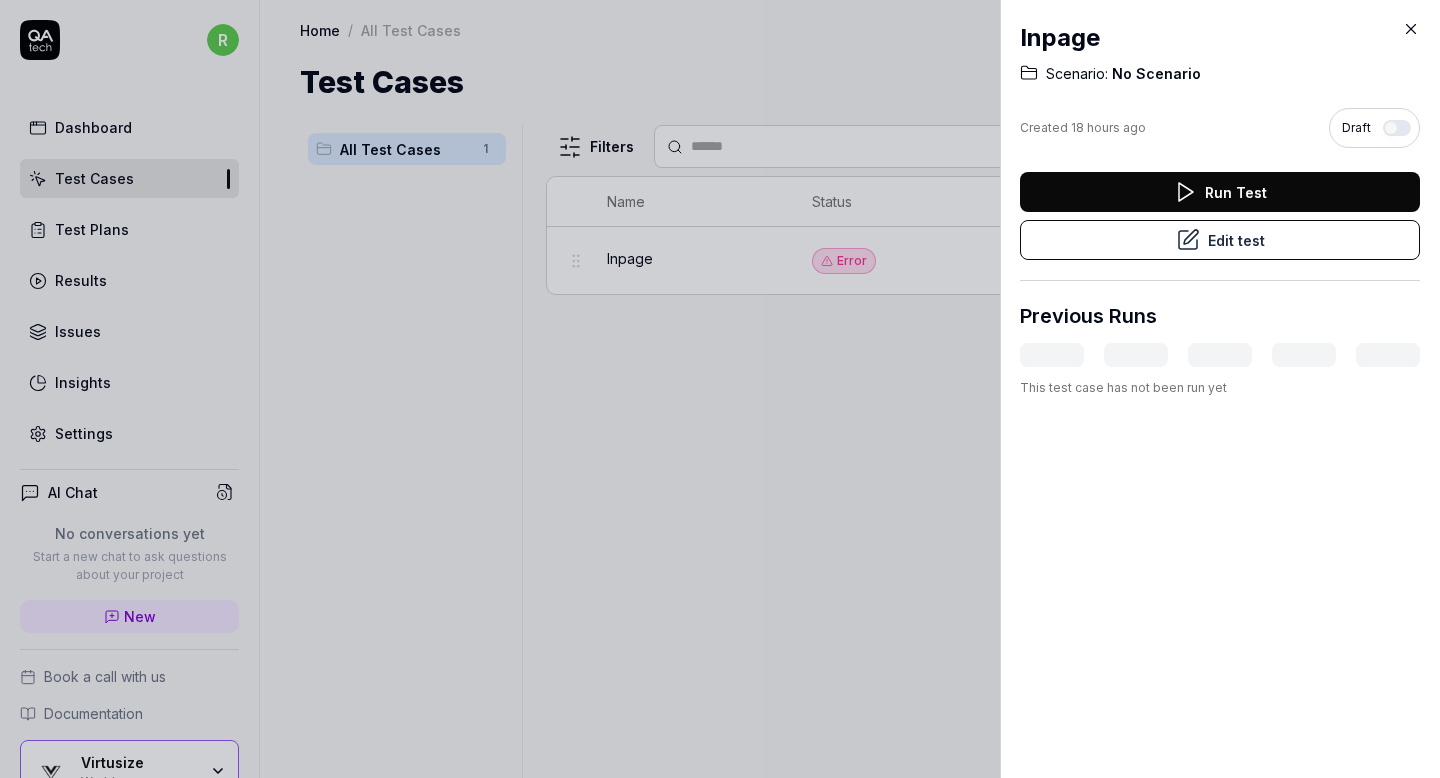 click 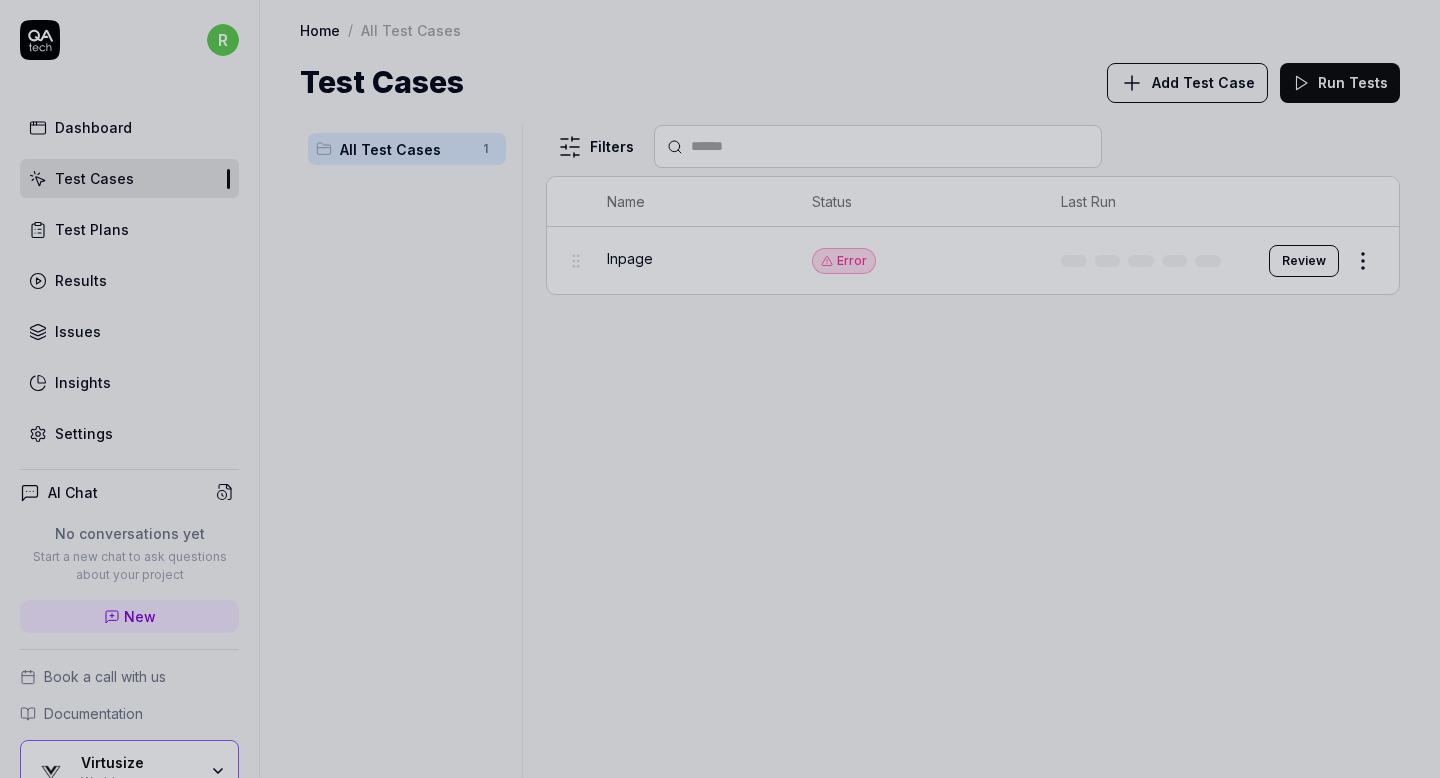click at bounding box center [720, 389] 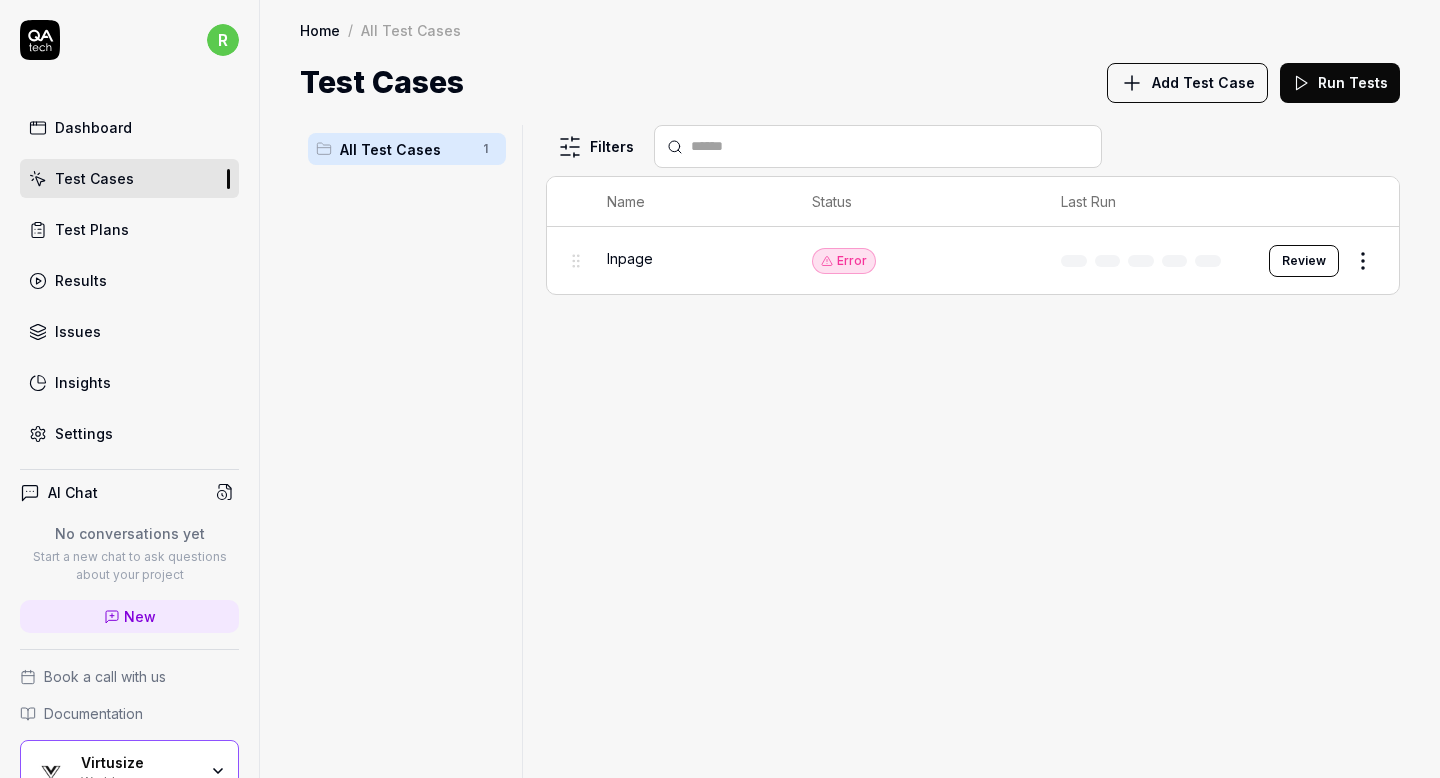 click on "Review" at bounding box center (1304, 261) 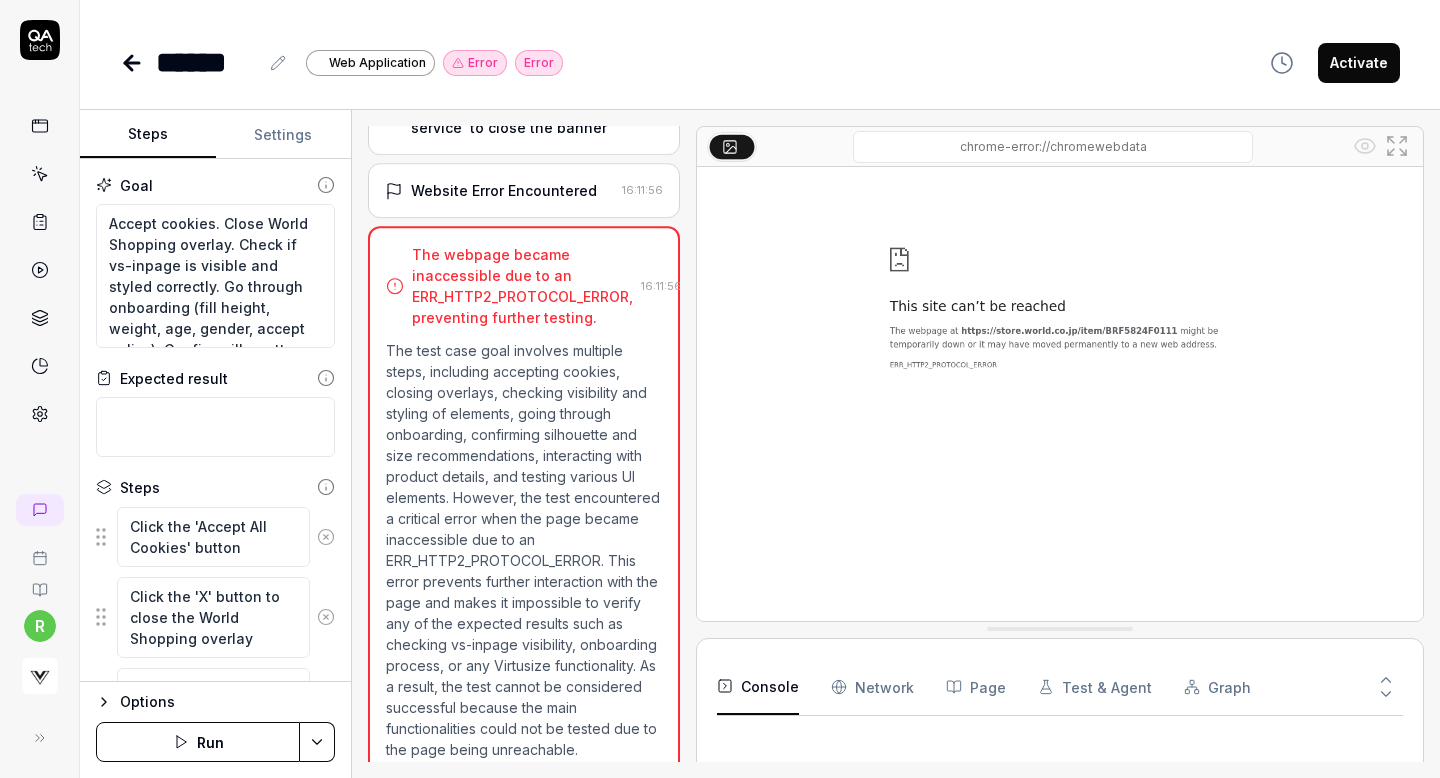 scroll, scrollTop: 346, scrollLeft: 0, axis: vertical 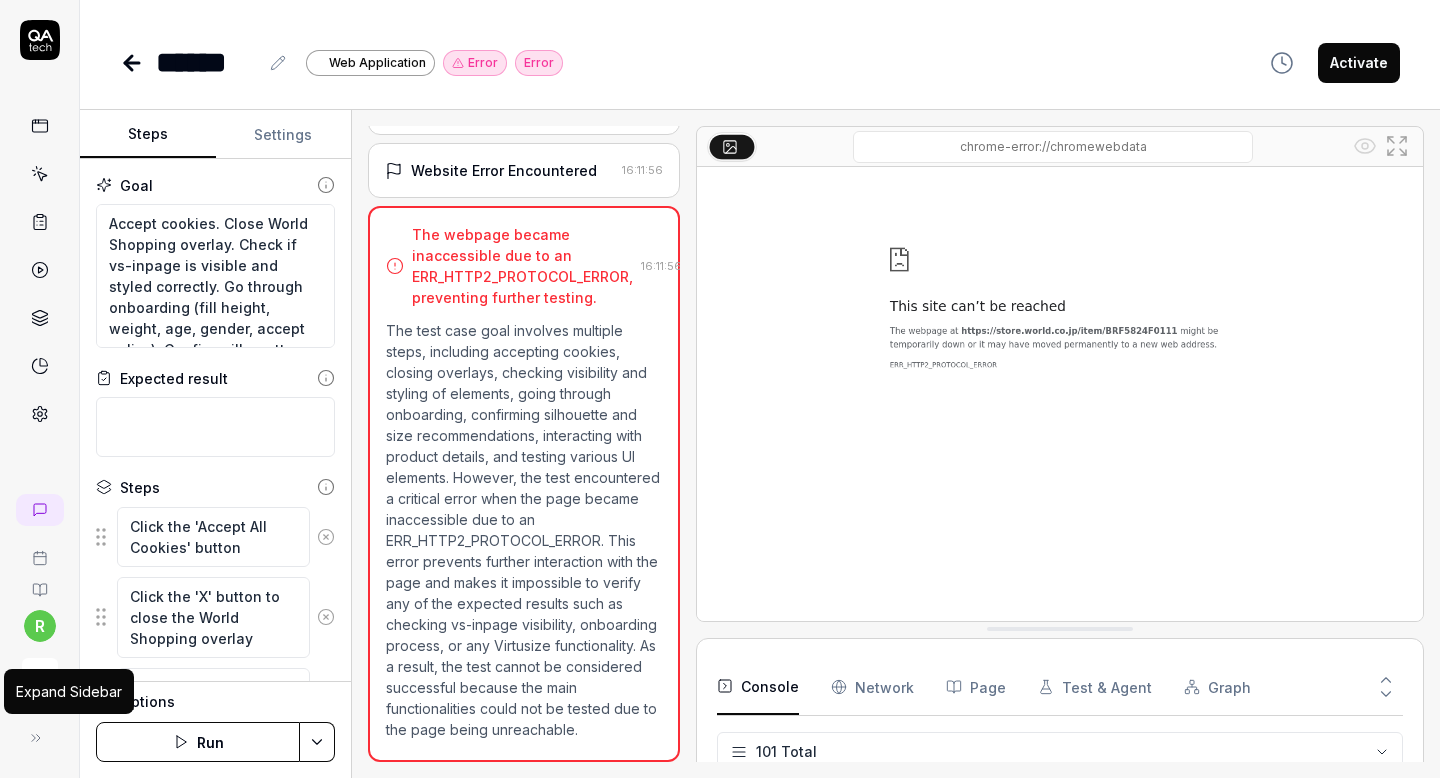 click 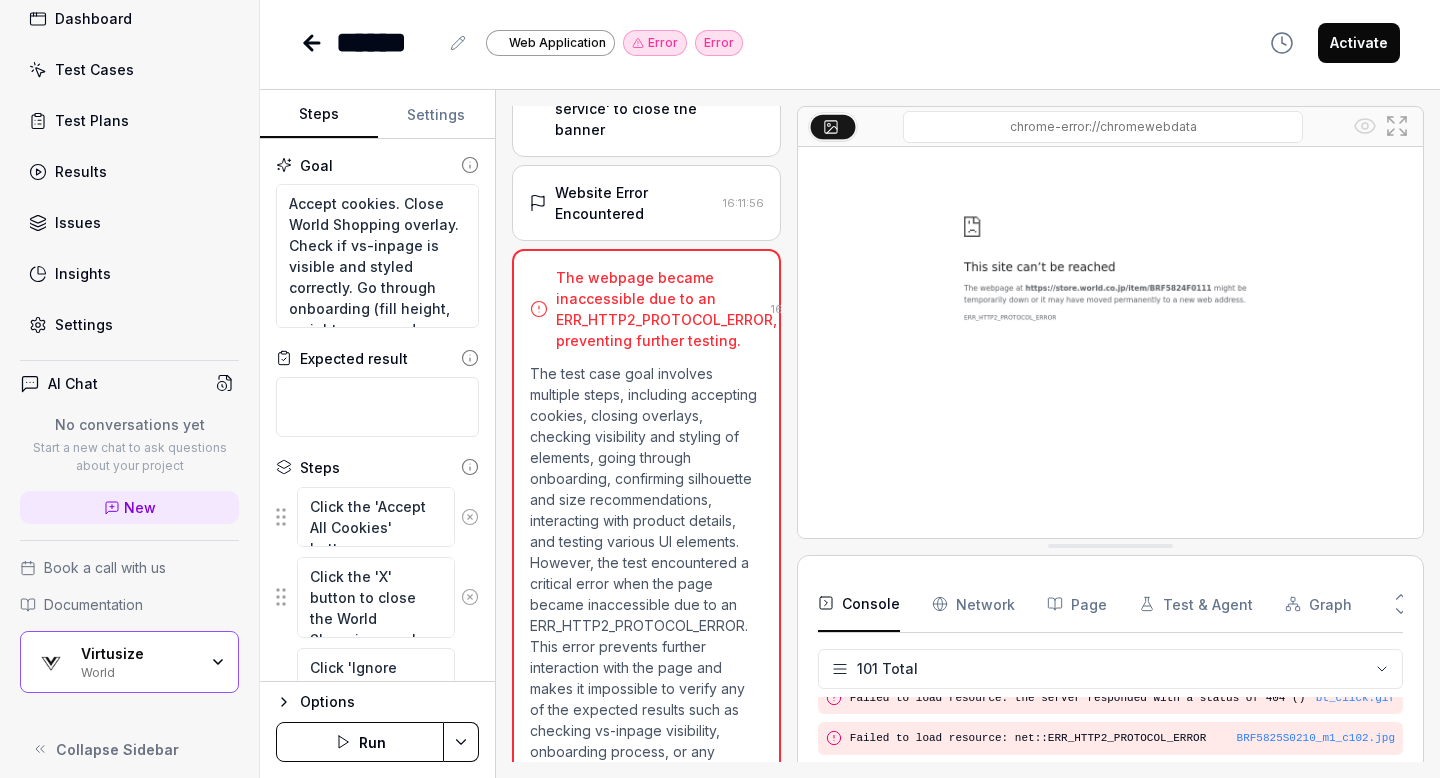 scroll, scrollTop: 121, scrollLeft: 0, axis: vertical 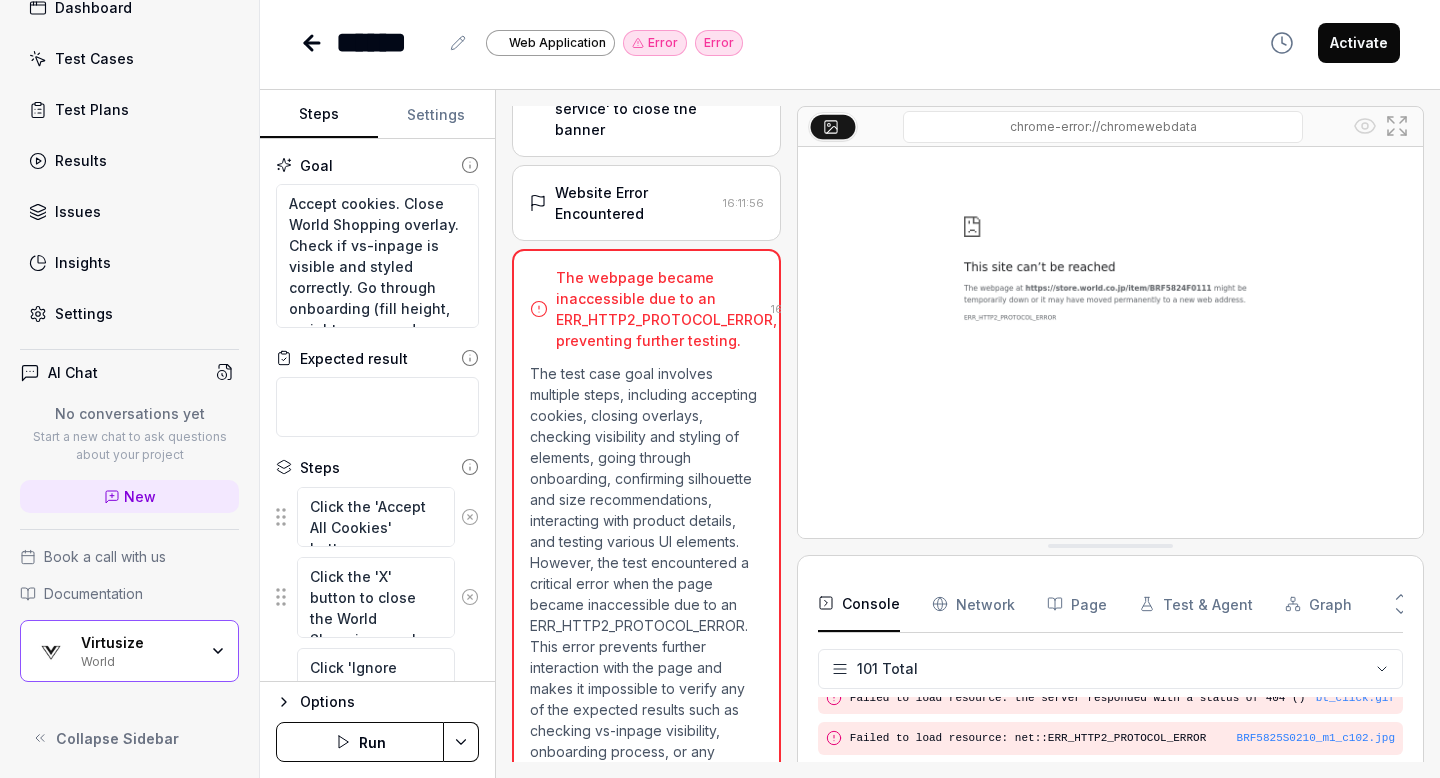 click on "World" at bounding box center [139, 660] 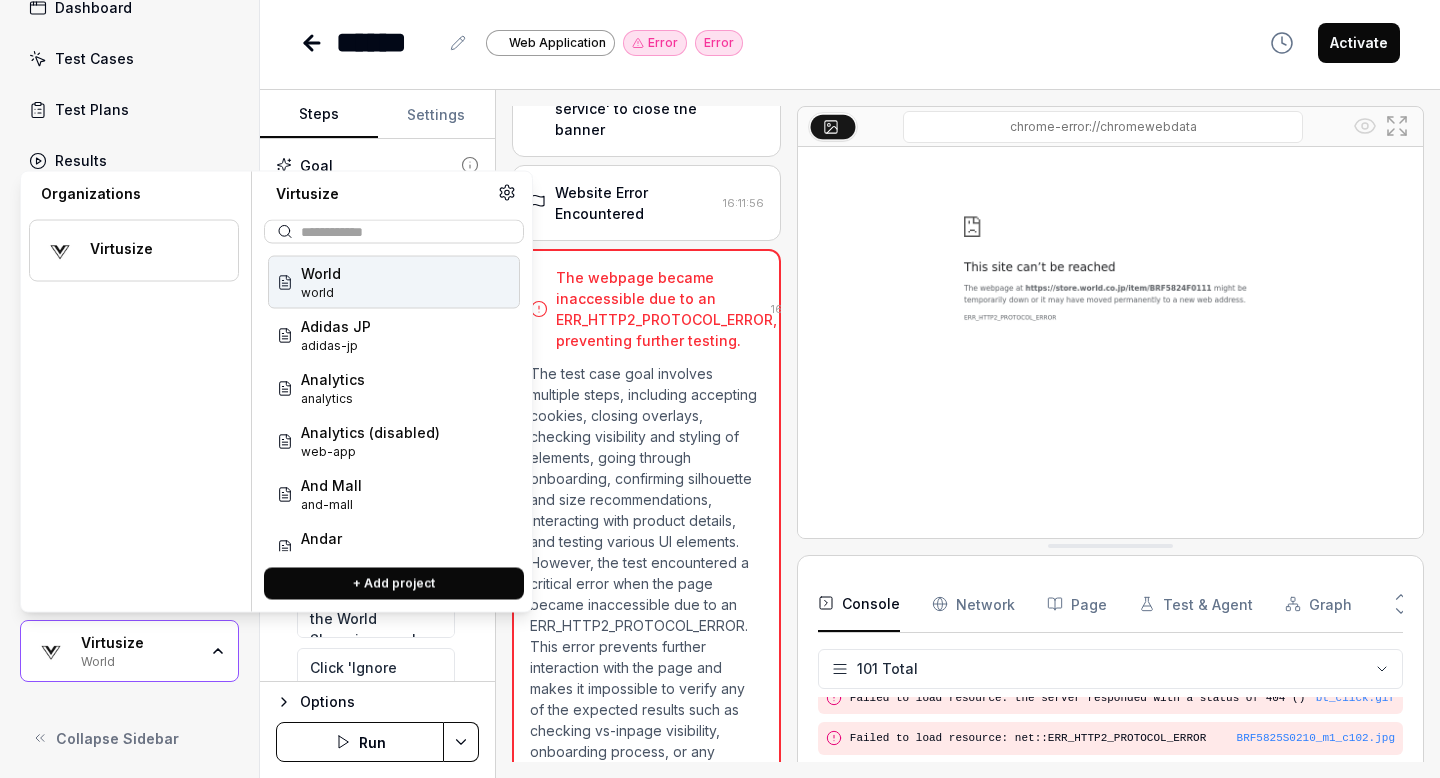 click at bounding box center (406, 231) 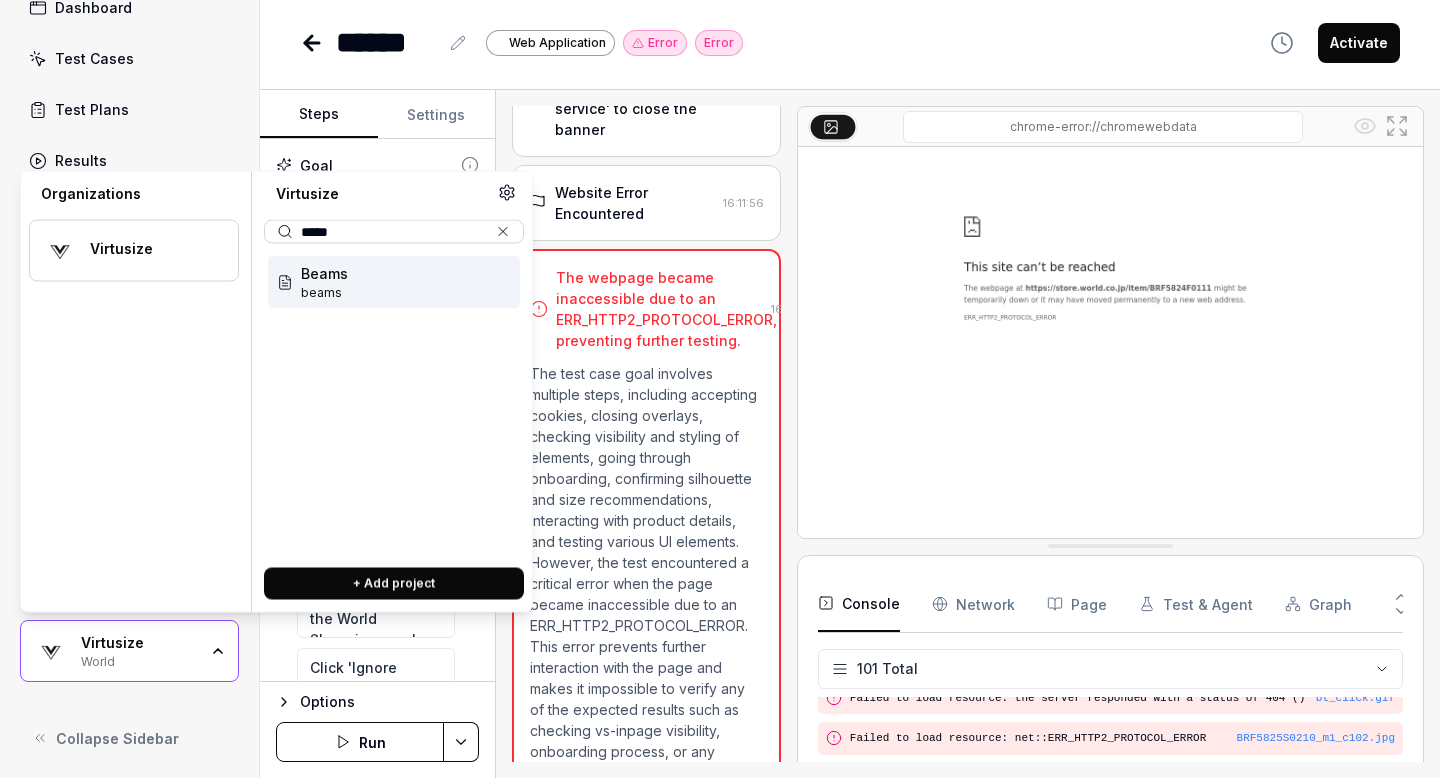 type on "*****" 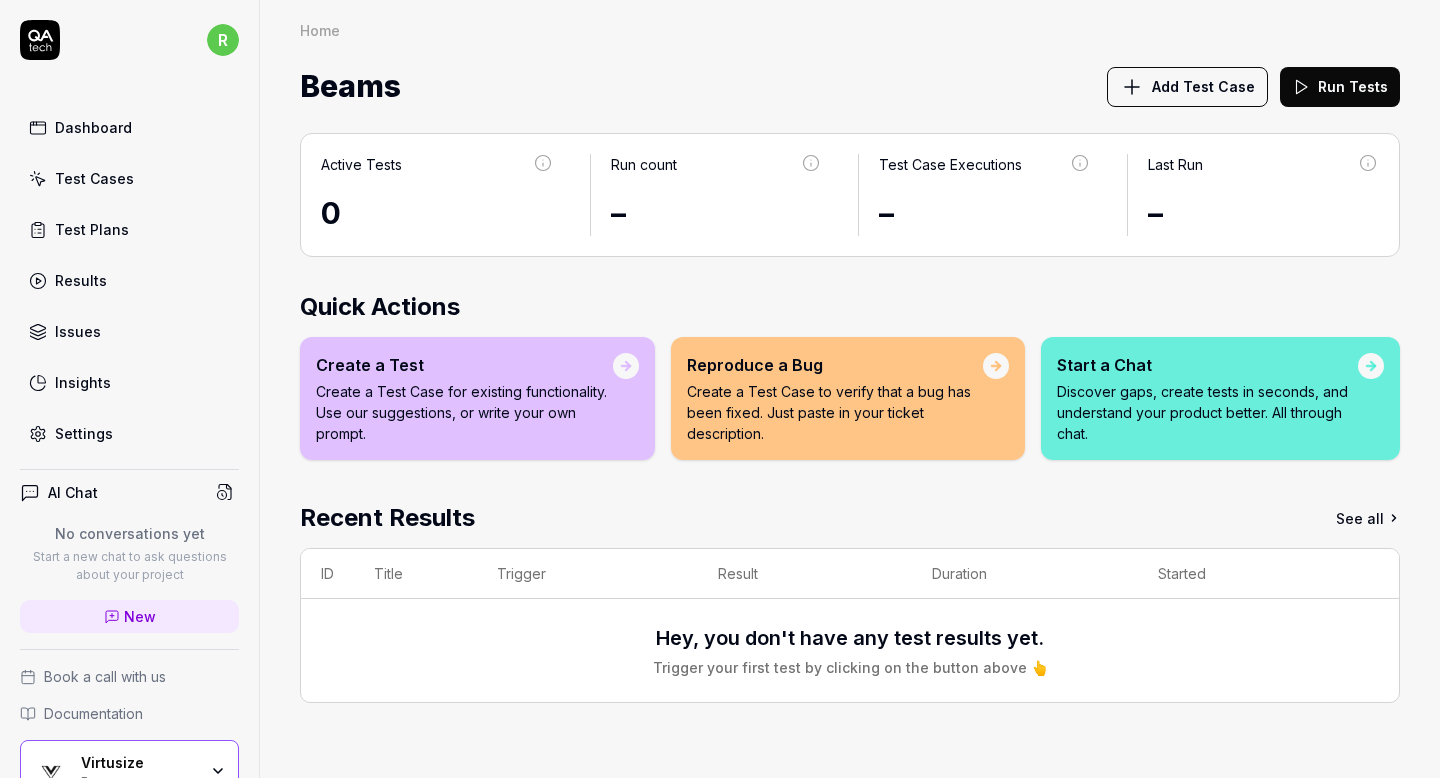 click 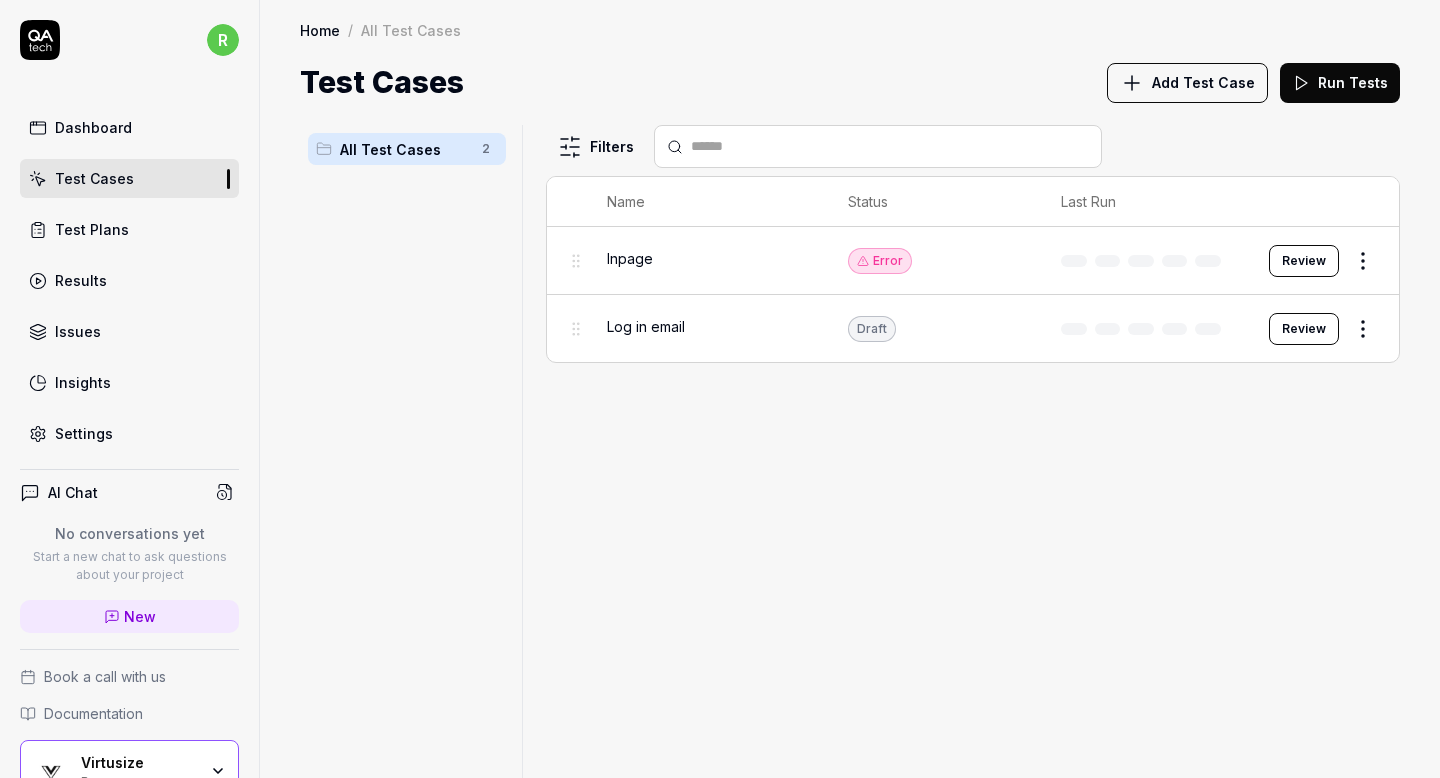 click on "Review" at bounding box center [1304, 261] 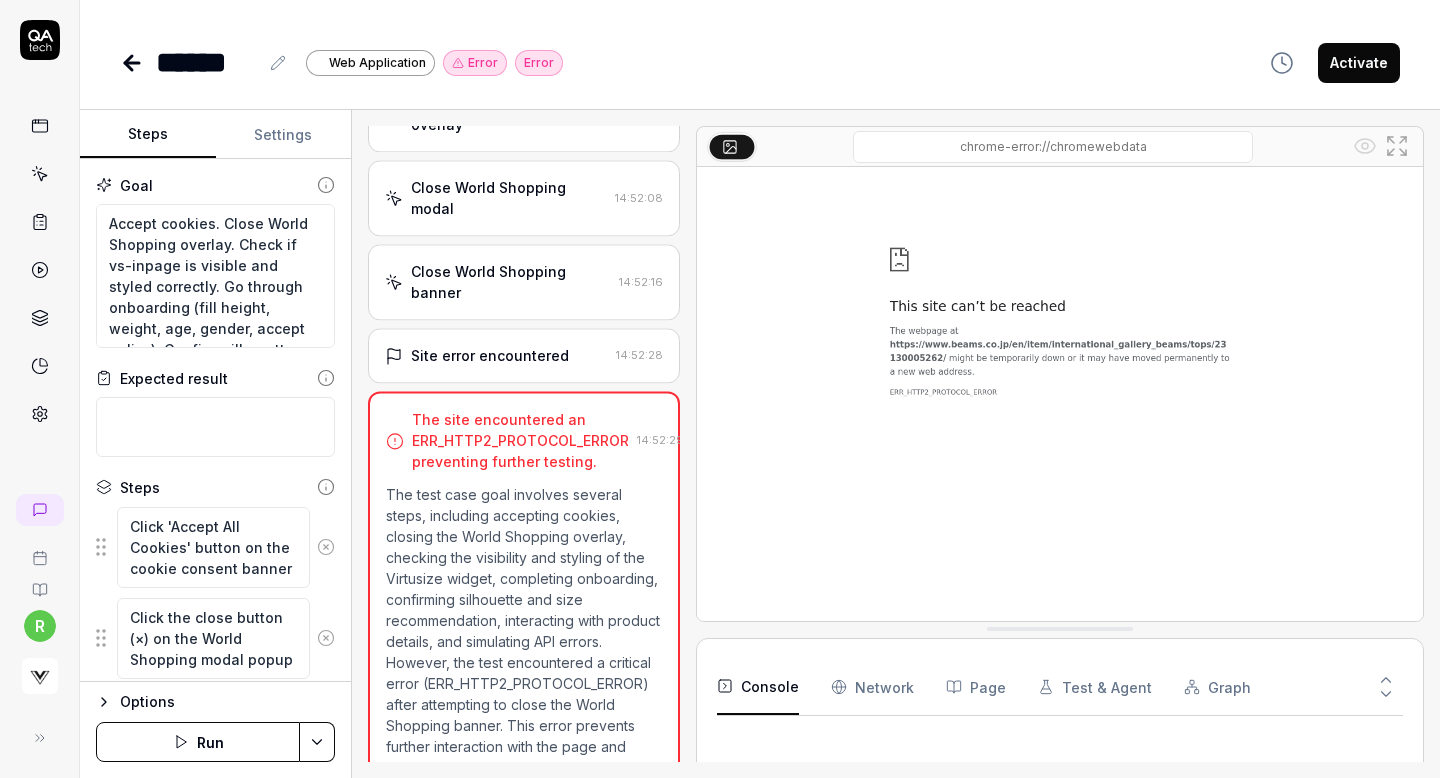 scroll, scrollTop: 388, scrollLeft: 0, axis: vertical 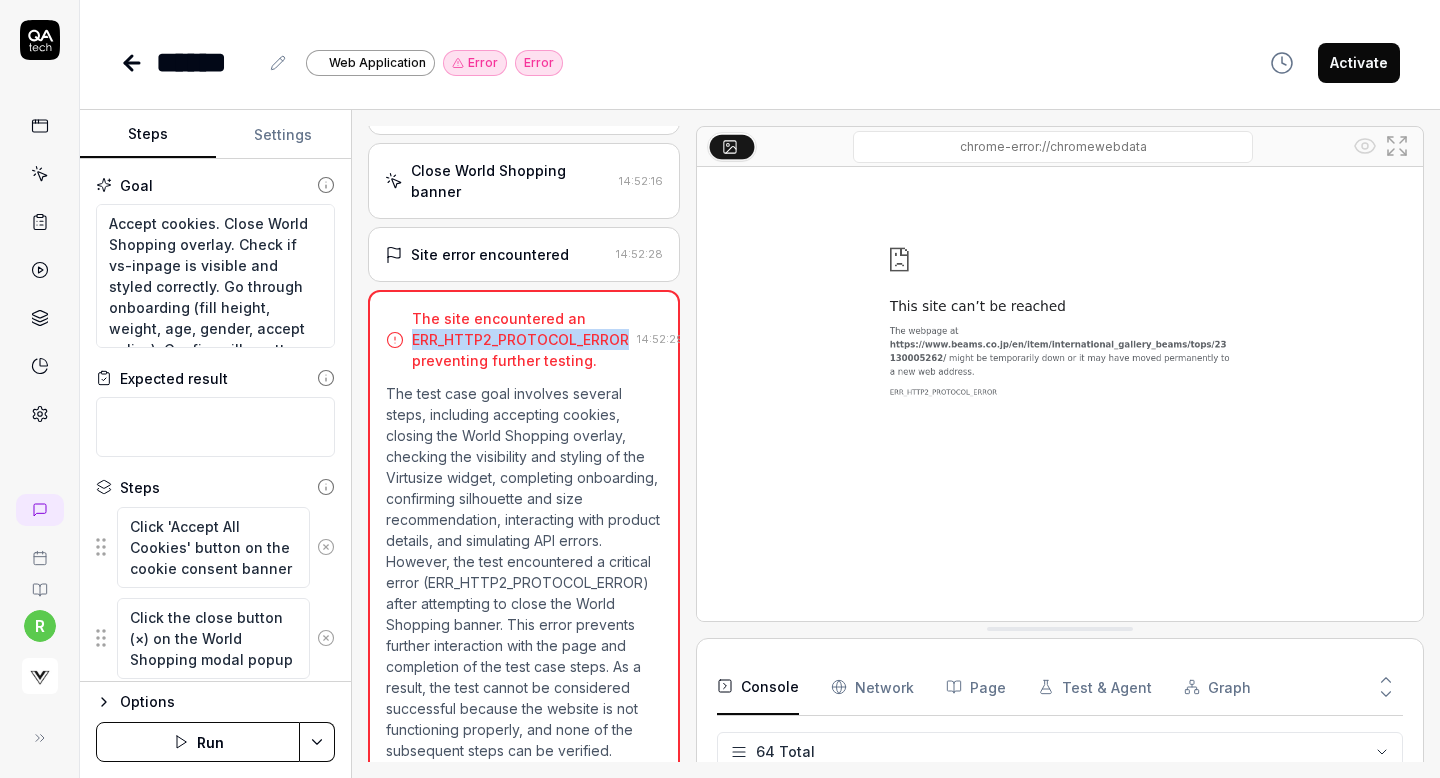 drag, startPoint x: 631, startPoint y: 296, endPoint x: 416, endPoint y: 301, distance: 215.05814 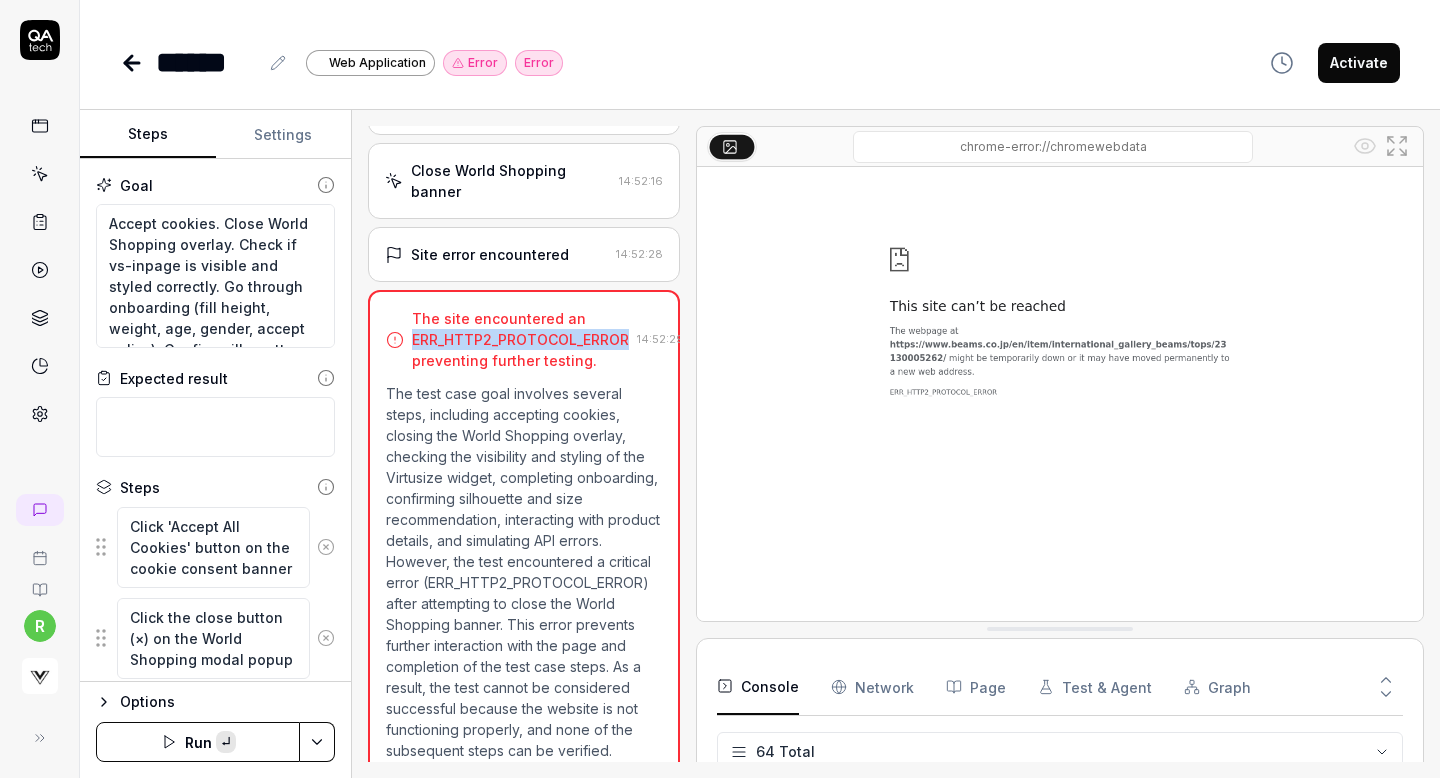 copy on "ERR_HTTP2_PROTOCOL_ERROR" 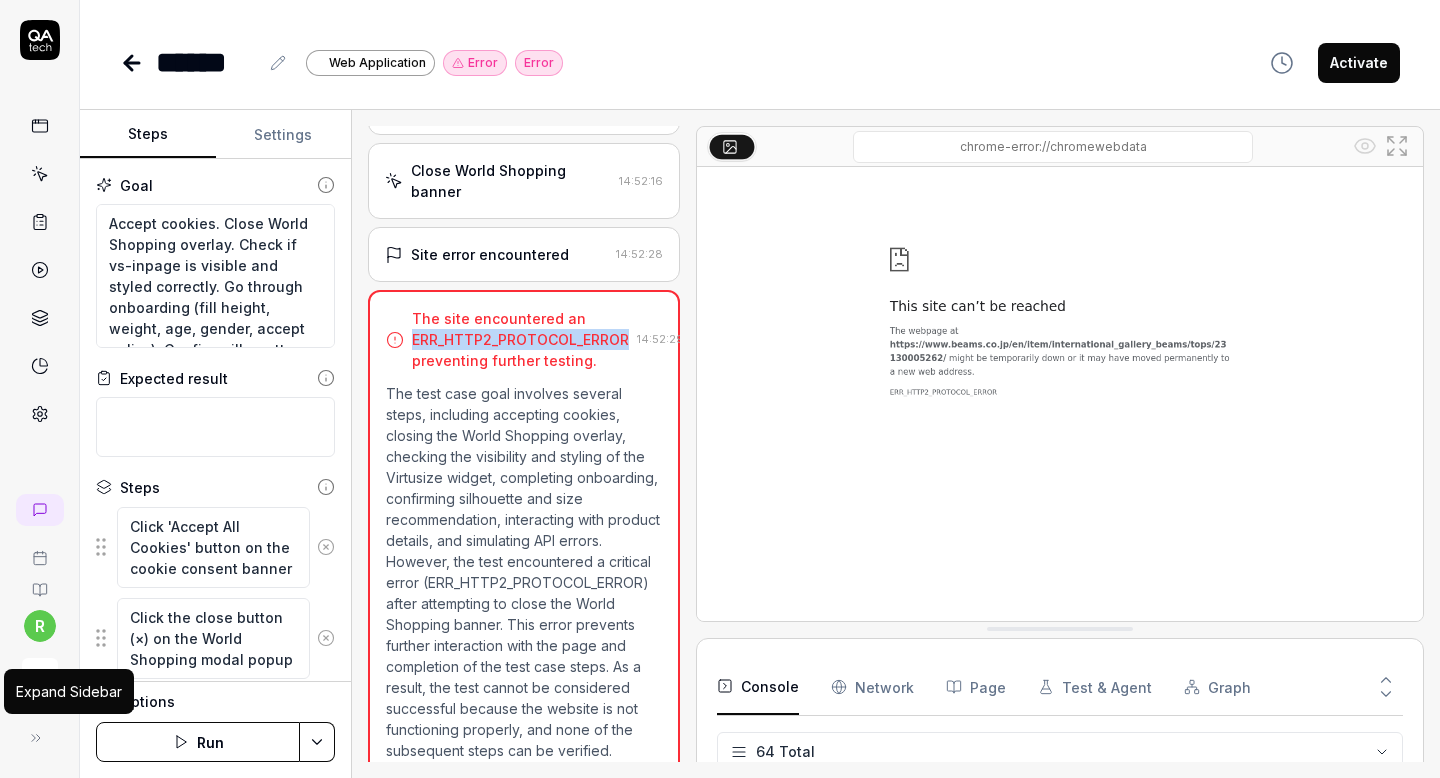 click 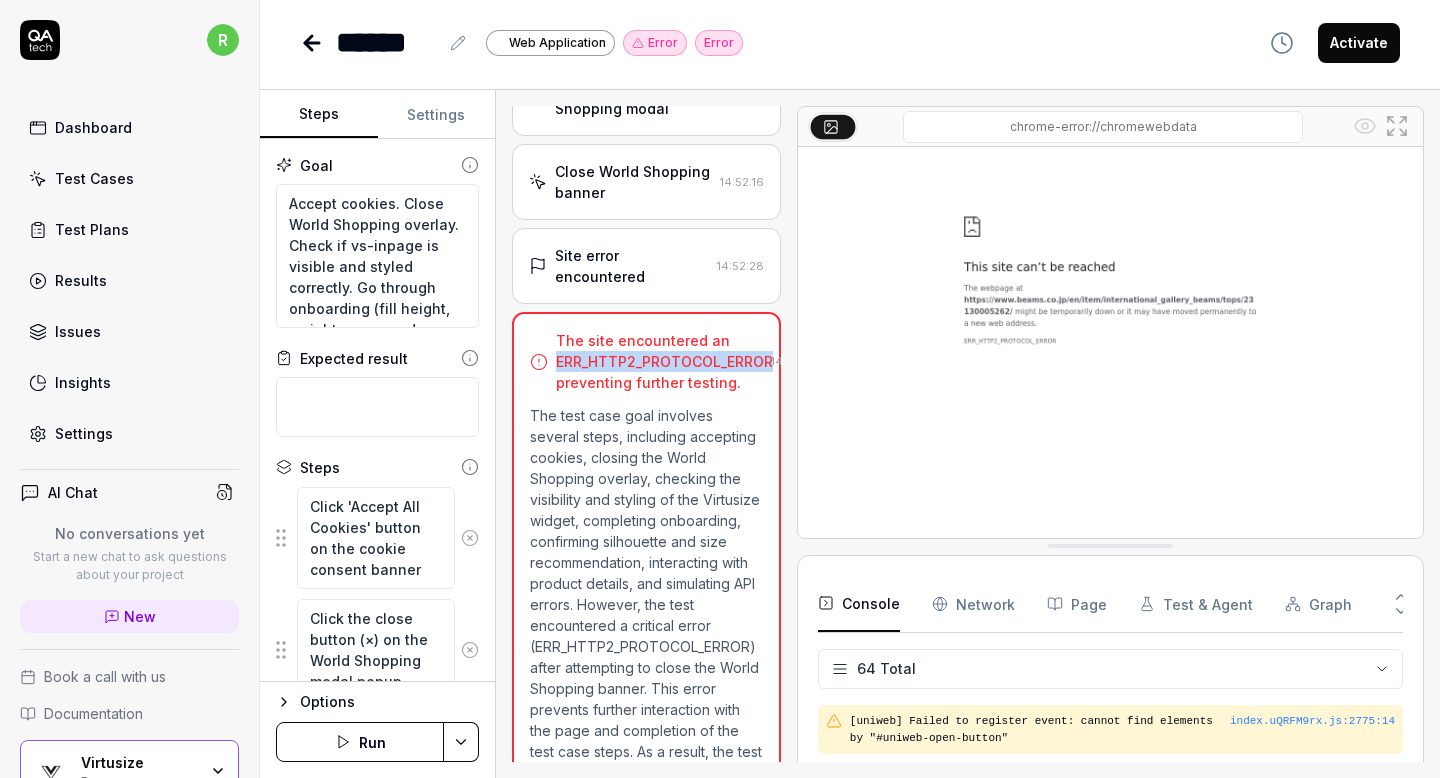scroll, scrollTop: 430, scrollLeft: 0, axis: vertical 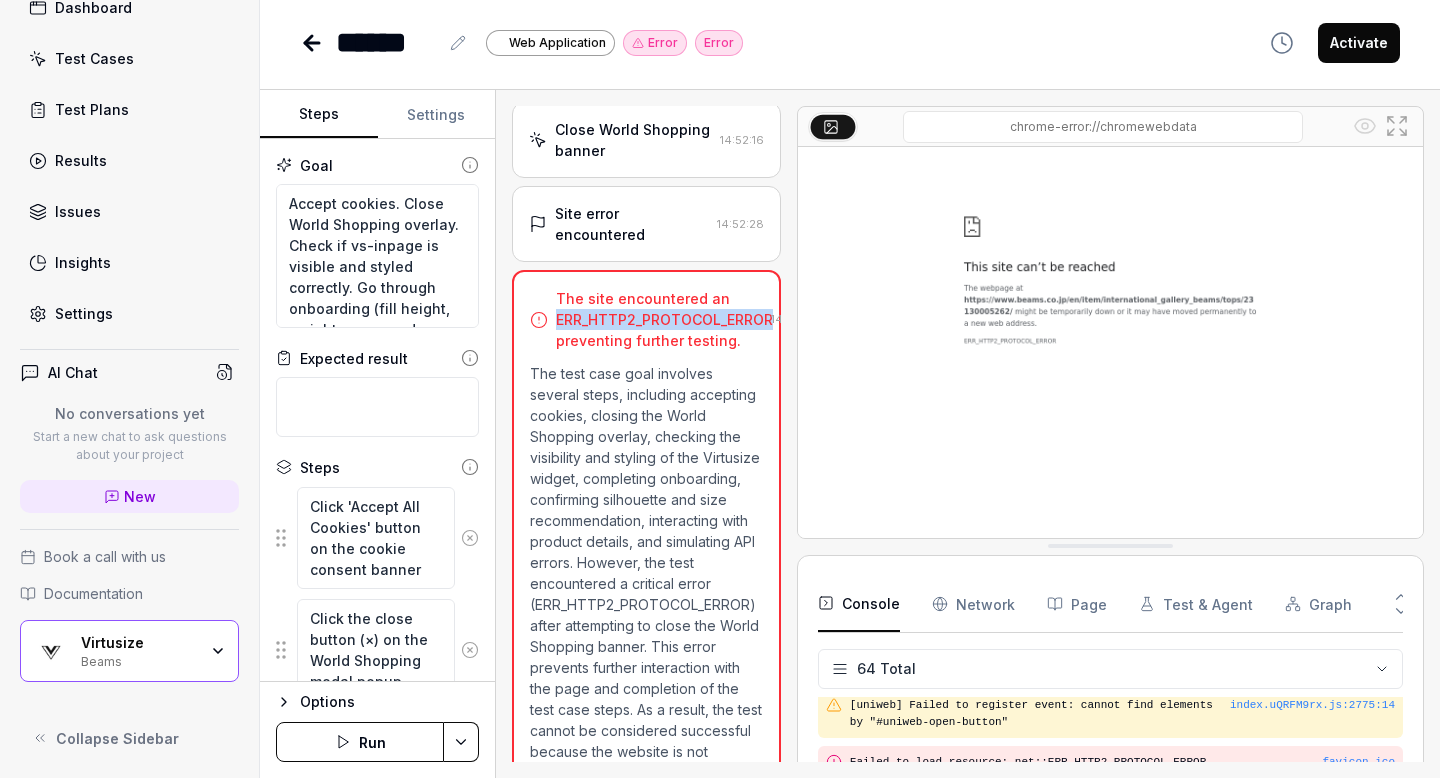 click on "Settings" at bounding box center (129, 313) 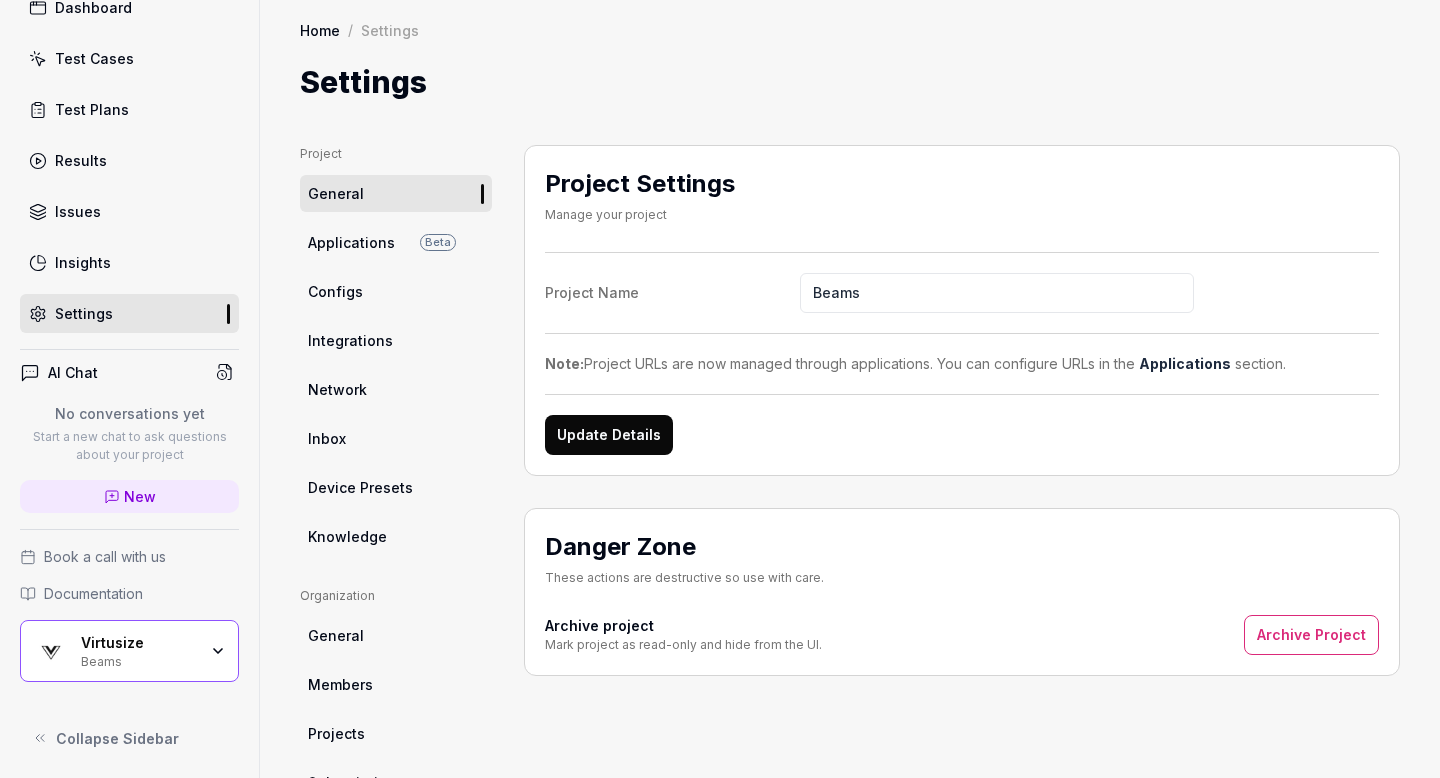 click on "Applications" at bounding box center [351, 242] 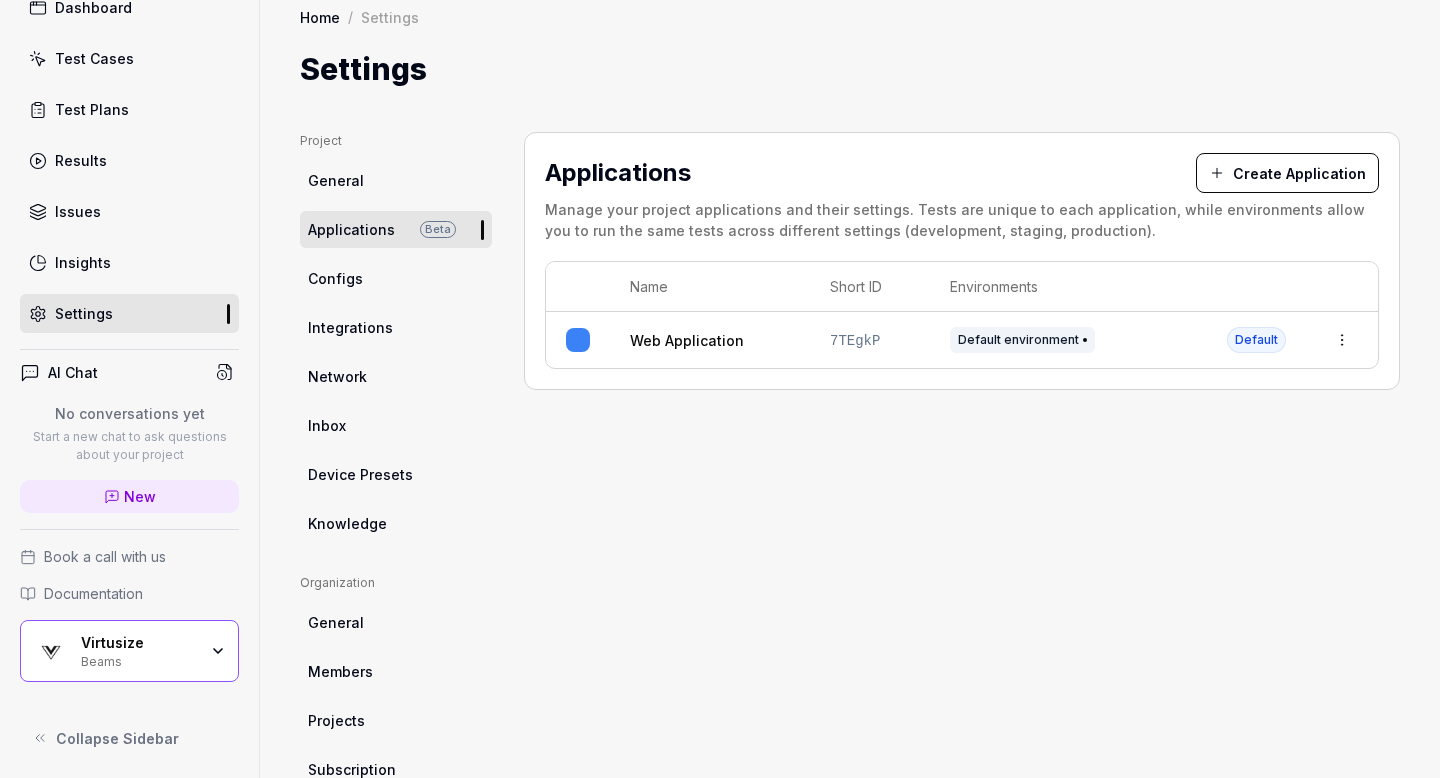 scroll, scrollTop: 17, scrollLeft: 0, axis: vertical 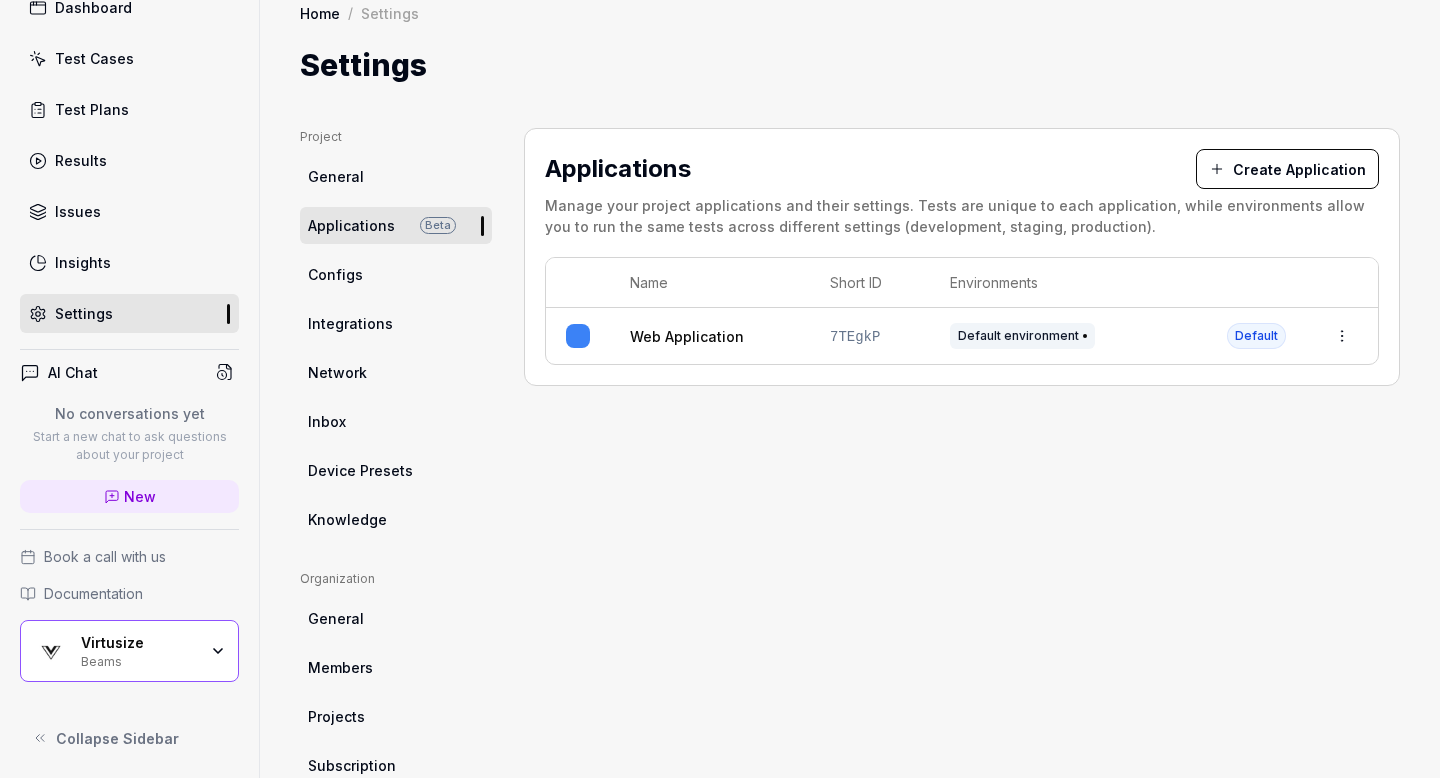 click on "r Dashboard Test Cases Test Plans Results Issues Insights Settings AI Chat No conversations yet Start a new chat to ask questions about your project New Book a call with us Documentation Virtusize Beams Collapse Sidebar Home / Settings Home / Settings Settings Project General Applications Beta Configs Integrations Network Inbox Device Presets Knowledge Project Select a page Organization General Members Projects Subscription Connections Organization Select a page Profile My Details Authentication Email Password Profile Select a page Applications Create Application Manage your project applications and their settings. Tests are unique to each application, while environments allow you to run the same tests across different settings (development, staging, production). Name Short ID Environments Web Application 7TEgkP Default environment Default *" at bounding box center (720, 389) 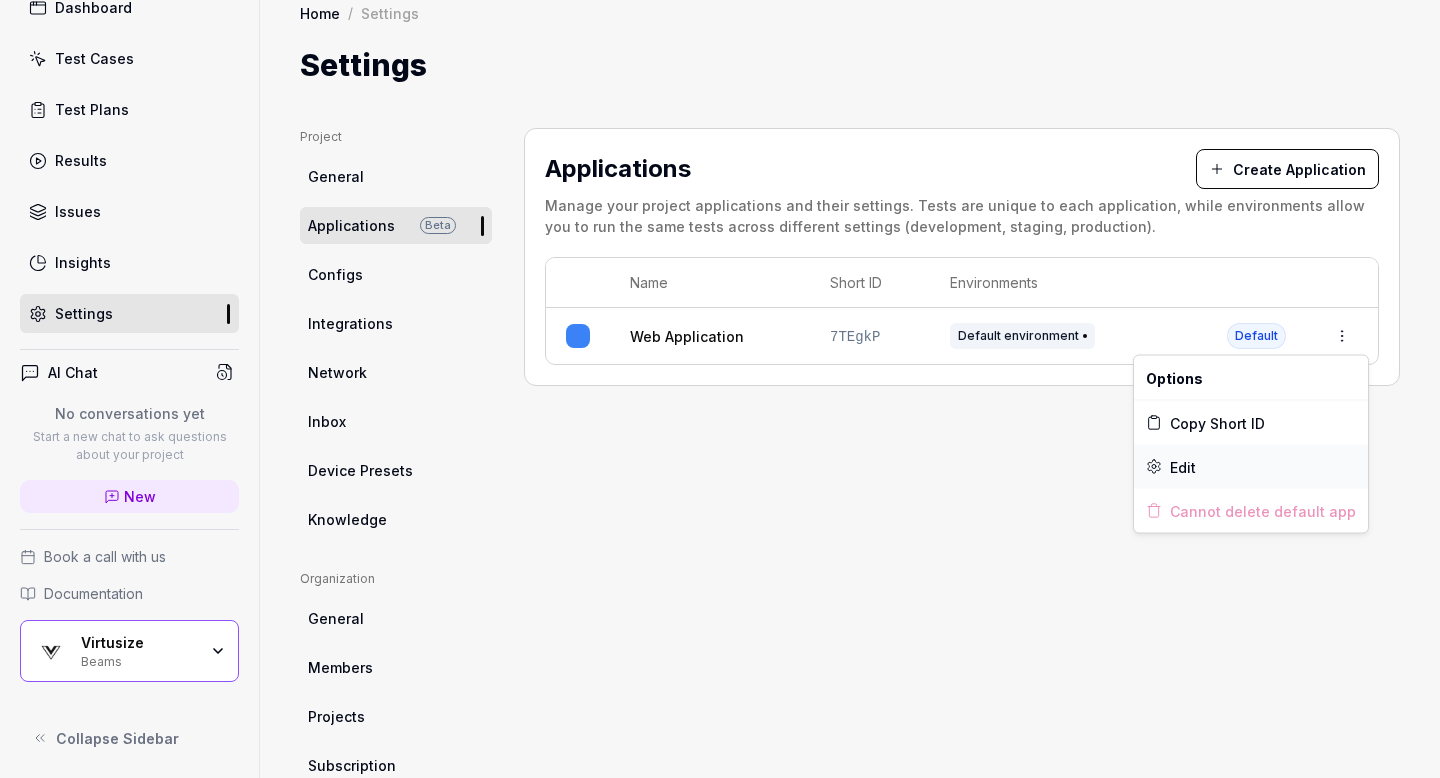 click on "Edit" at bounding box center [1183, 466] 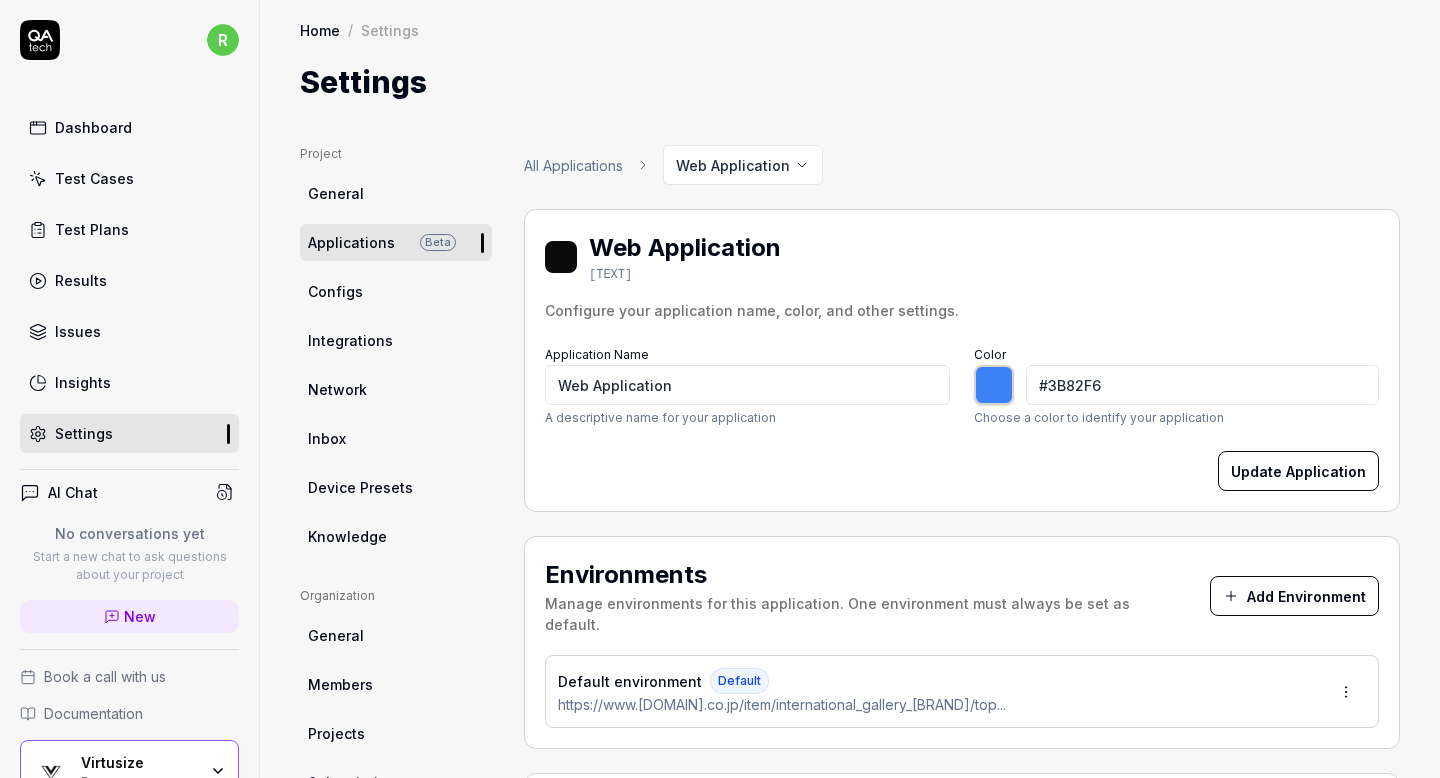 scroll, scrollTop: 0, scrollLeft: 0, axis: both 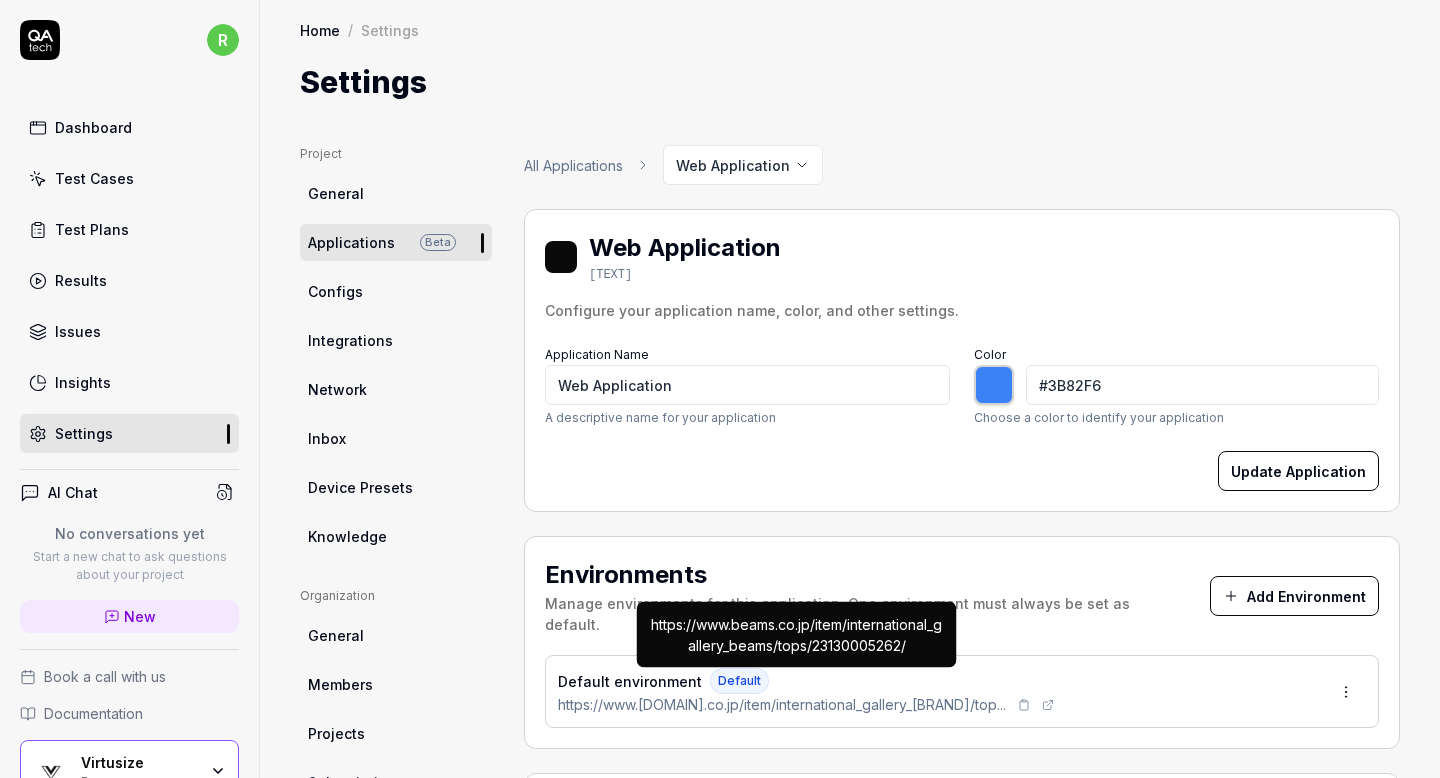 click on "https://www.[DOMAIN].co.jp/item/international_gallery_[BRAND]/top..." at bounding box center (782, 704) 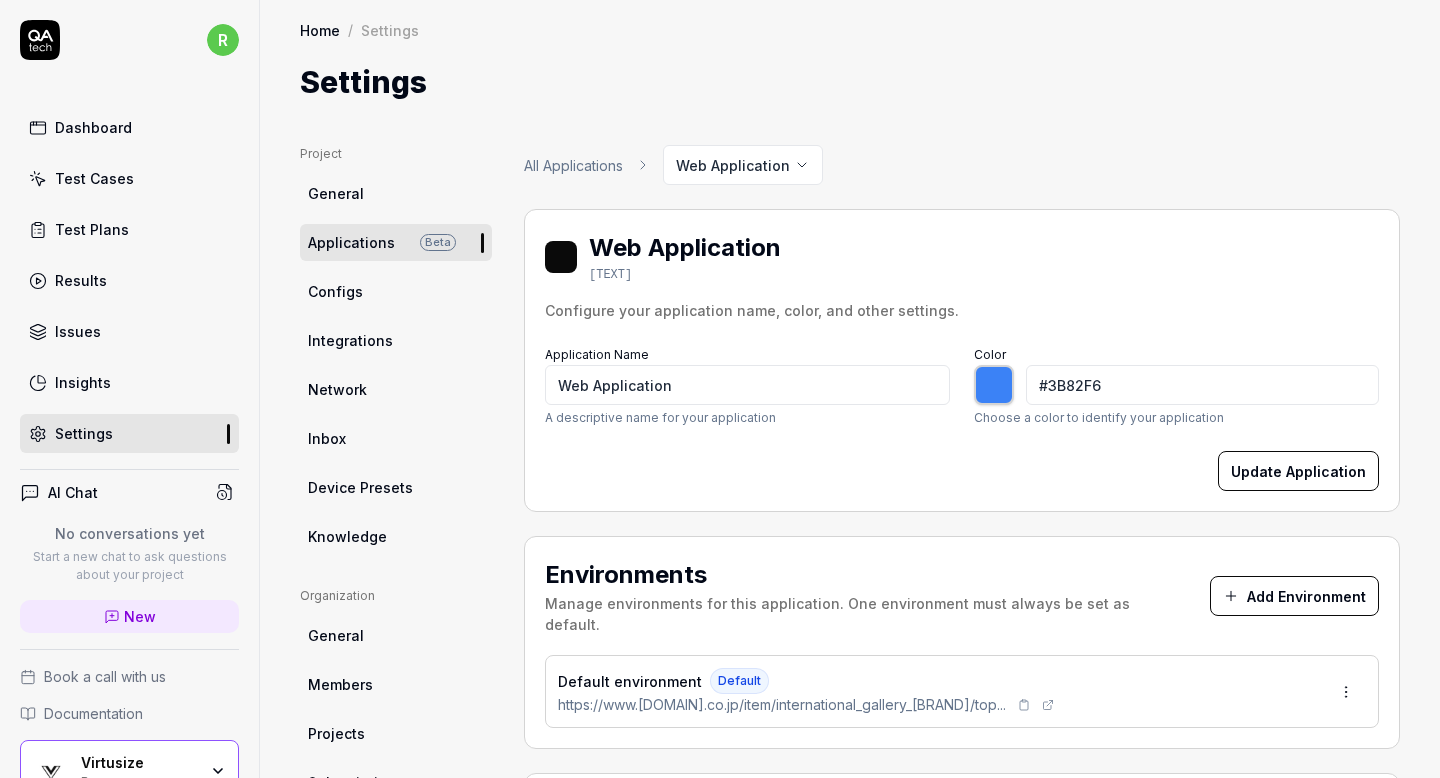 click on "https://www.[DOMAIN].co.jp/item/international_gallery_[BRAND]/top..." at bounding box center [782, 704] 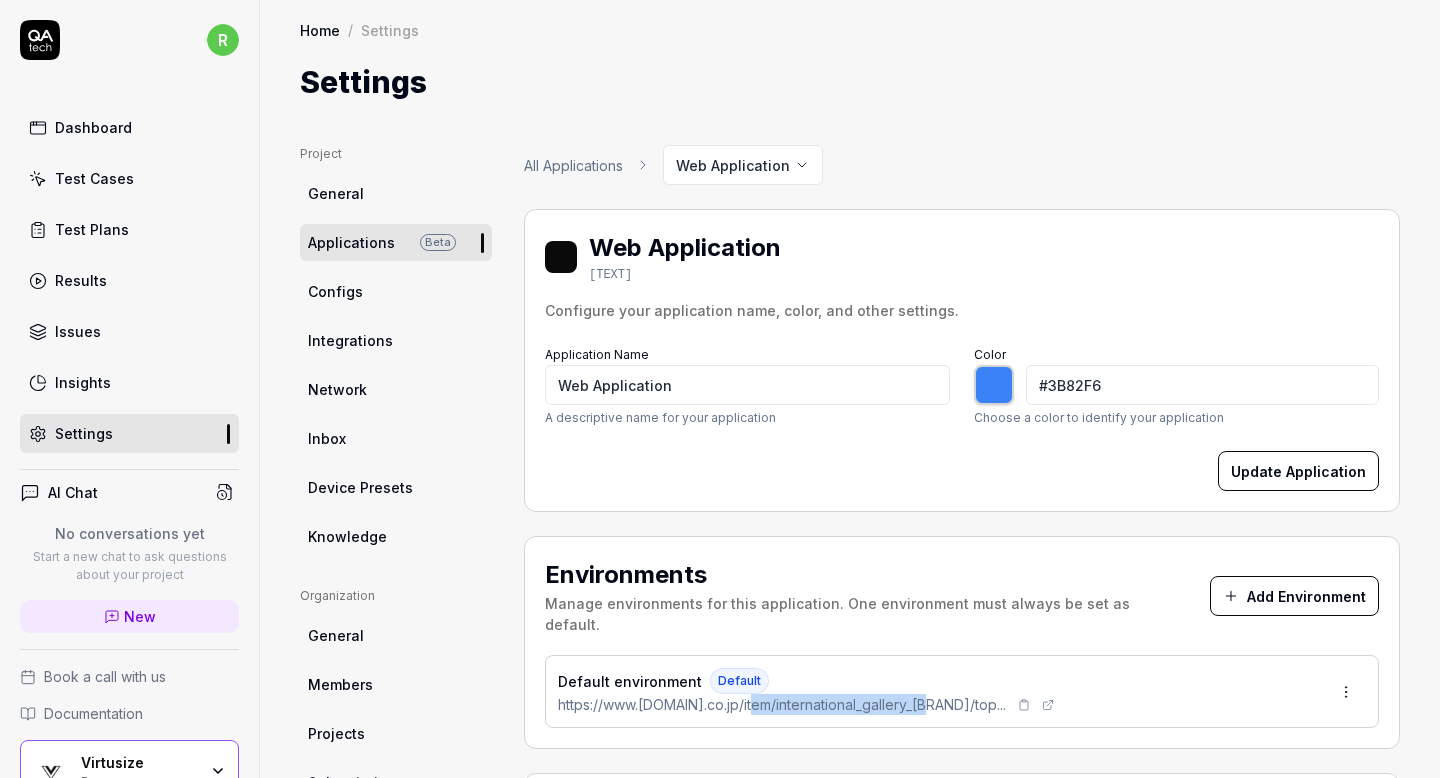 click on "https://www.beams.co.jp/item/international_gallery_beams/top..." at bounding box center [782, 704] 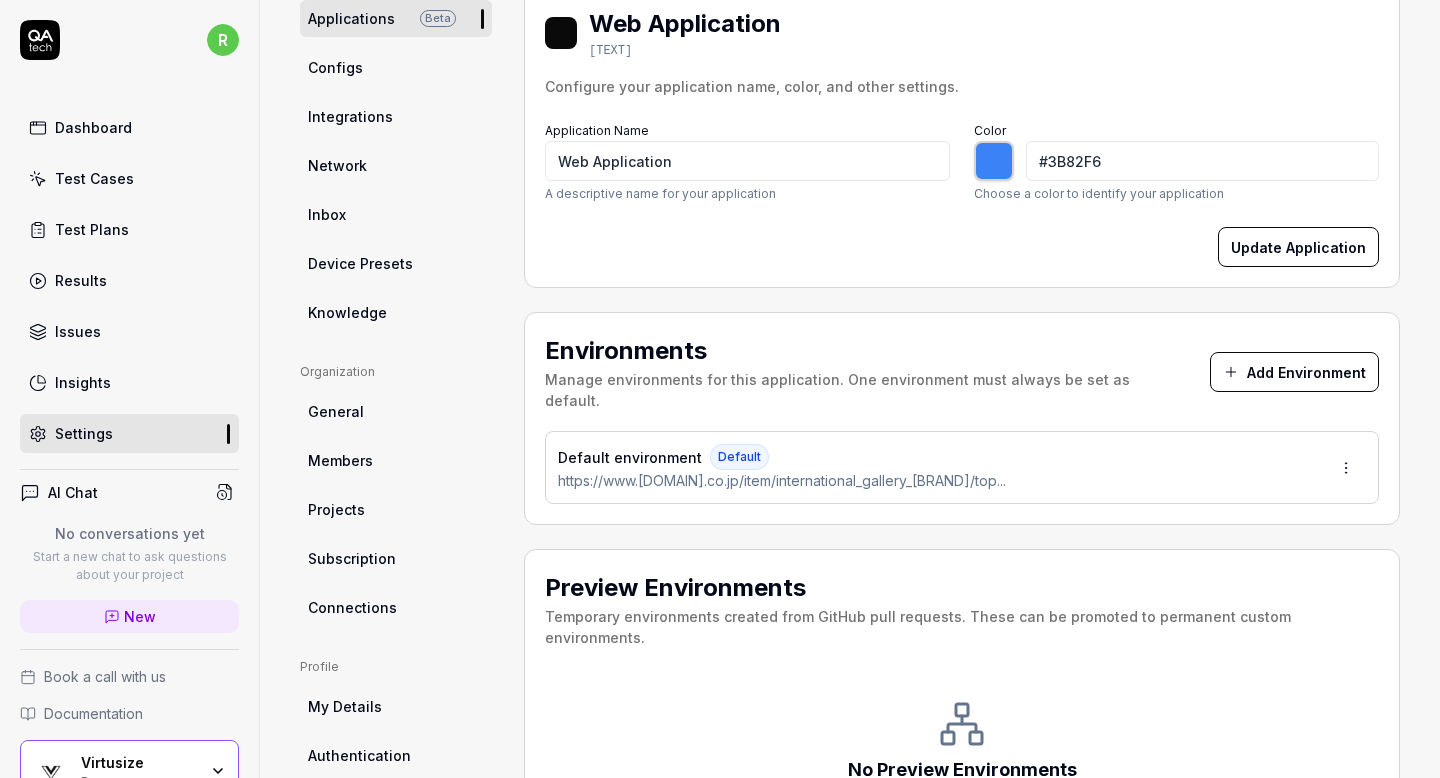 scroll, scrollTop: 232, scrollLeft: 0, axis: vertical 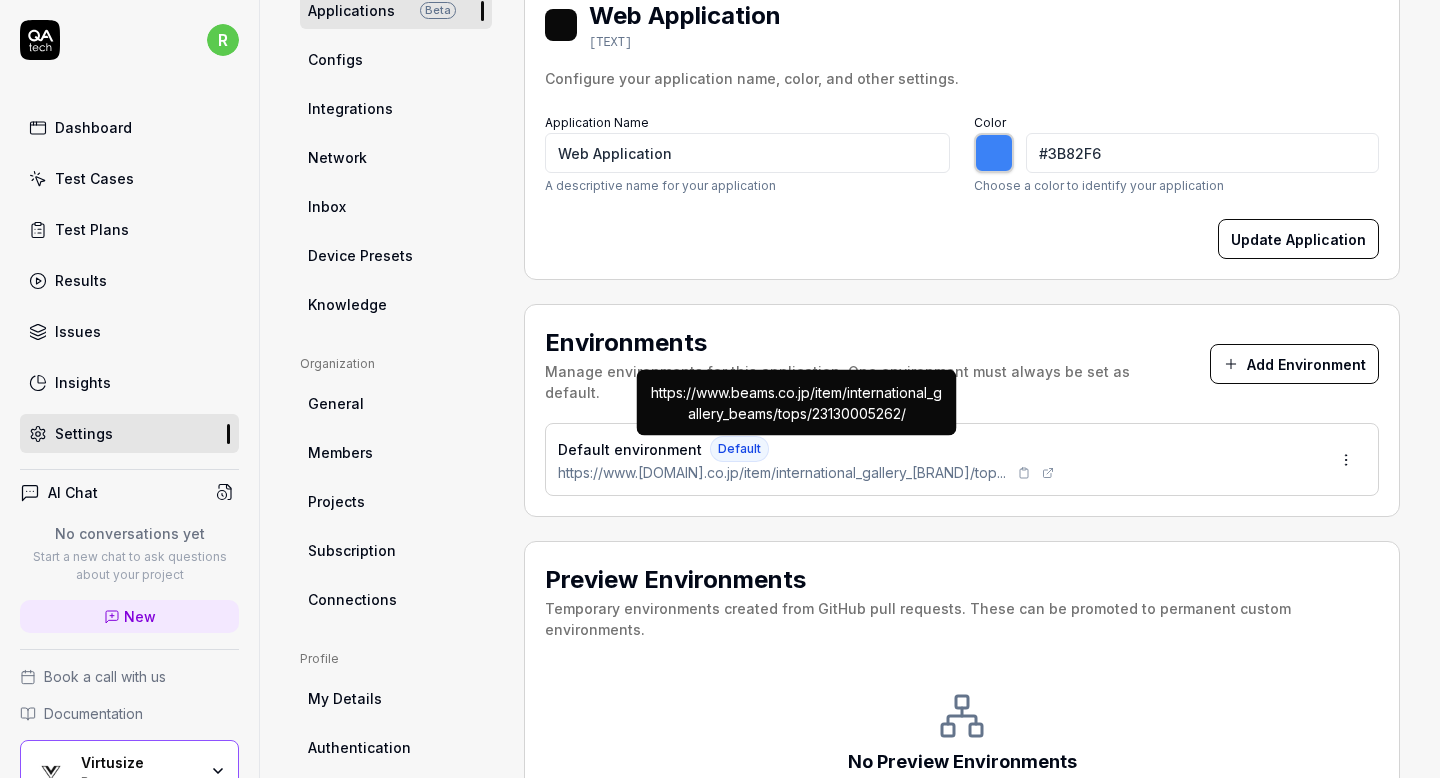 click 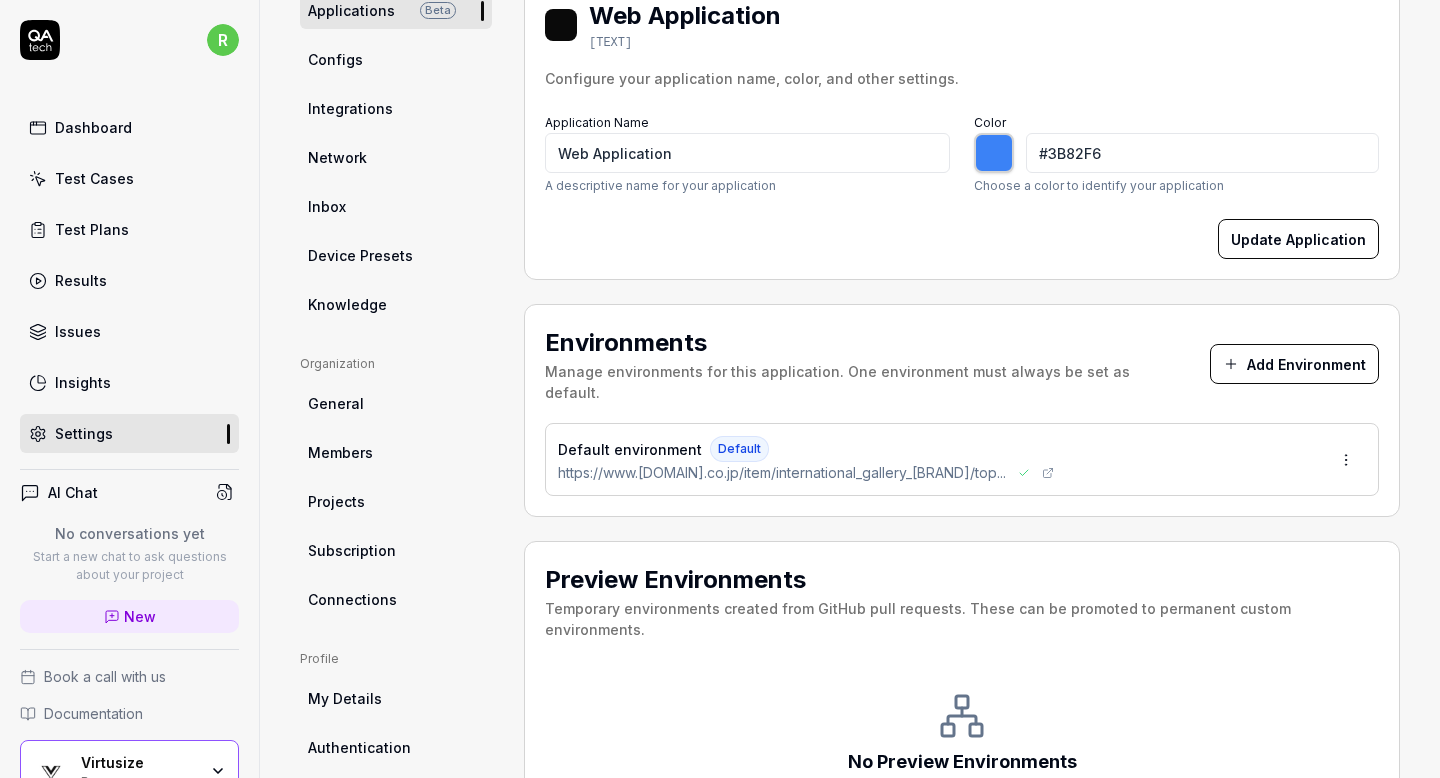 type 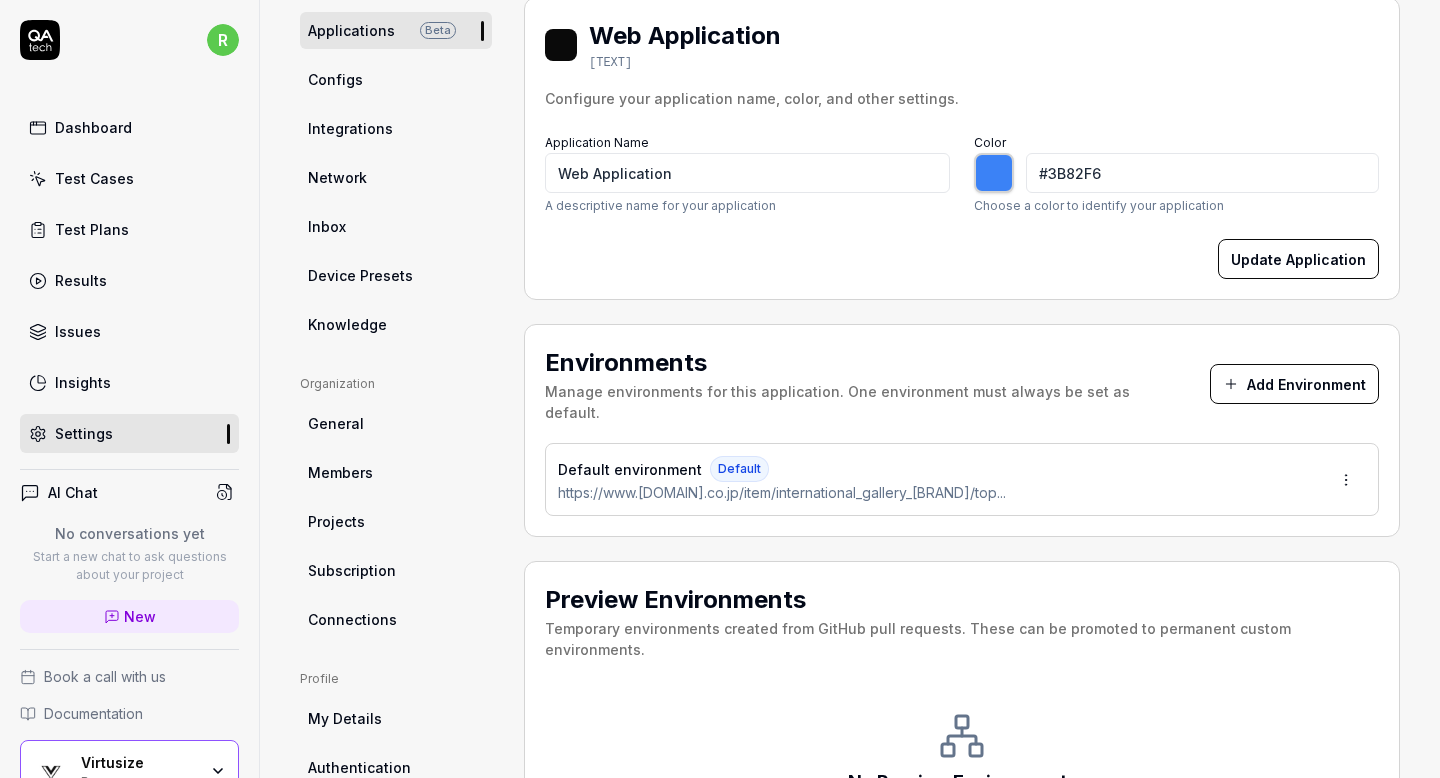 scroll, scrollTop: 211, scrollLeft: 0, axis: vertical 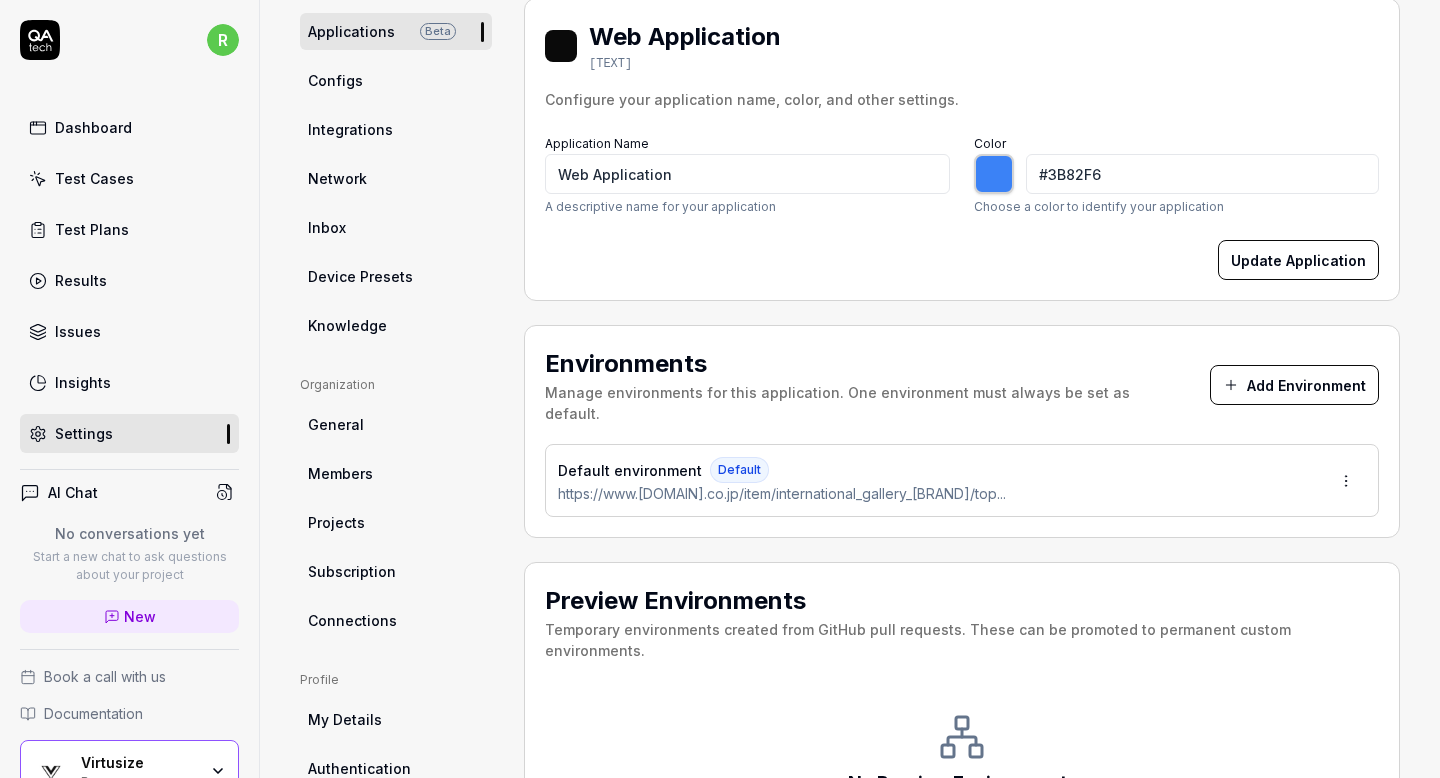 type on "*******" 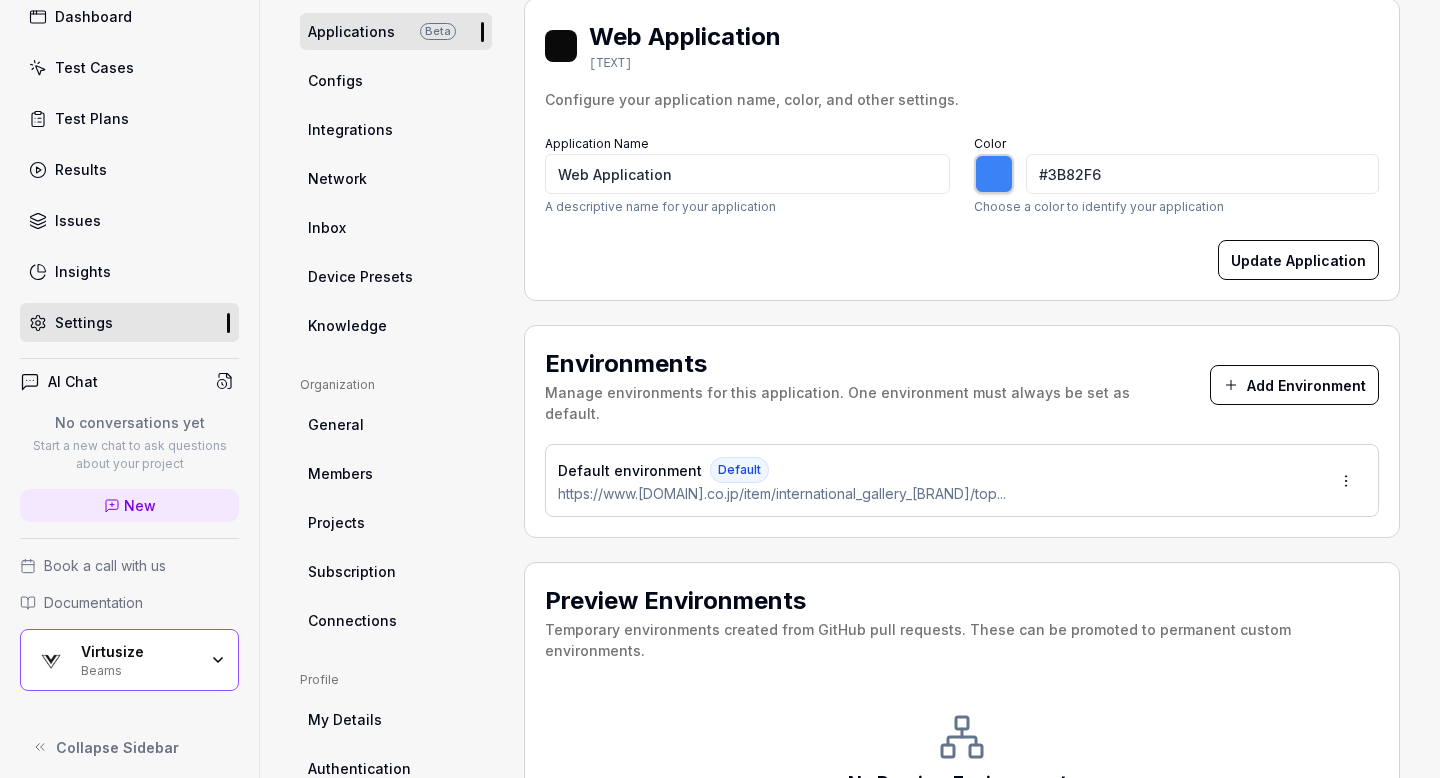 scroll, scrollTop: 121, scrollLeft: 0, axis: vertical 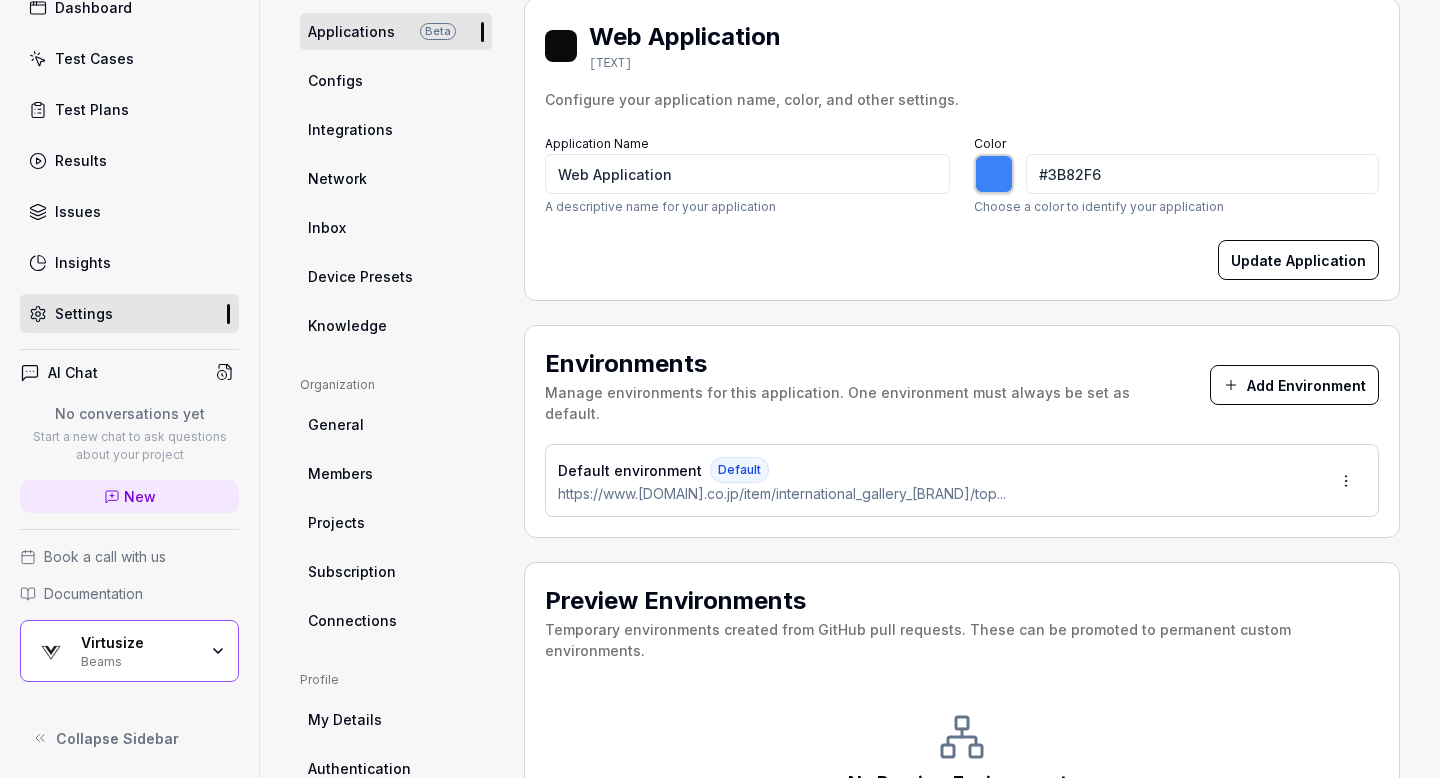 click on "Beams" at bounding box center (139, 660) 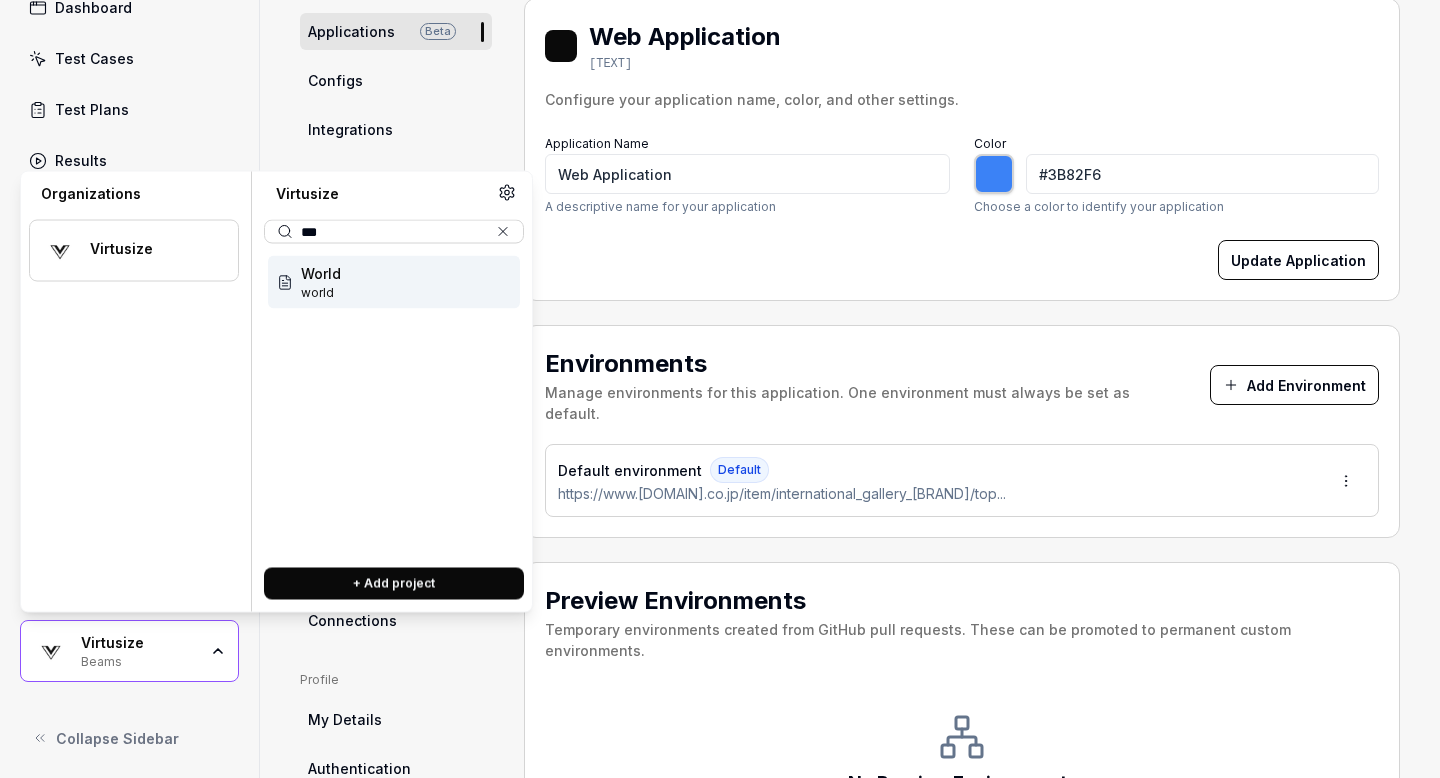type on "***" 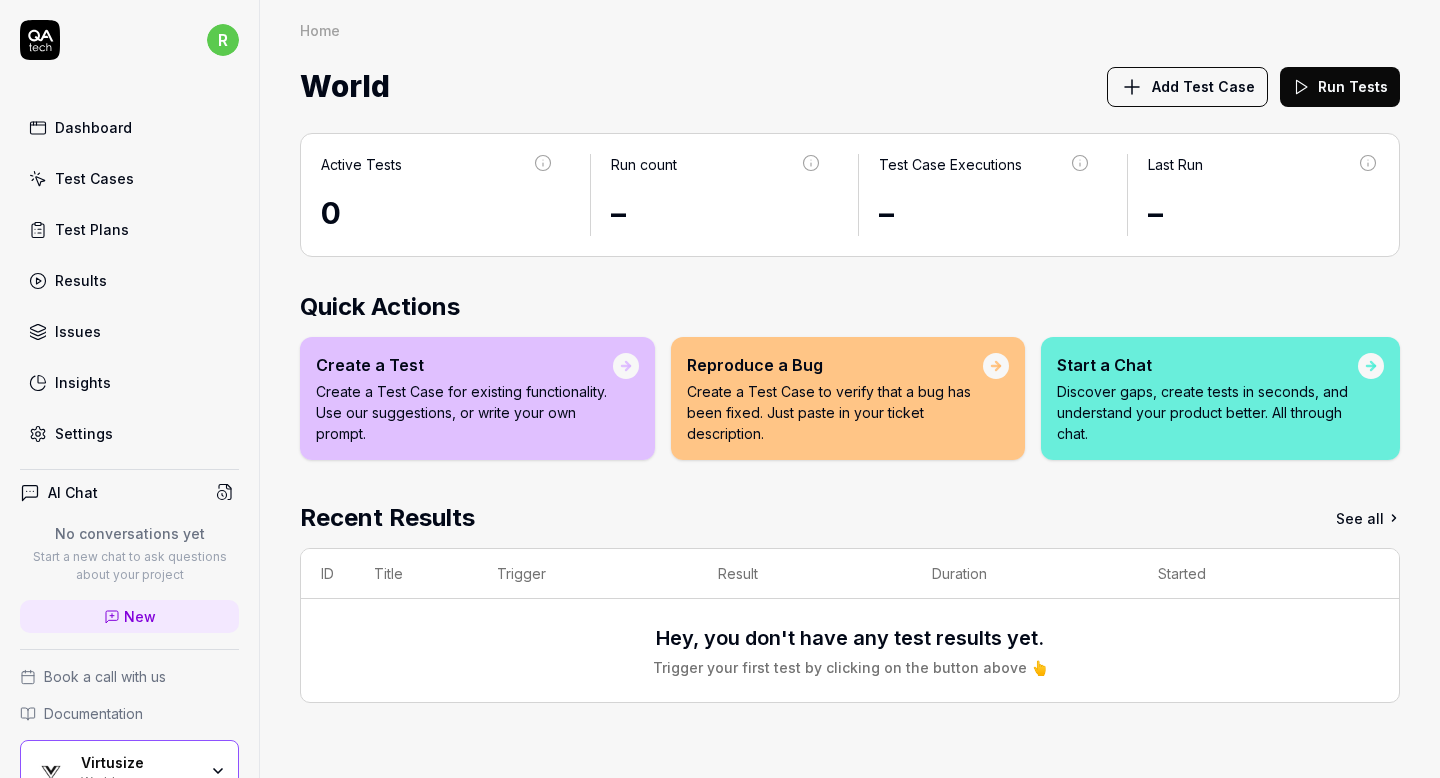 click on "Settings" at bounding box center [129, 433] 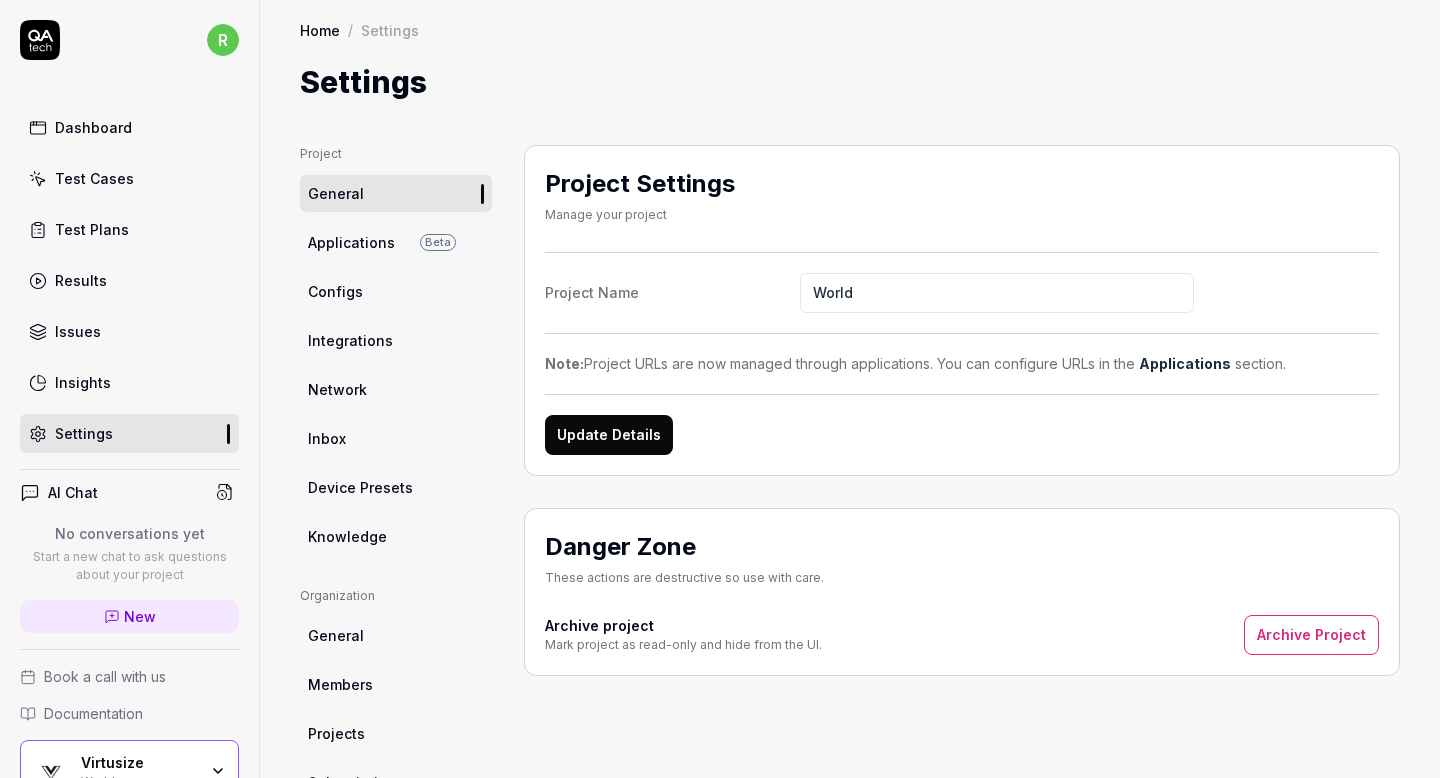click on "Applications" at bounding box center [351, 242] 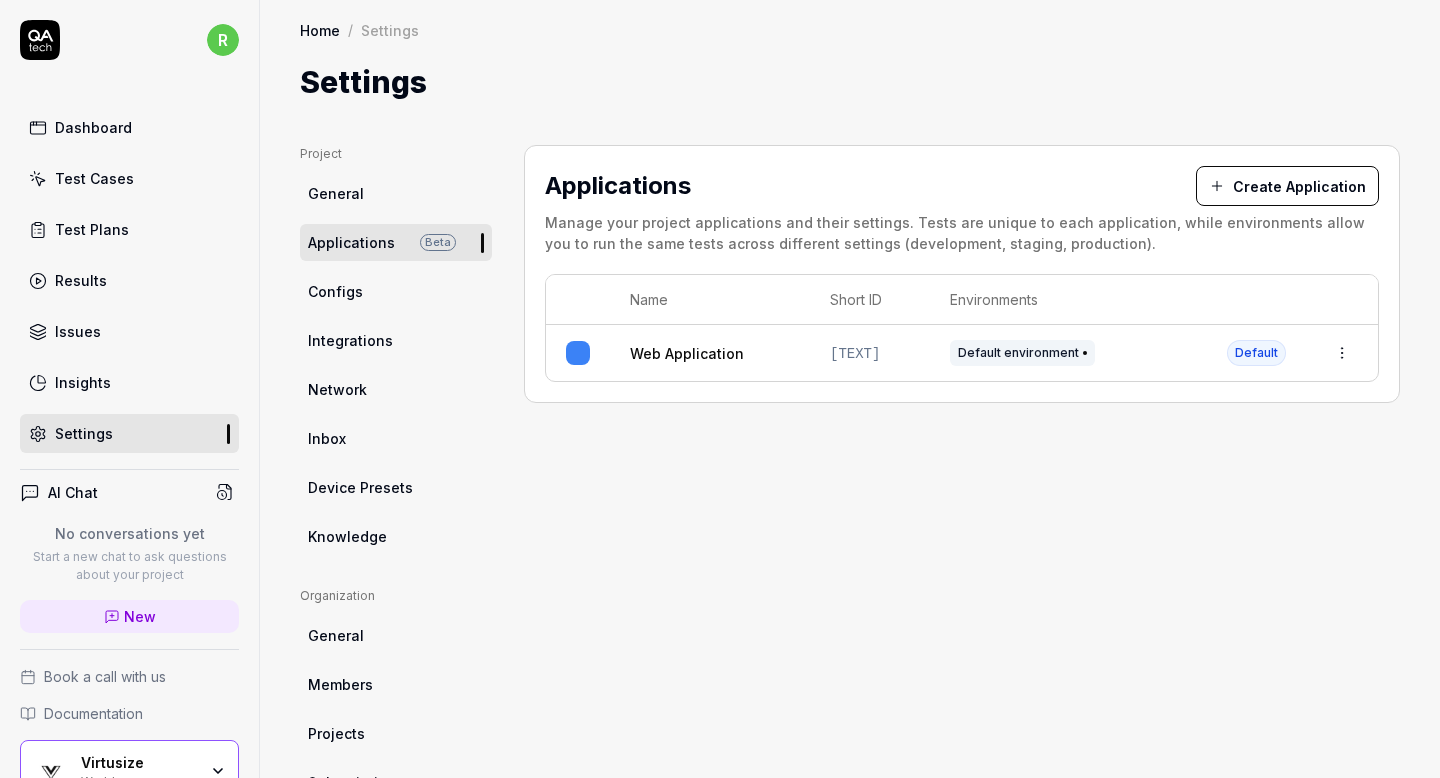 click on "r Dashboard Test Cases Test Plans Results Issues Insights Settings AI Chat No conversations yet Start a new chat to ask questions about your project New Book a call with us Documentation Virtusize World Collapse Sidebar Home / Settings Home / Settings Settings Project General Applications Beta Configs Integrations Network Inbox Device Presets Knowledge Project Select a page Organization General Members Projects Subscription Connections Organization Select a page Profile My Details Authentication Email Password Profile Select a page Applications Create Application Manage your project applications and their settings. Tests are unique to each application, while environments allow you to run the same tests across different settings (development, staging, production). Name Short ID Environments Web Application Qizkl6 Default environment Default" at bounding box center (720, 389) 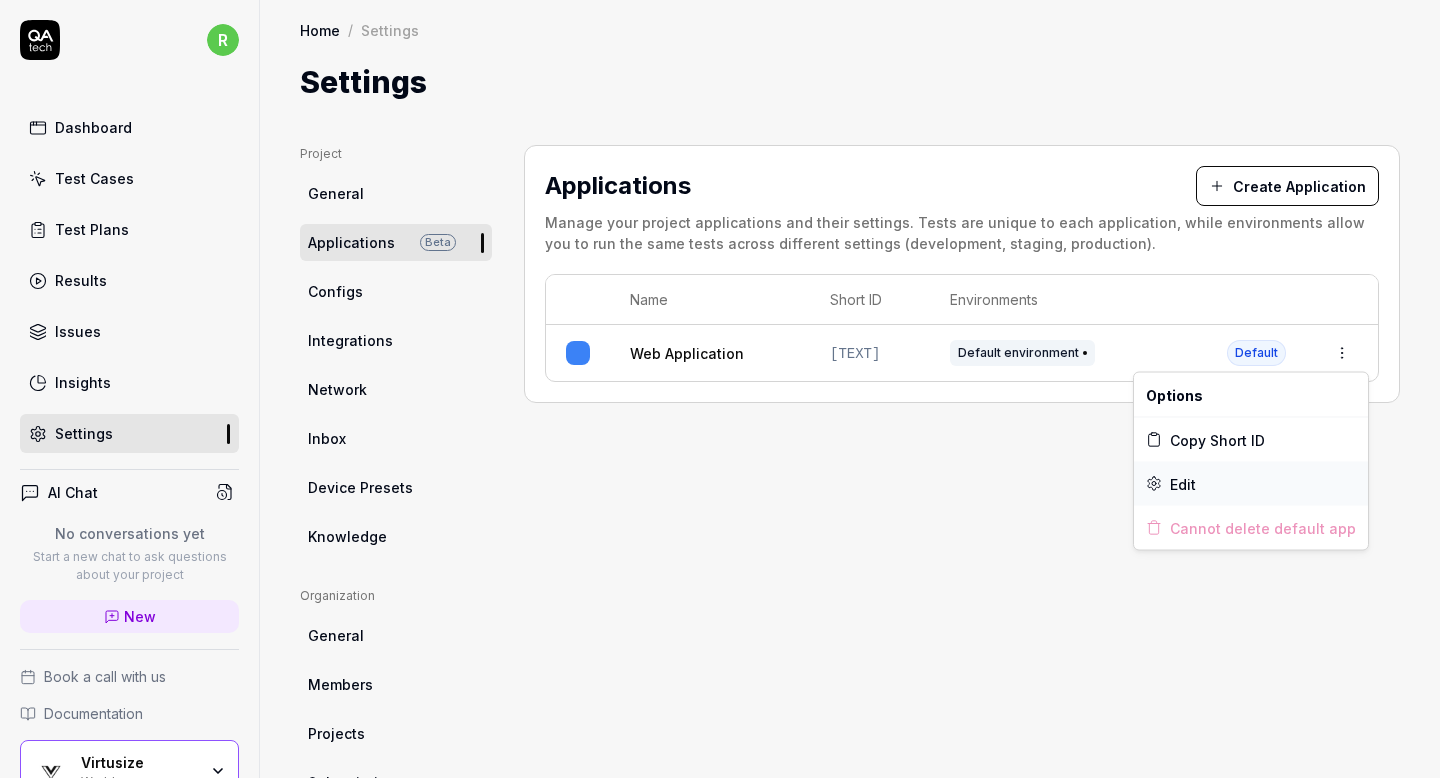 click on "Edit" at bounding box center (1183, 483) 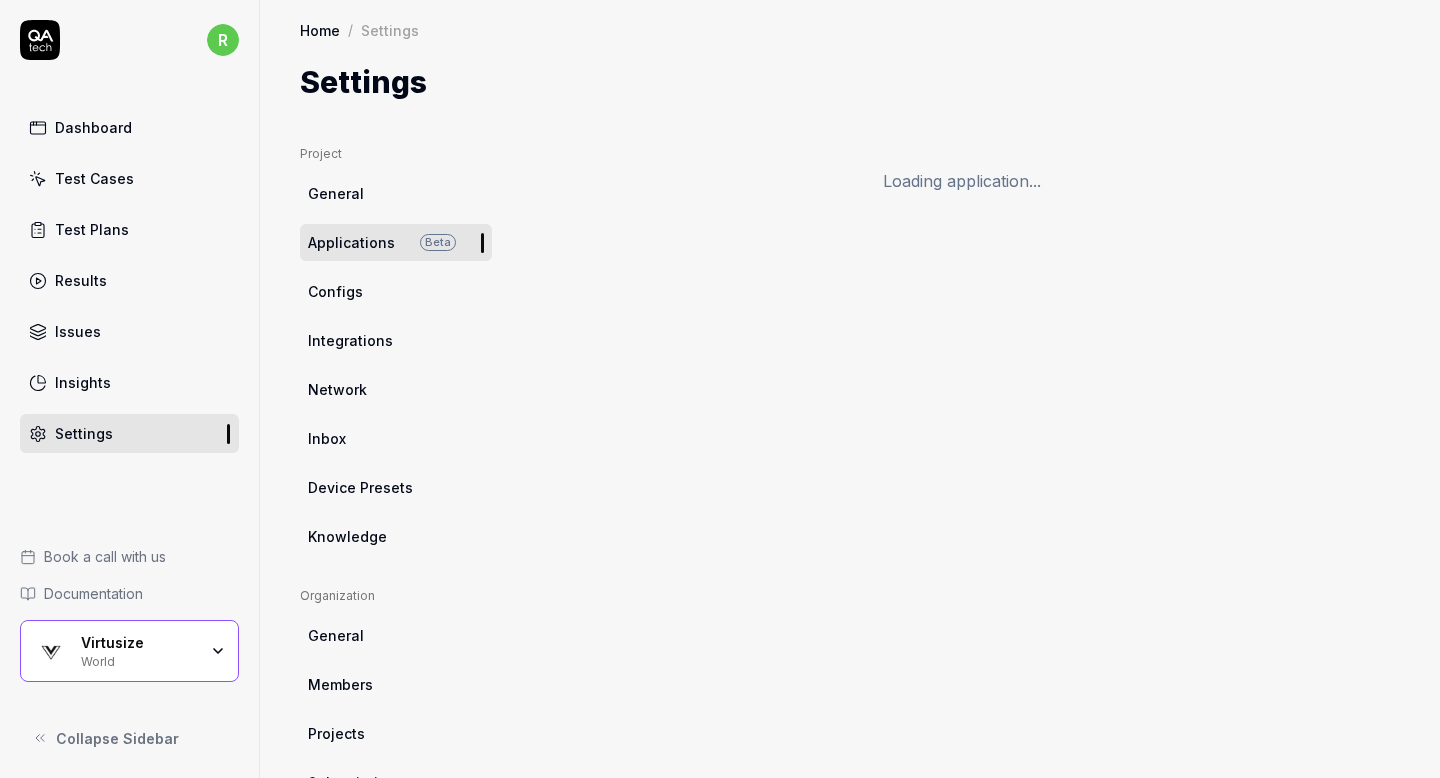 scroll, scrollTop: 0, scrollLeft: 0, axis: both 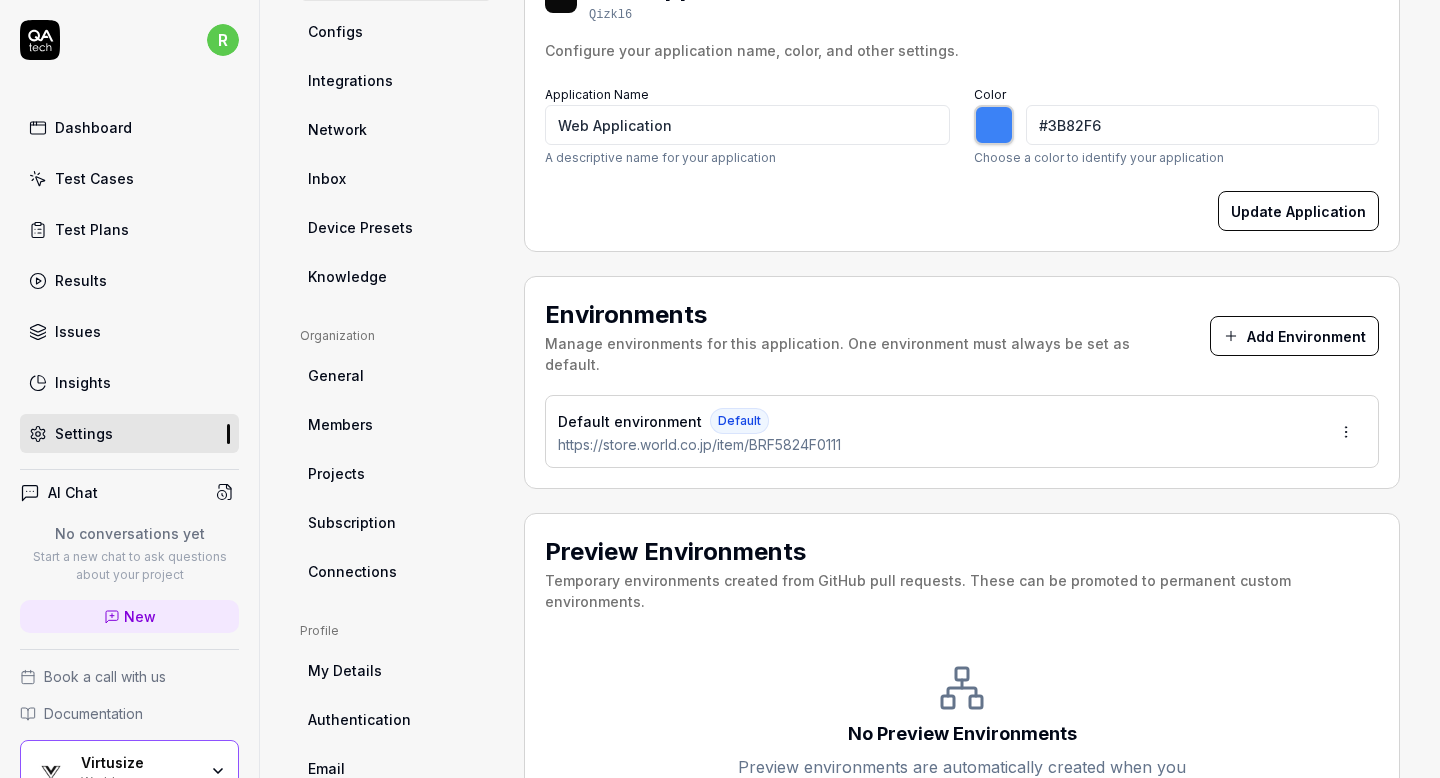 click on "https://store.world.co.jp/item/BRF5824F0111" at bounding box center (720, 389) 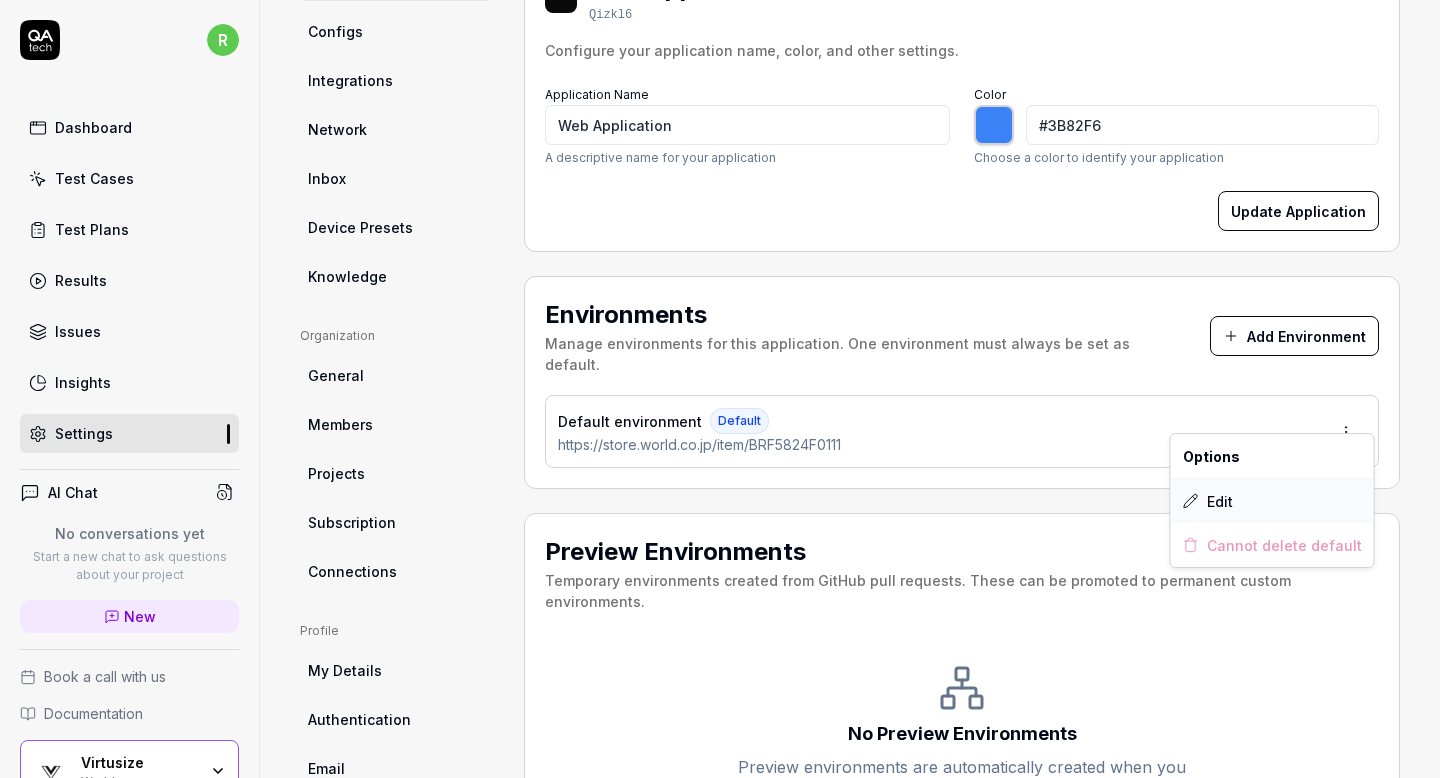 click on "Edit" at bounding box center [1220, 501] 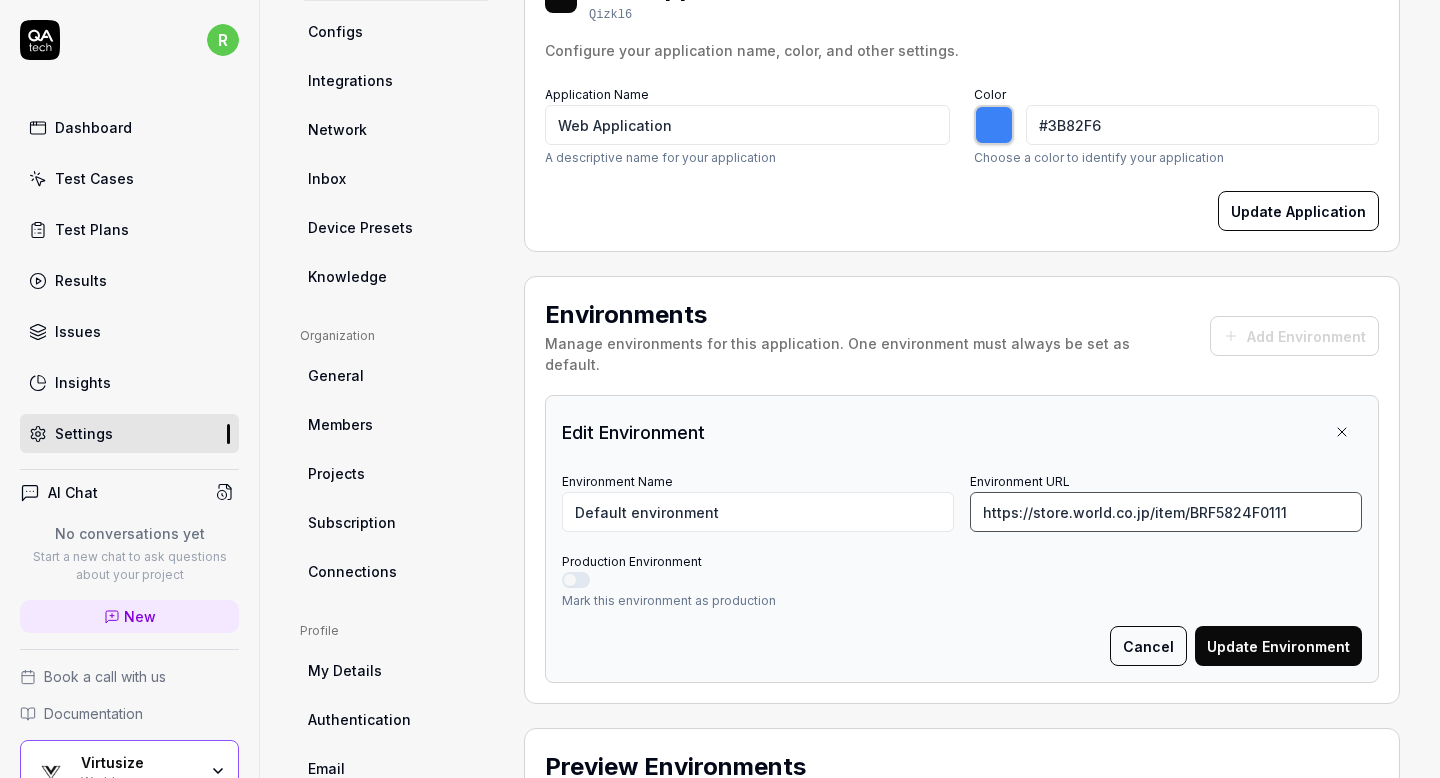 click on "https://store.world.co.jp/item/BRF5824F0111" at bounding box center [1166, 512] 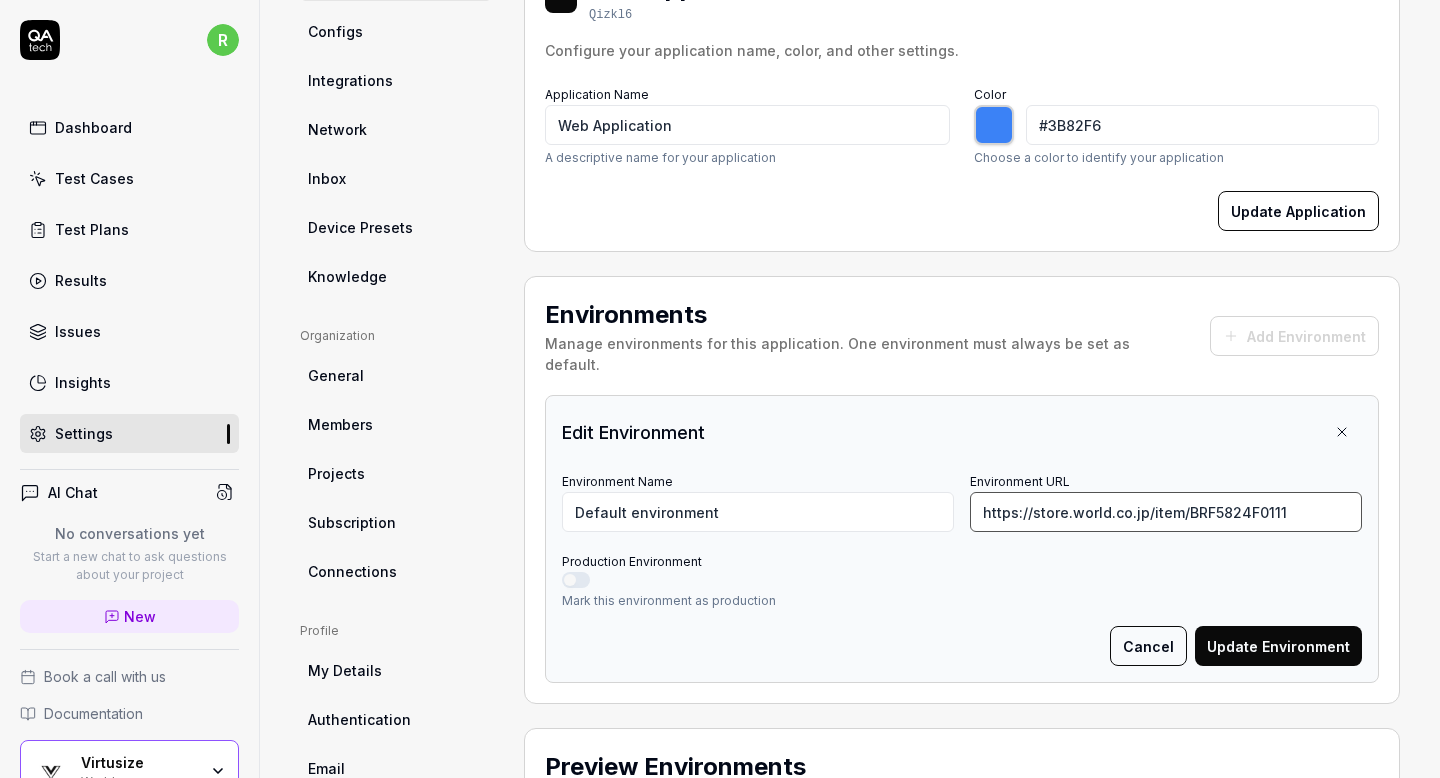 scroll, scrollTop: 121, scrollLeft: 0, axis: vertical 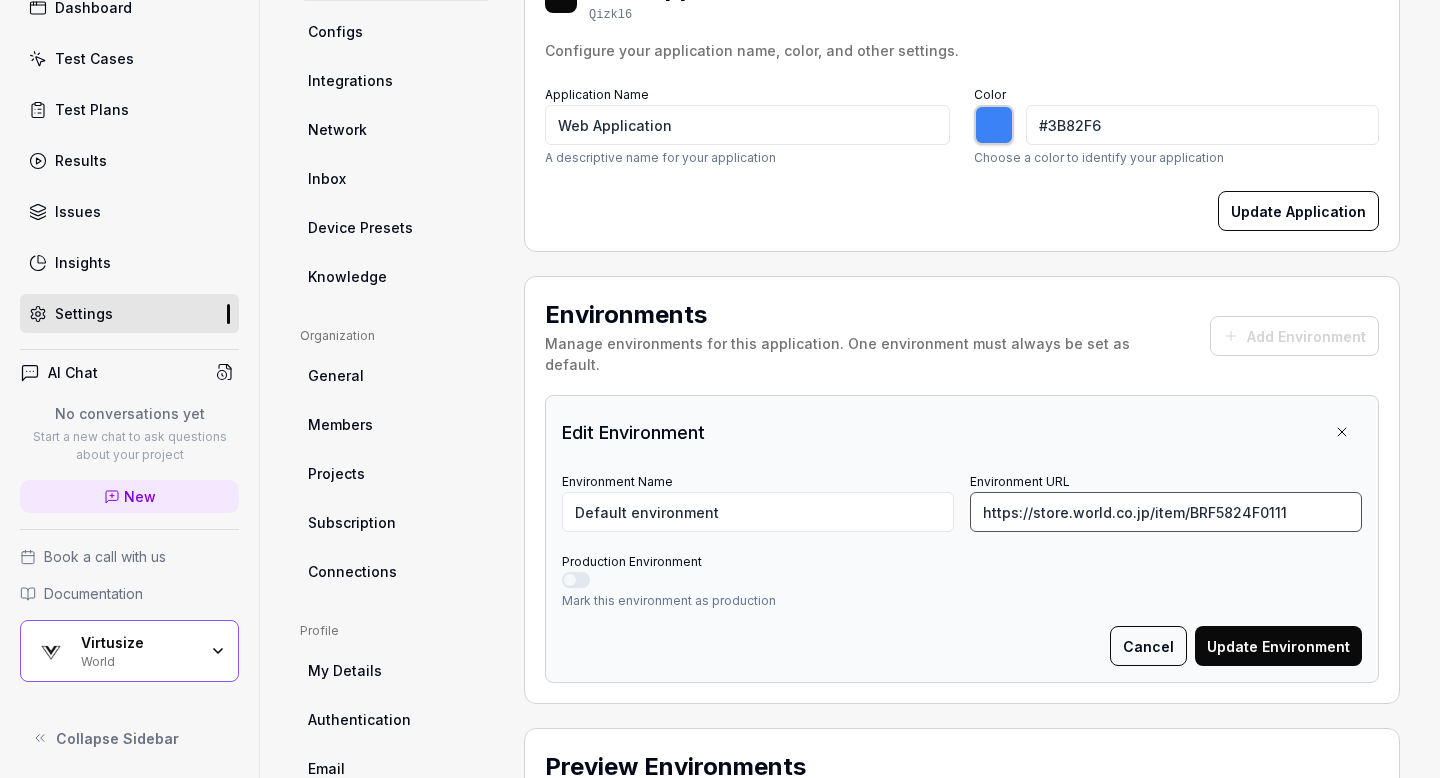 type on "*******" 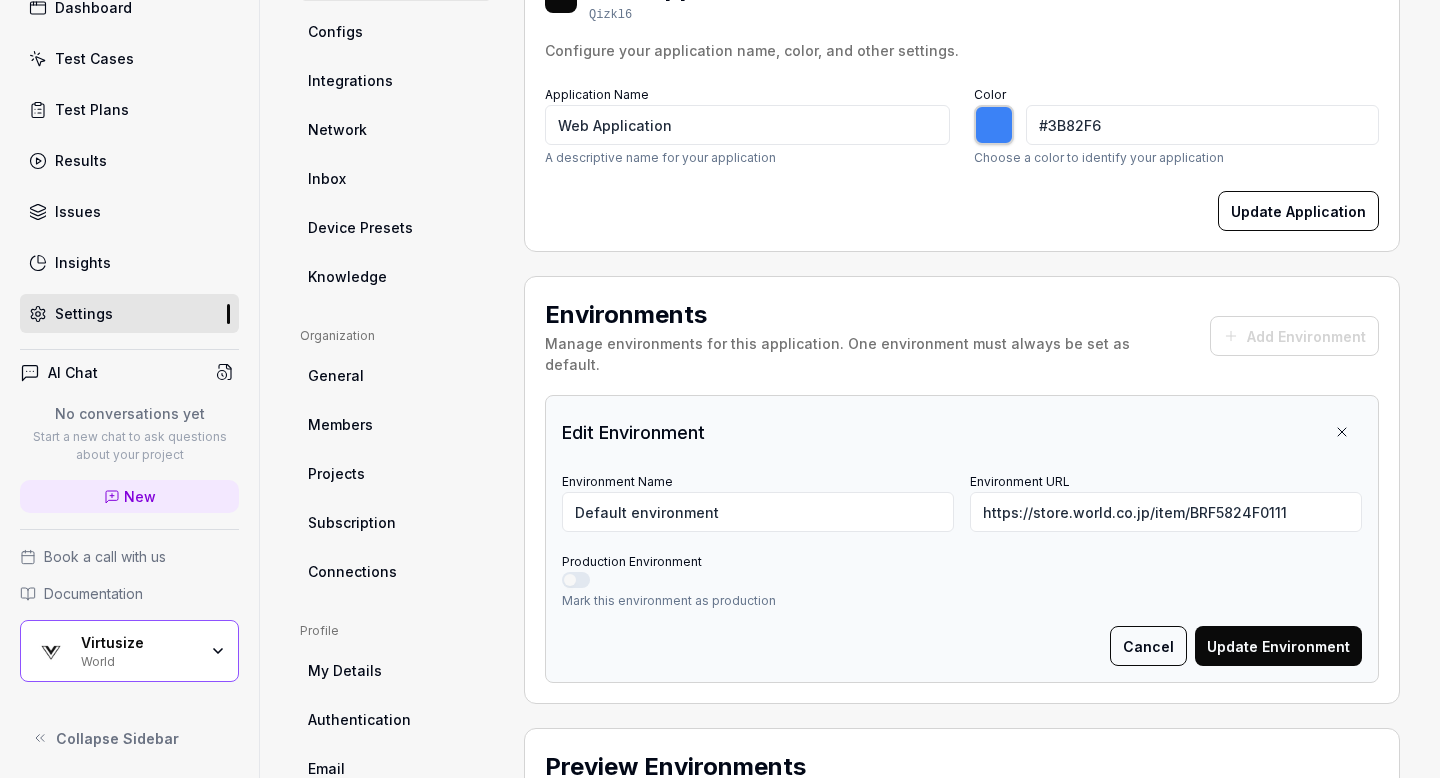 click on "World" at bounding box center [139, 660] 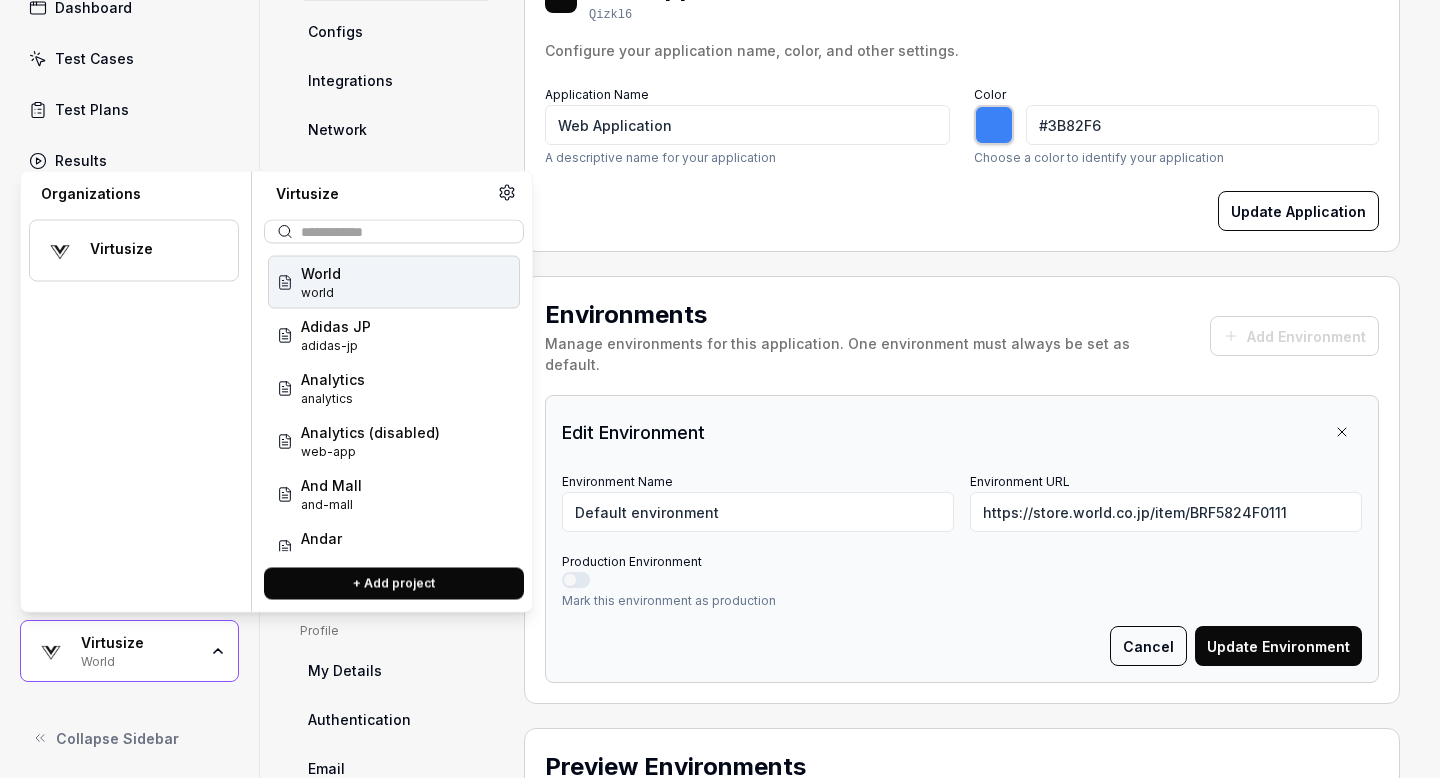 click at bounding box center [406, 231] 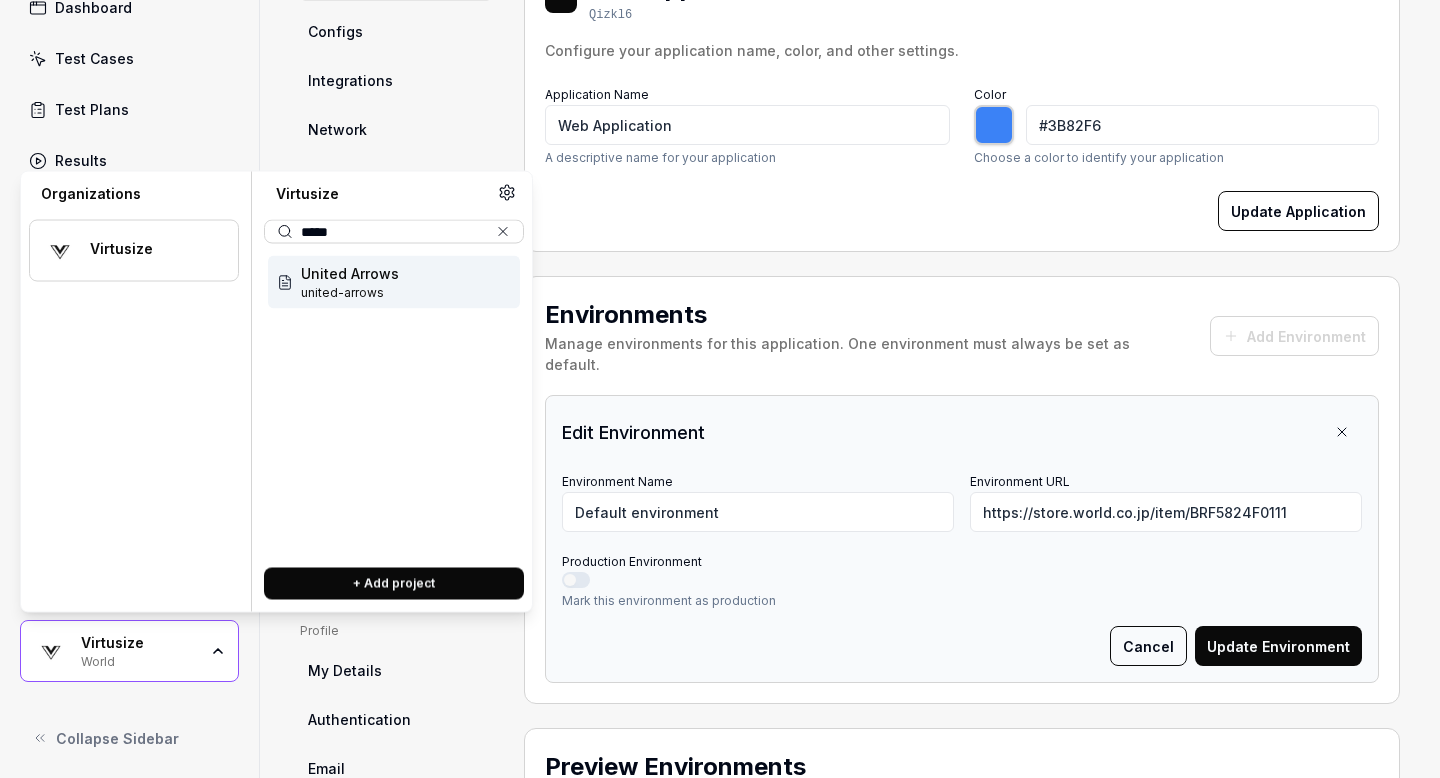 type on "*****" 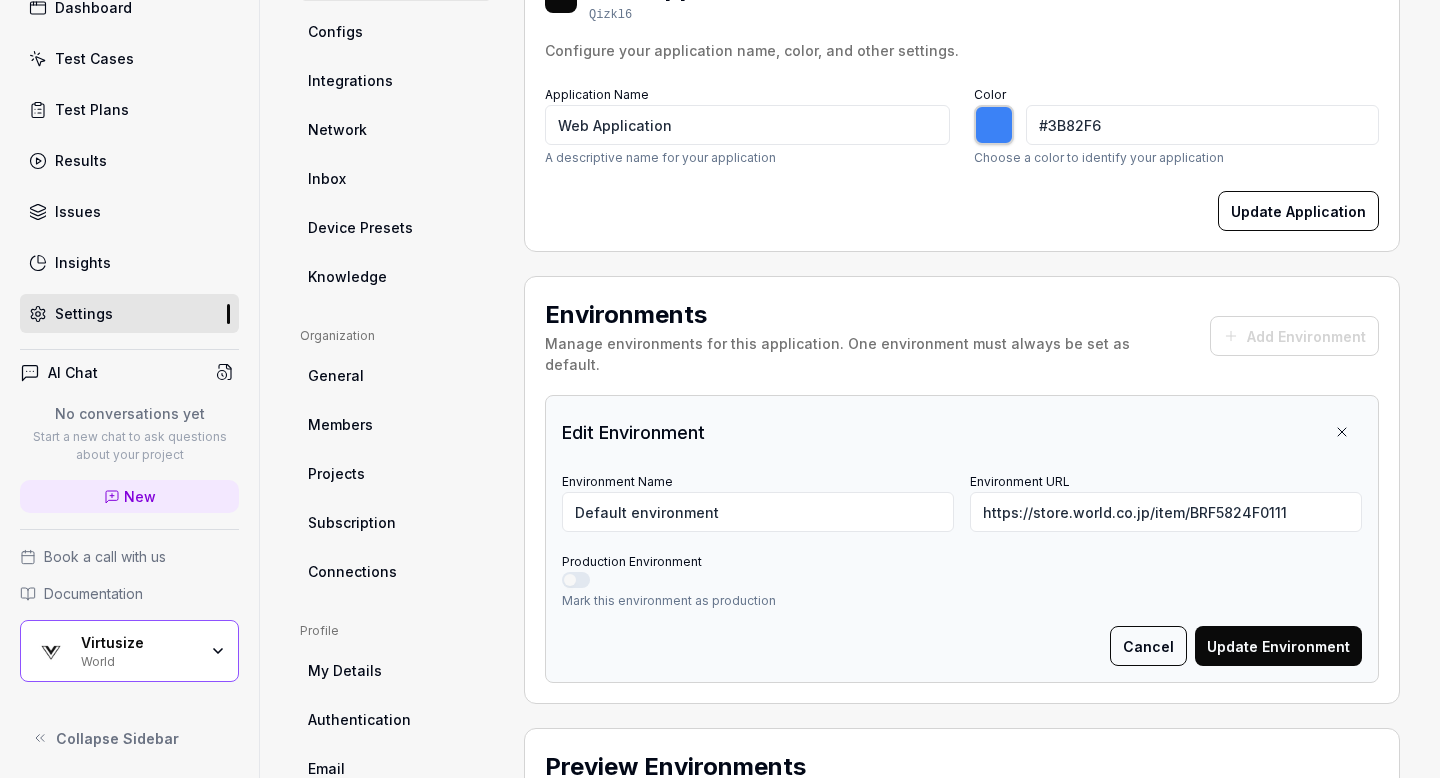 type 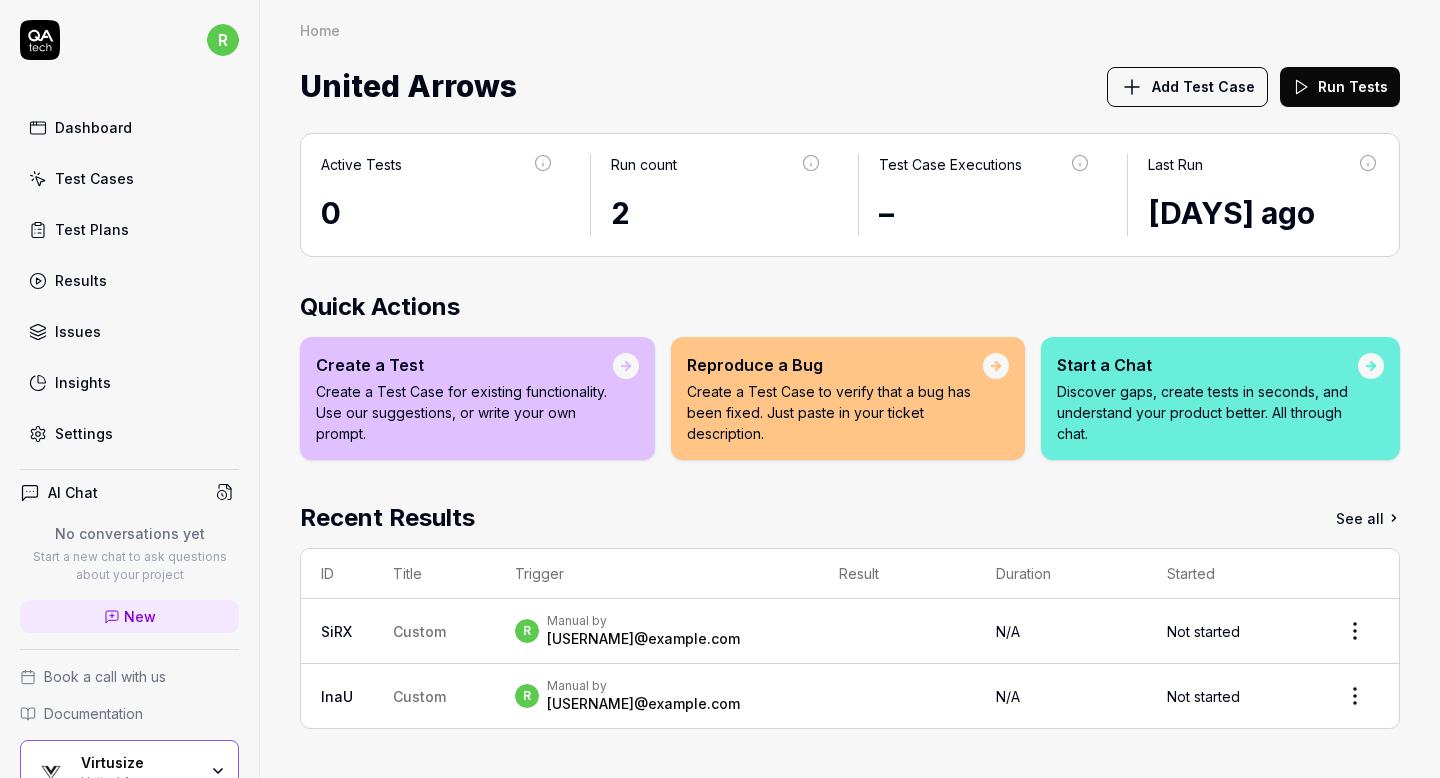 click on "[EMAIL]" at bounding box center [643, 639] 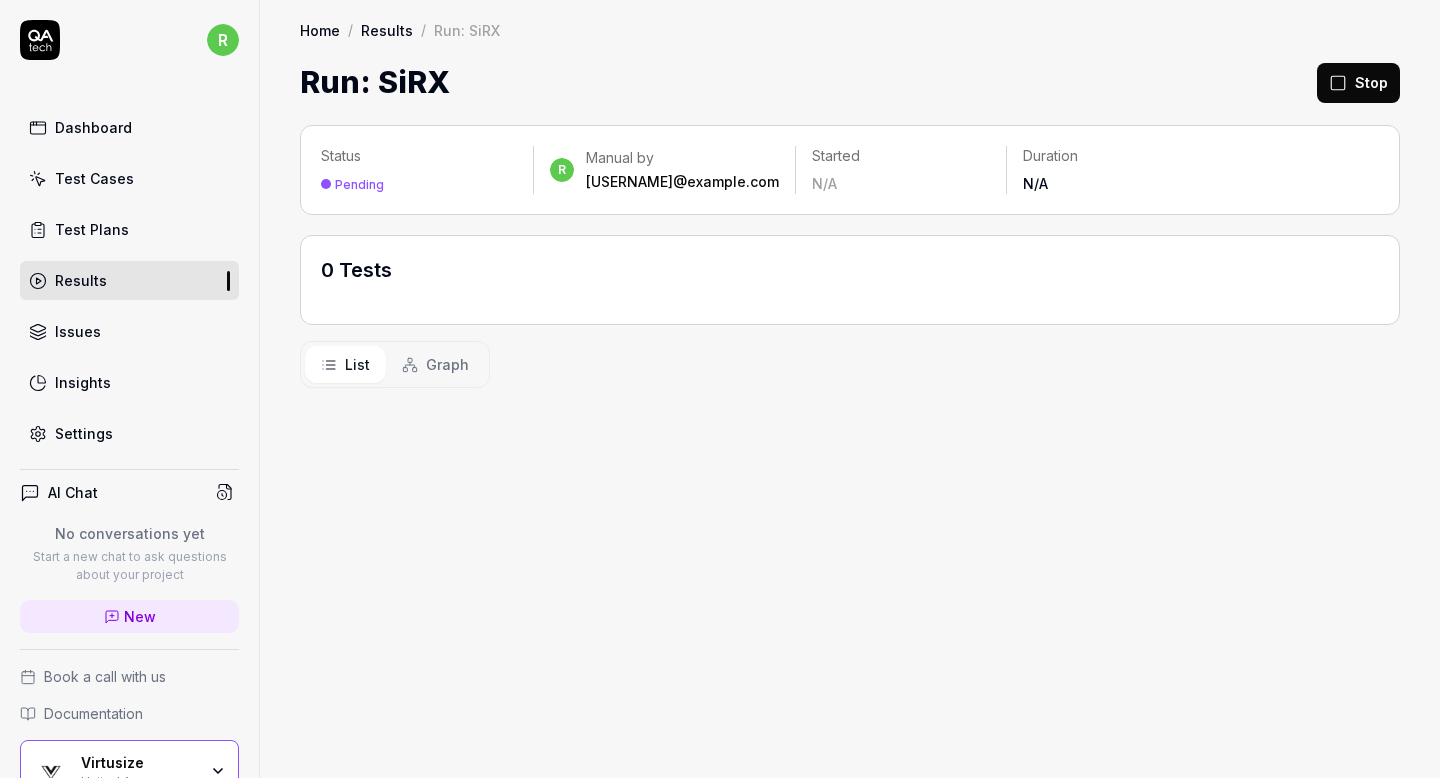 click on "Settings" at bounding box center [84, 433] 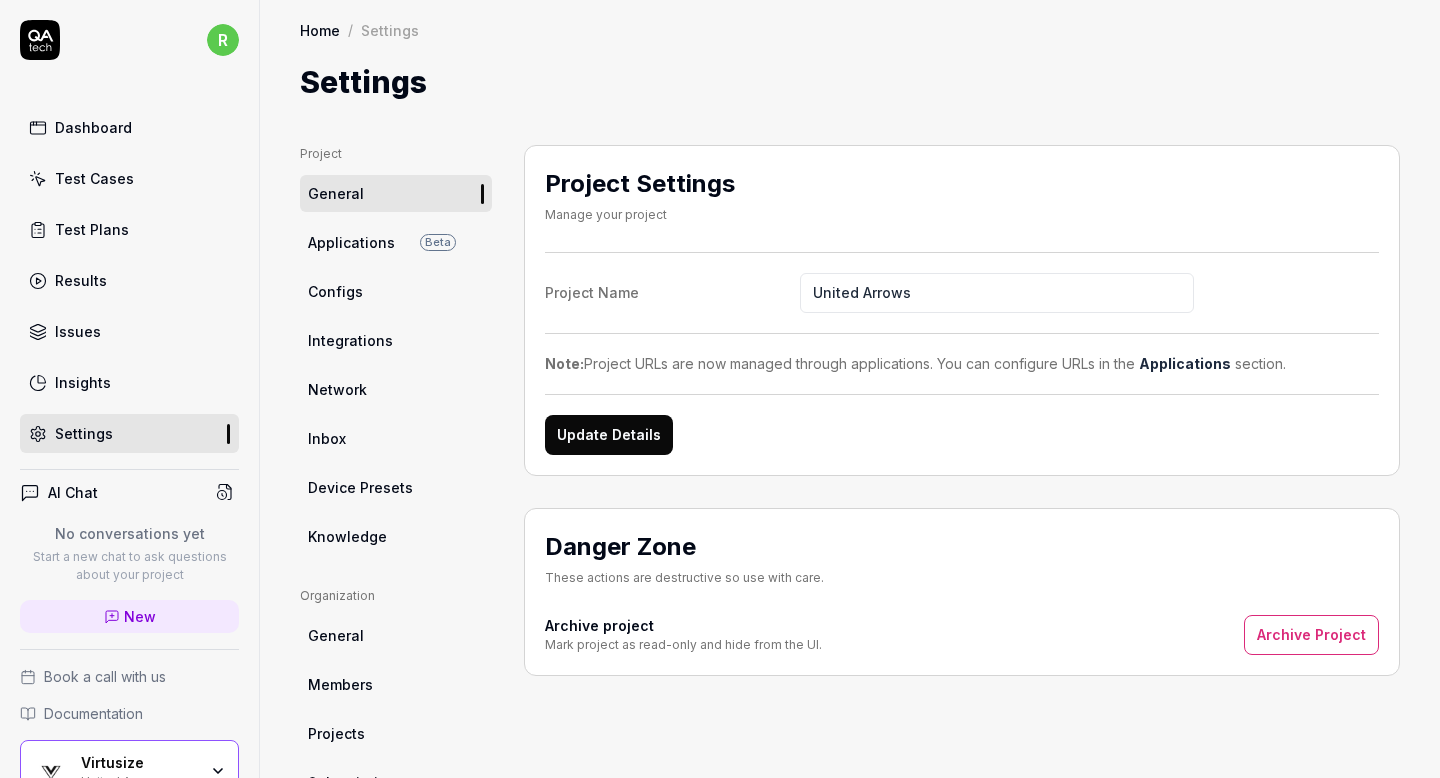 click on "Applications Beta" at bounding box center [396, 242] 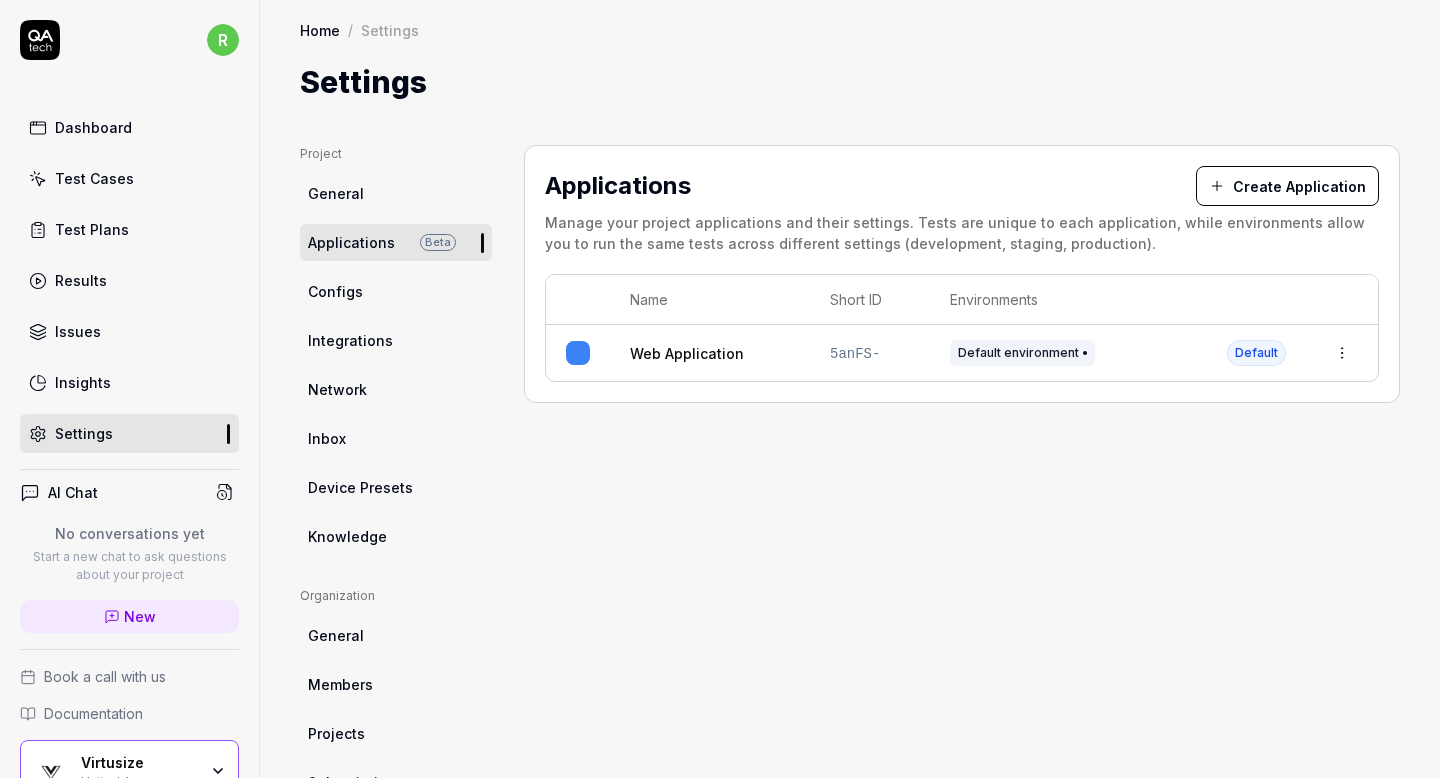 click on "r Dashboard Test Cases Test Plans Results Issues Insights Settings AI Chat No conversations yet Start a new chat to ask questions about your project New Book a call with us Documentation Virtusize United Arrows Collapse Sidebar Home / Settings Home / Settings Settings Project General Applications Beta Configs Integrations Network Inbox Device Presets Knowledge Project Select a page Organization General Members Projects Subscription Connections Organization Select a page Profile My Details Authentication Email Password Profile Select a page Applications Create Application Manage your project applications and their settings. Tests are unique to each application, while environments allow you to run the same tests across different settings (development, staging, production). Name Short ID Environments Web Application 5anFS- Default environment Default" at bounding box center [720, 389] 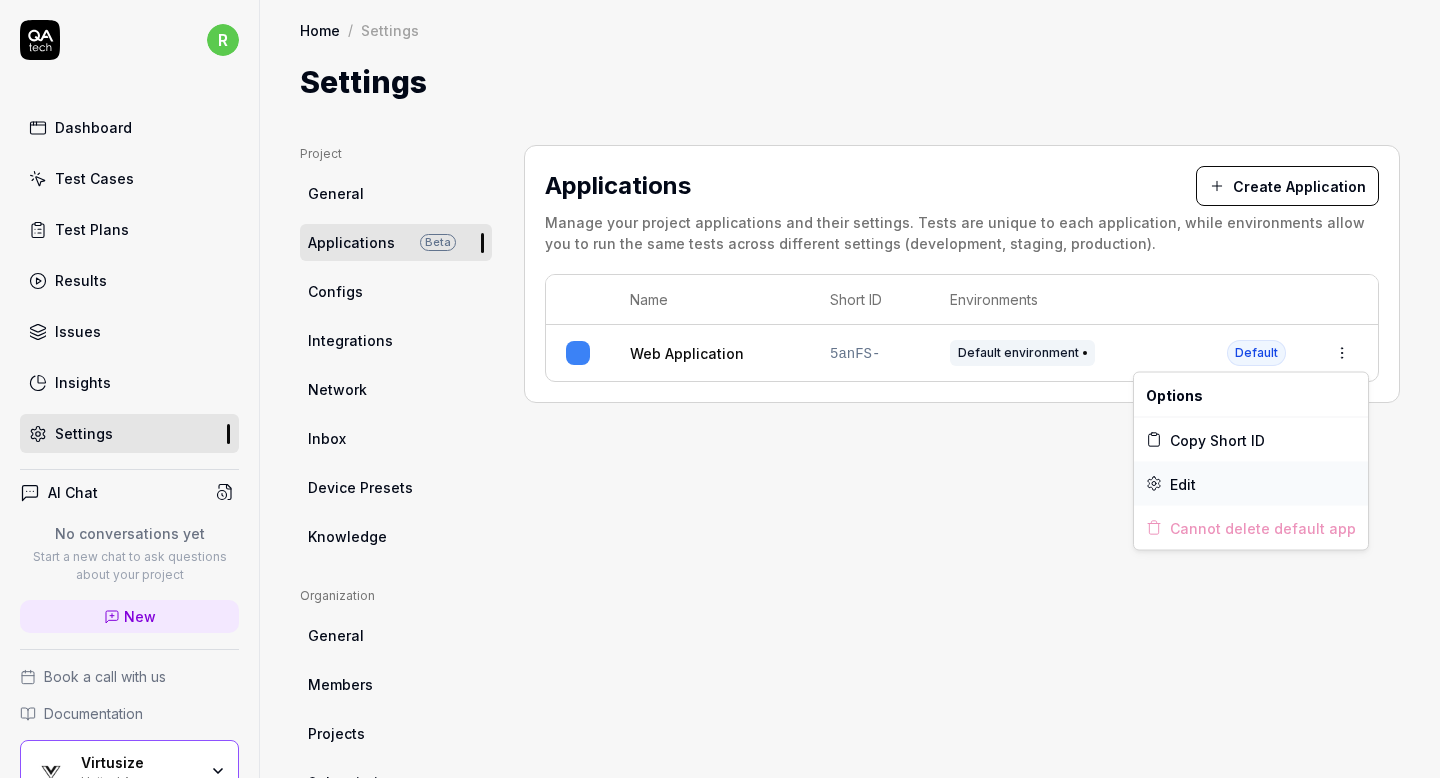 click on "Edit" at bounding box center [1251, 484] 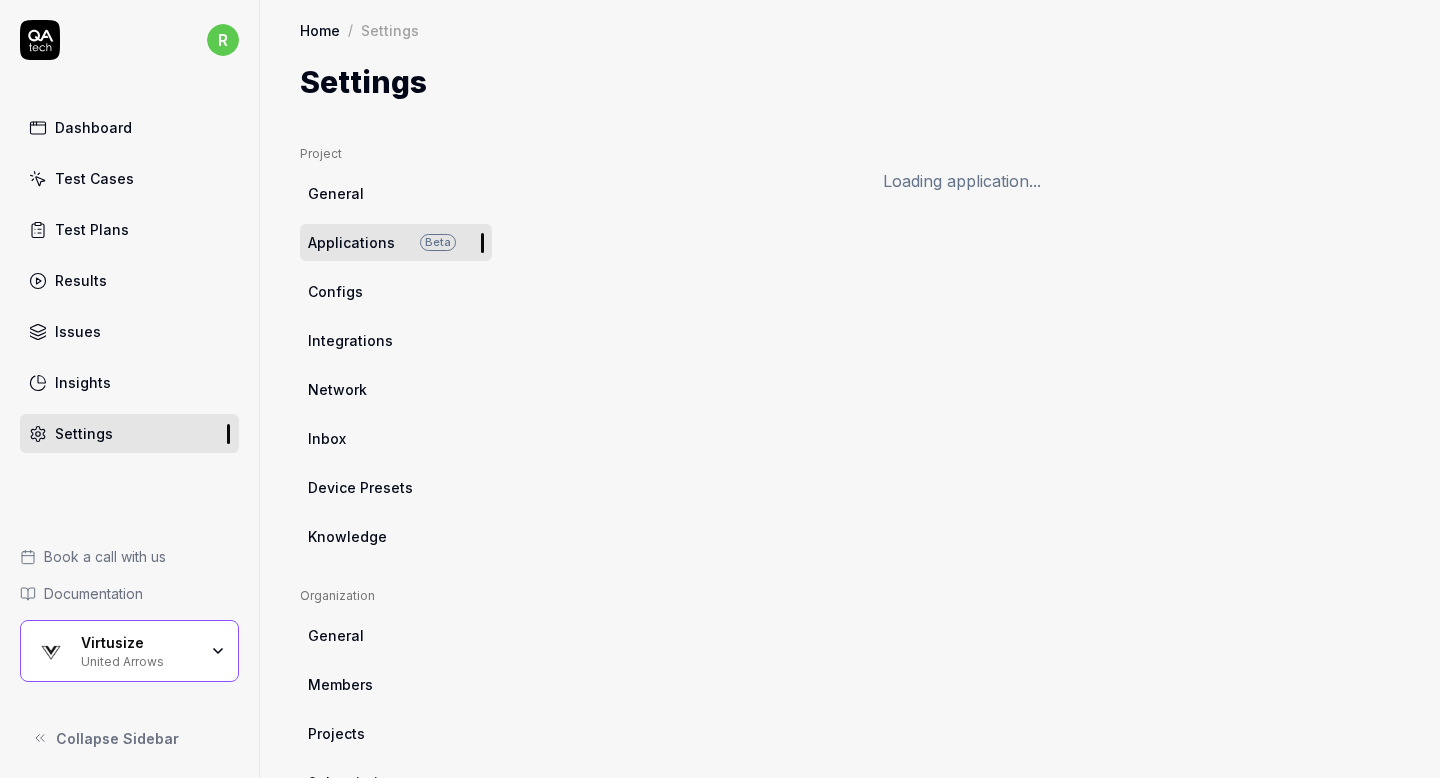 scroll, scrollTop: 0, scrollLeft: 0, axis: both 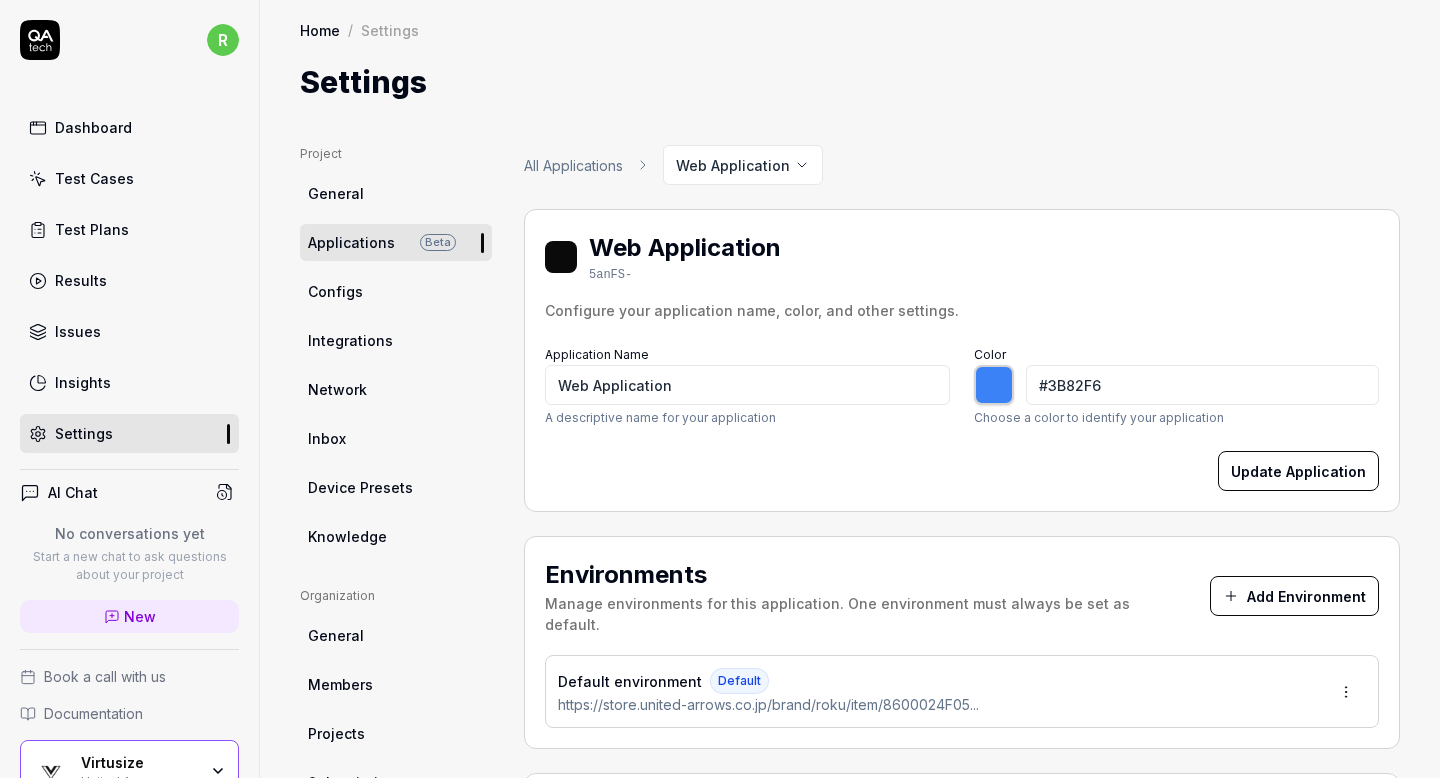 type on "*******" 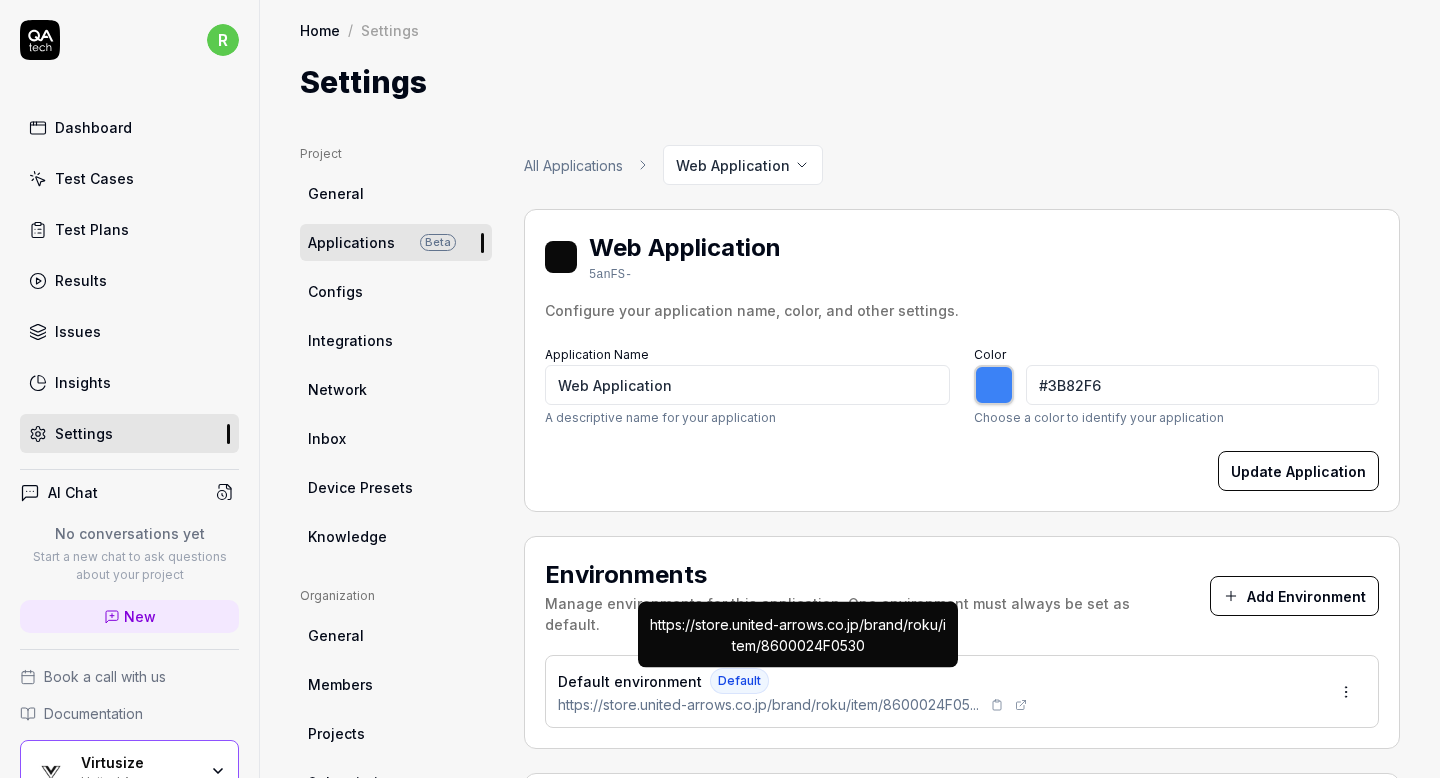 click at bounding box center (997, 705) 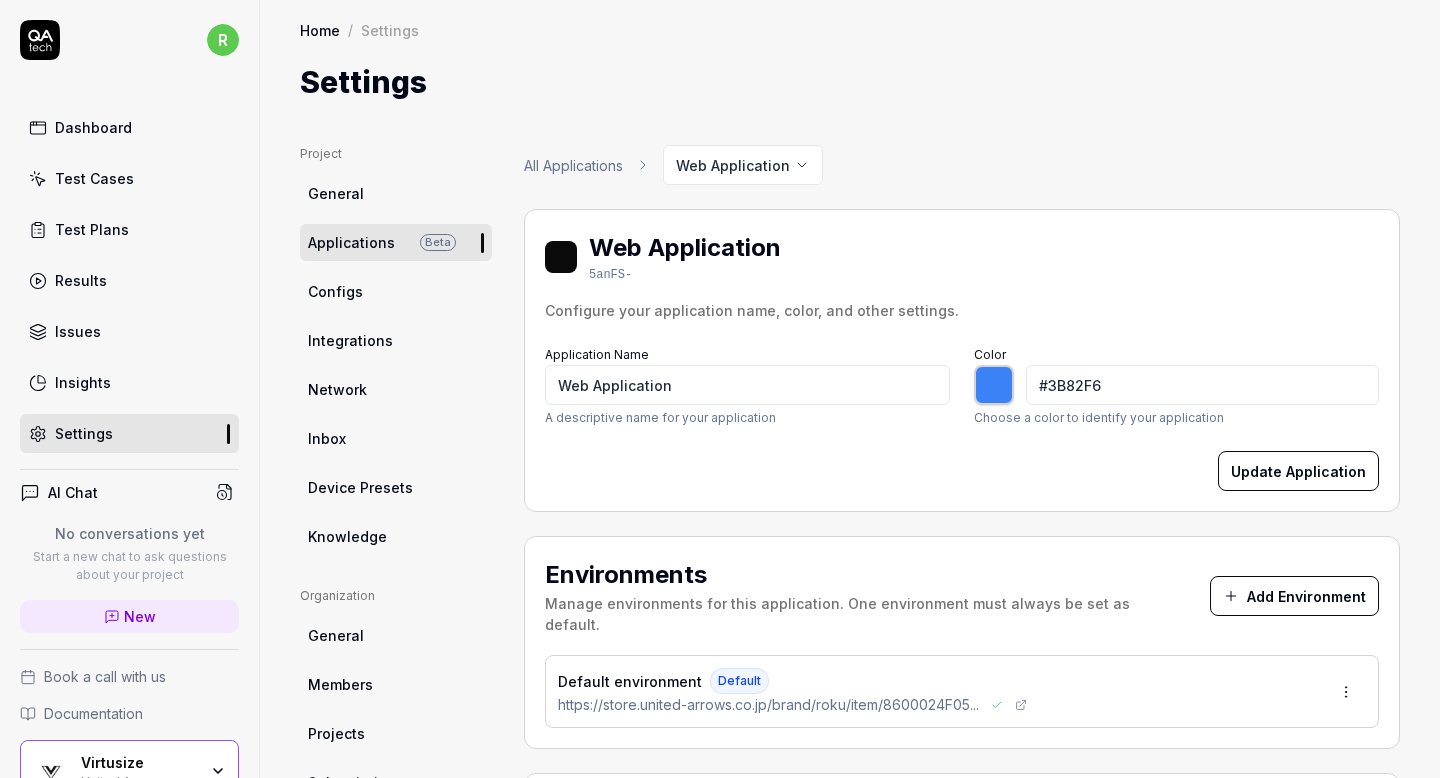 type 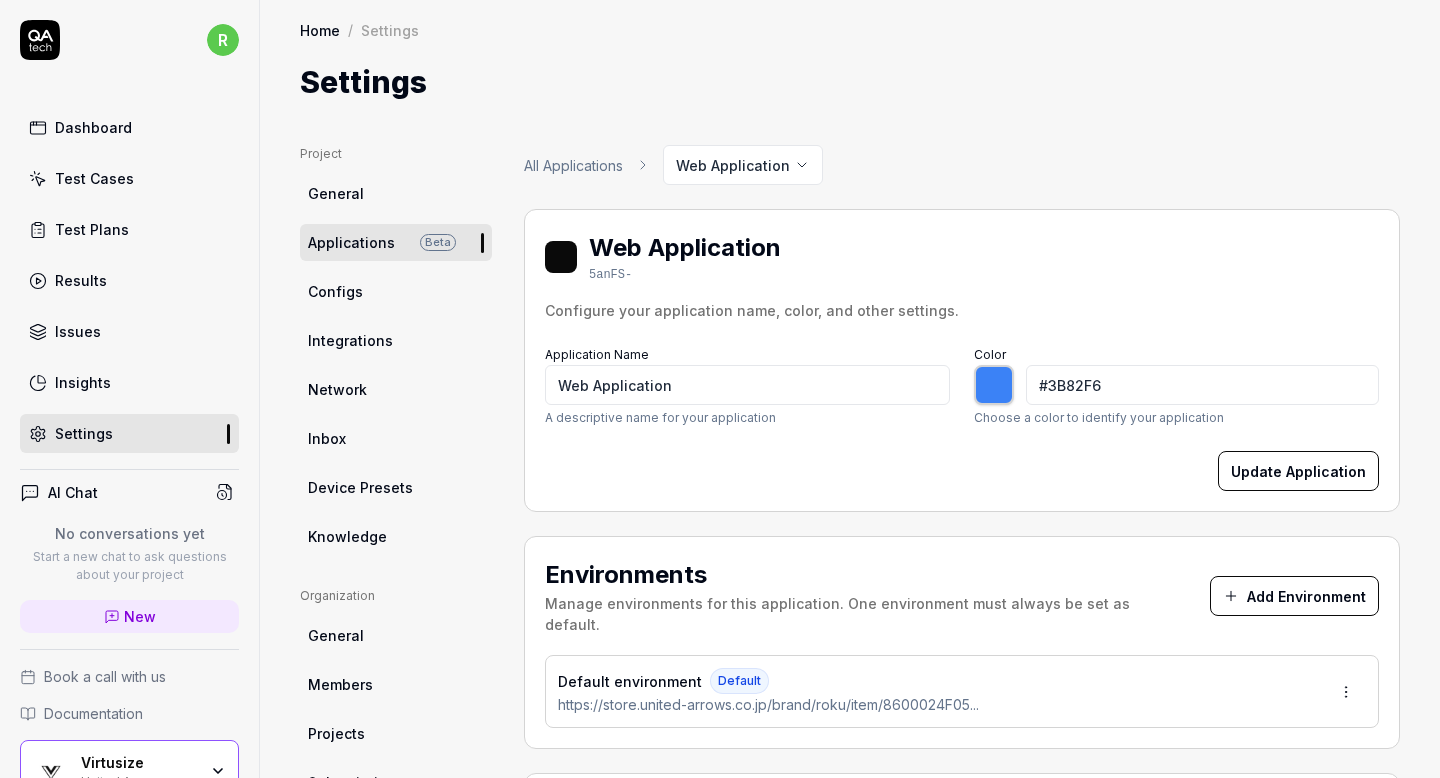 type on "*******" 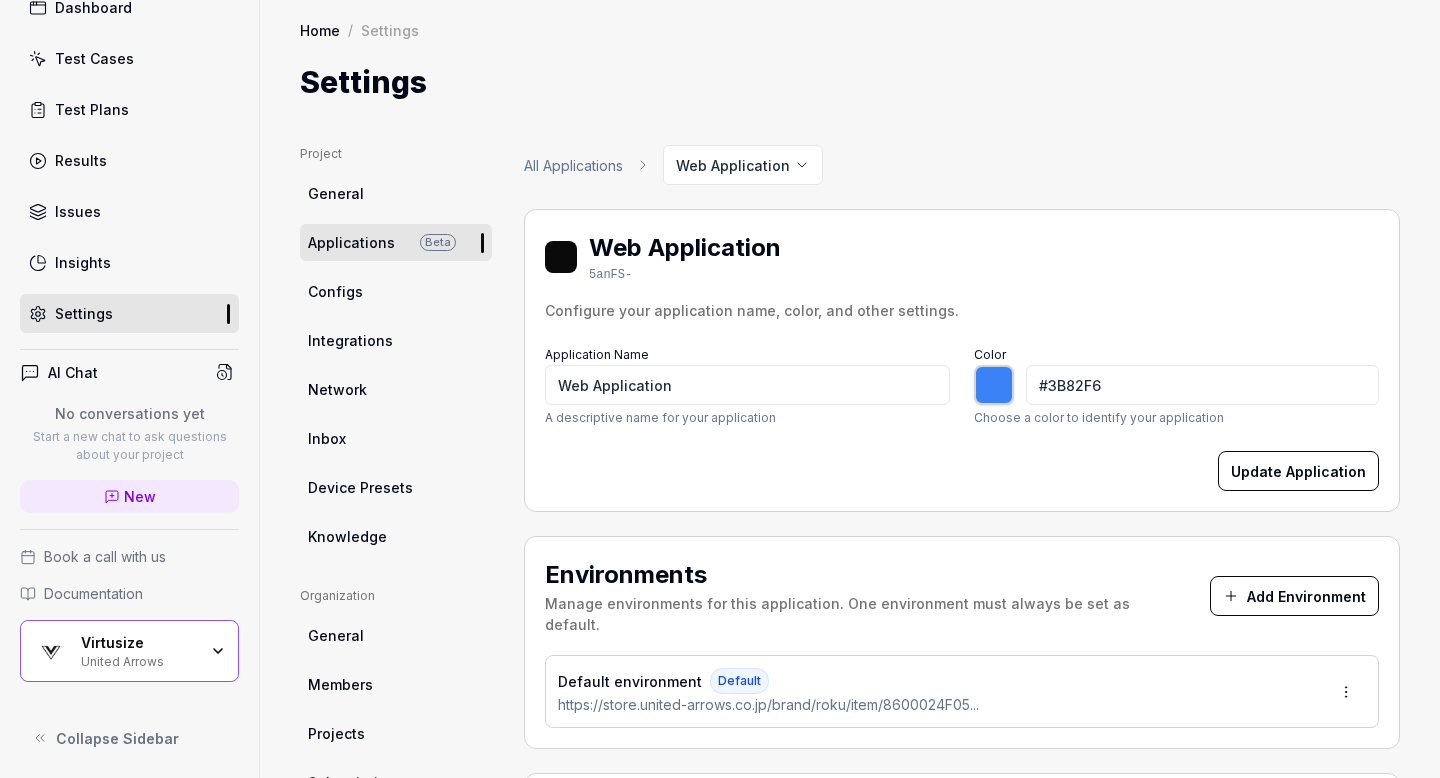click on "Virtusize United Arrows" at bounding box center [129, 651] 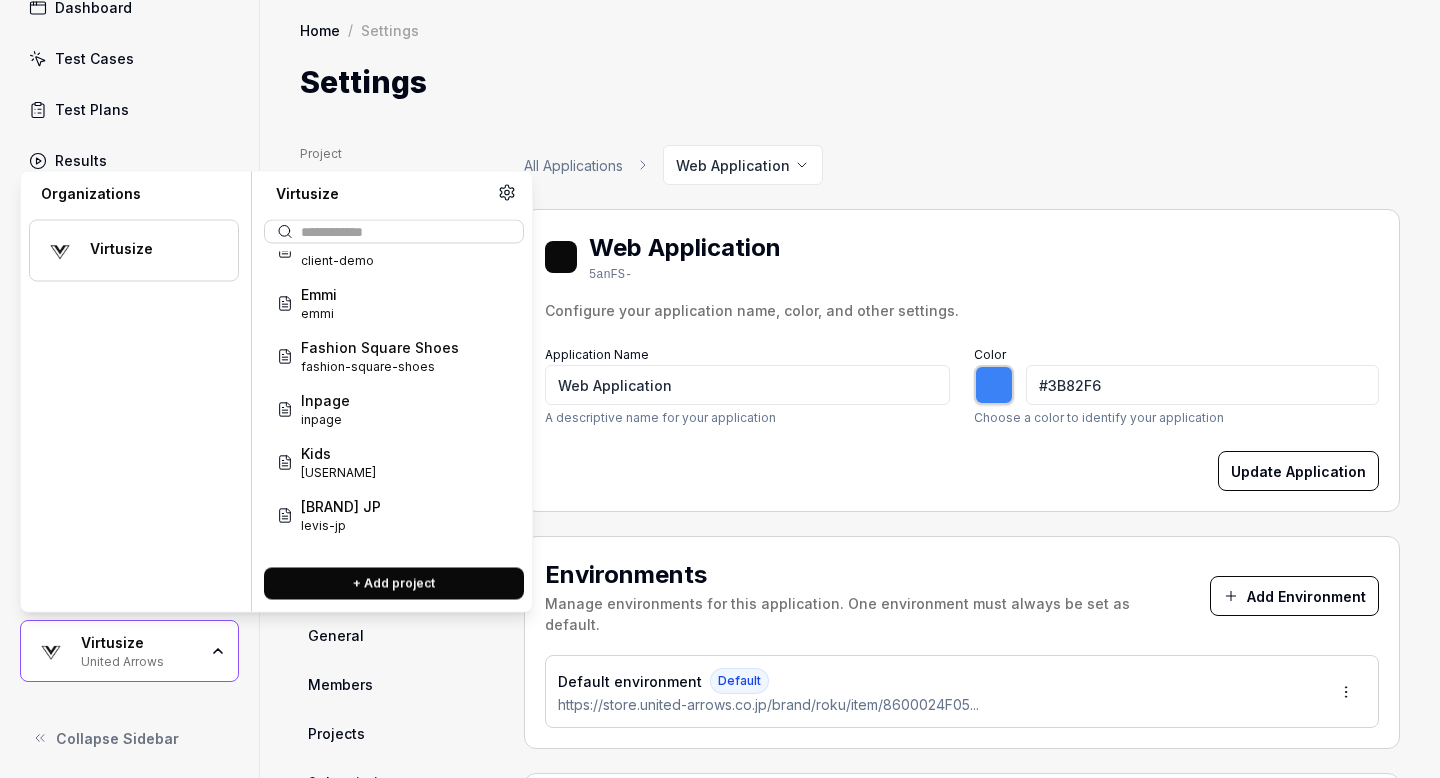 scroll, scrollTop: 787, scrollLeft: 0, axis: vertical 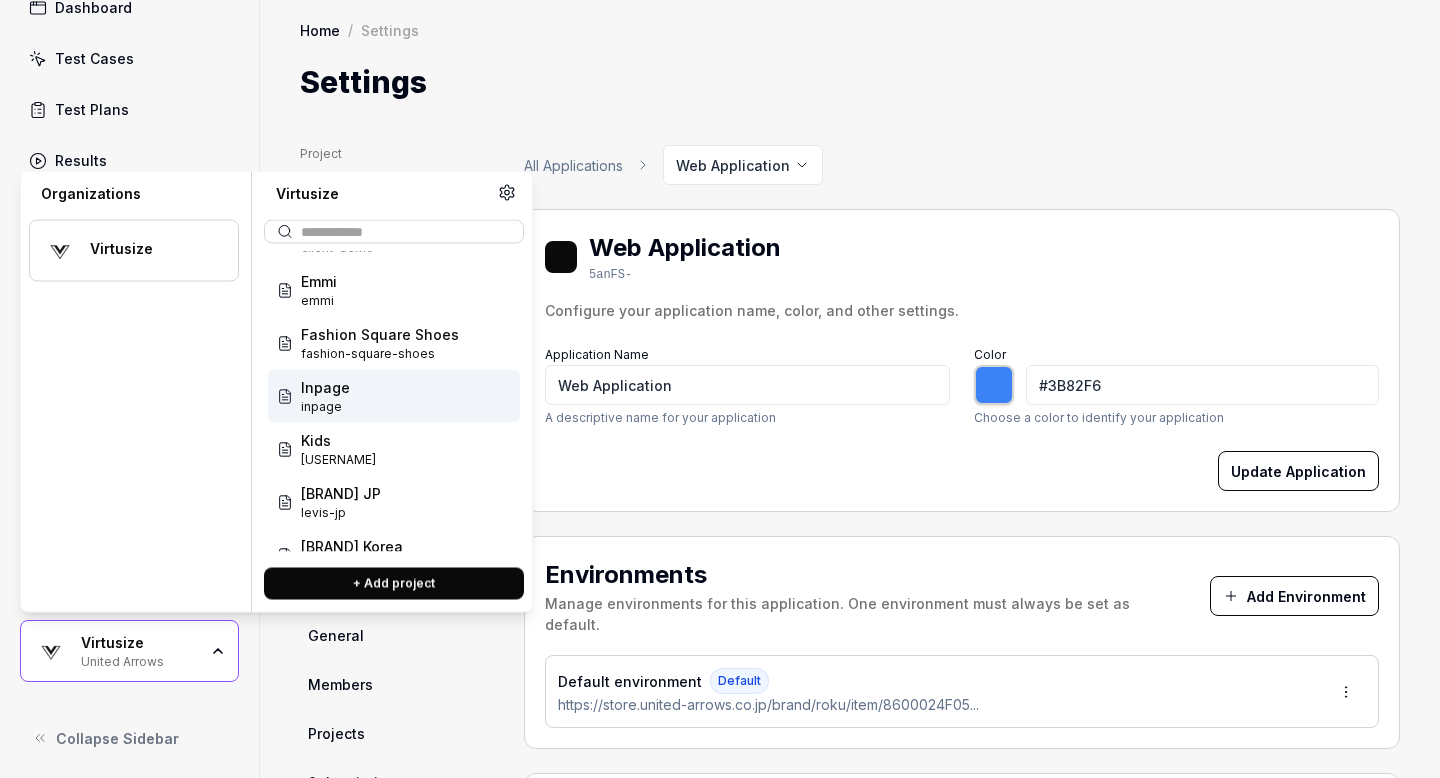 click on "Inpage inpage" at bounding box center (394, 396) 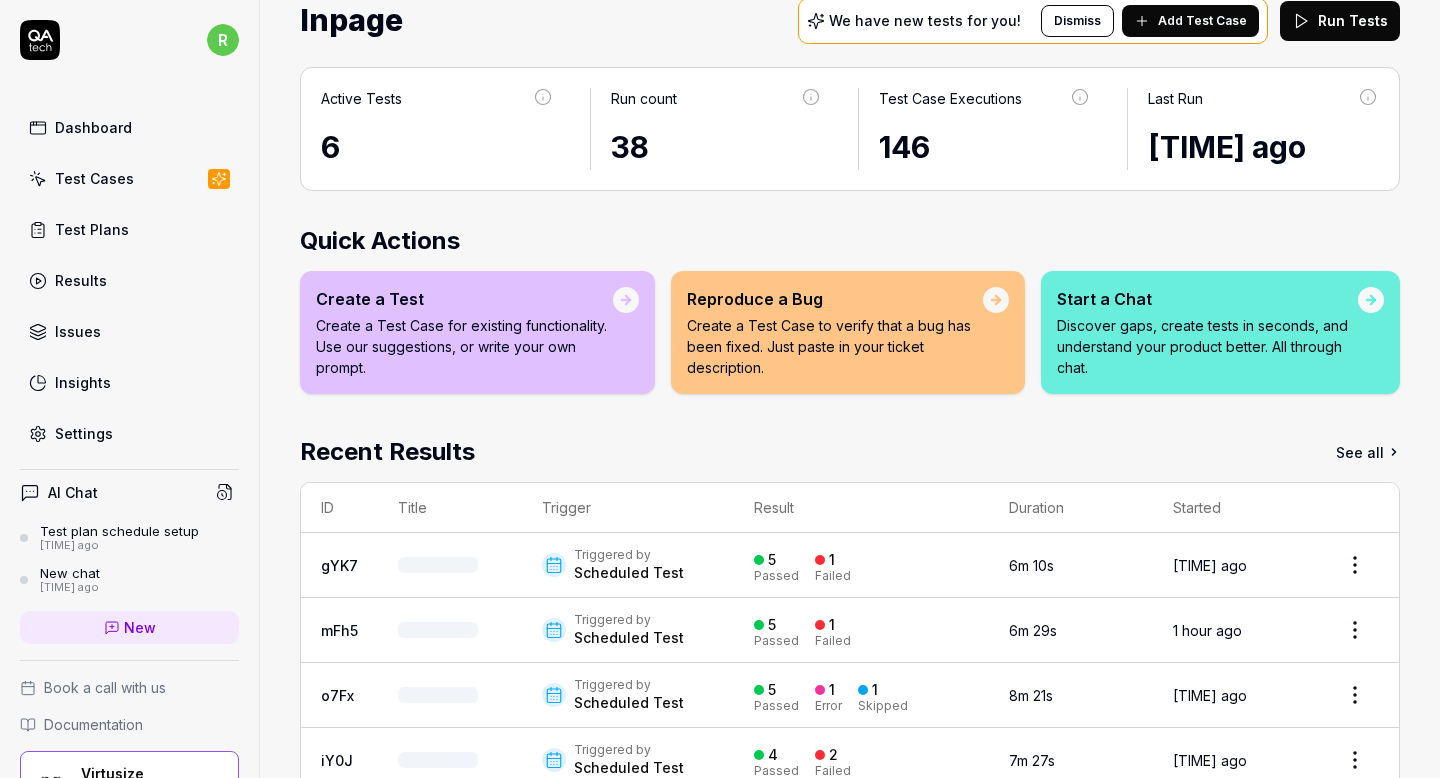 scroll, scrollTop: 181, scrollLeft: 0, axis: vertical 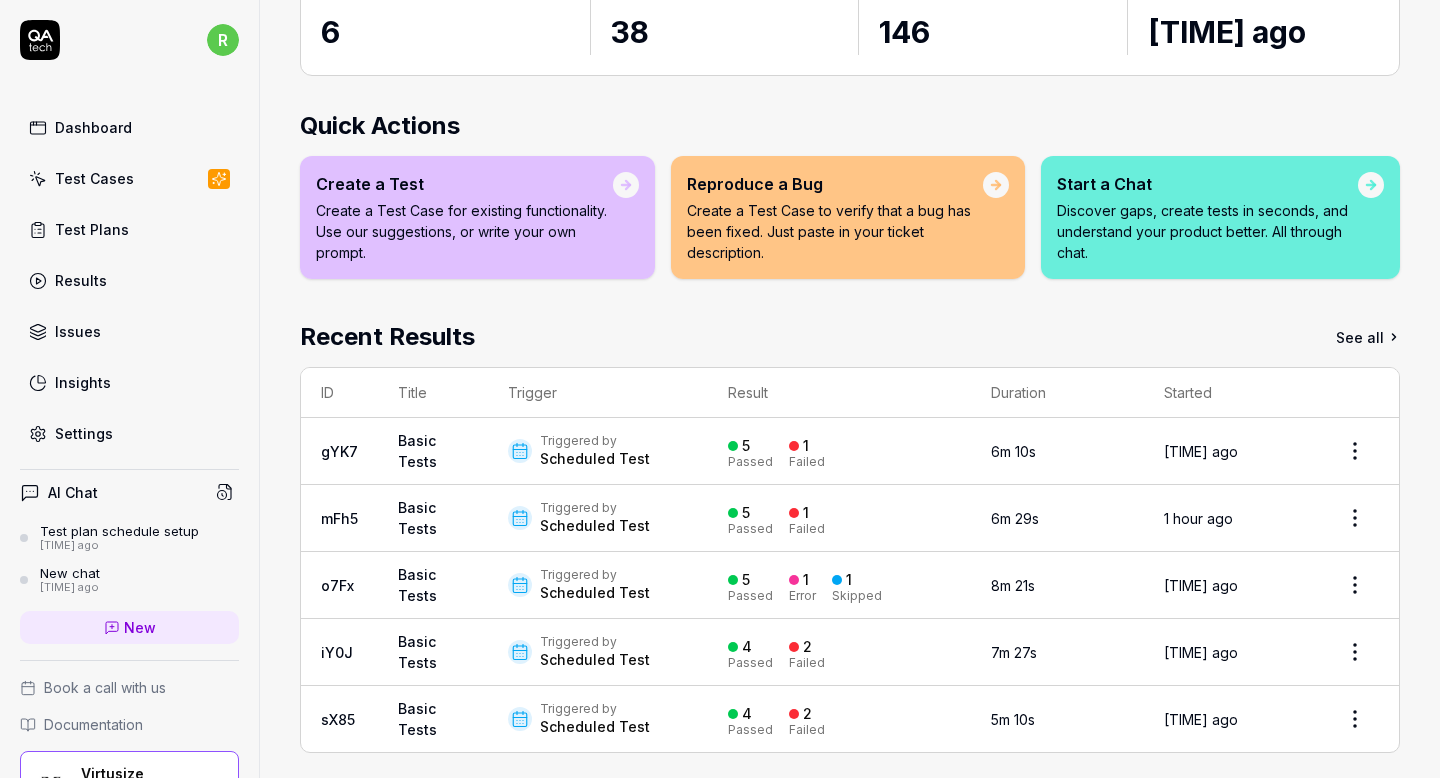 click on "5 Passed 1 Failed" at bounding box center [839, 451] 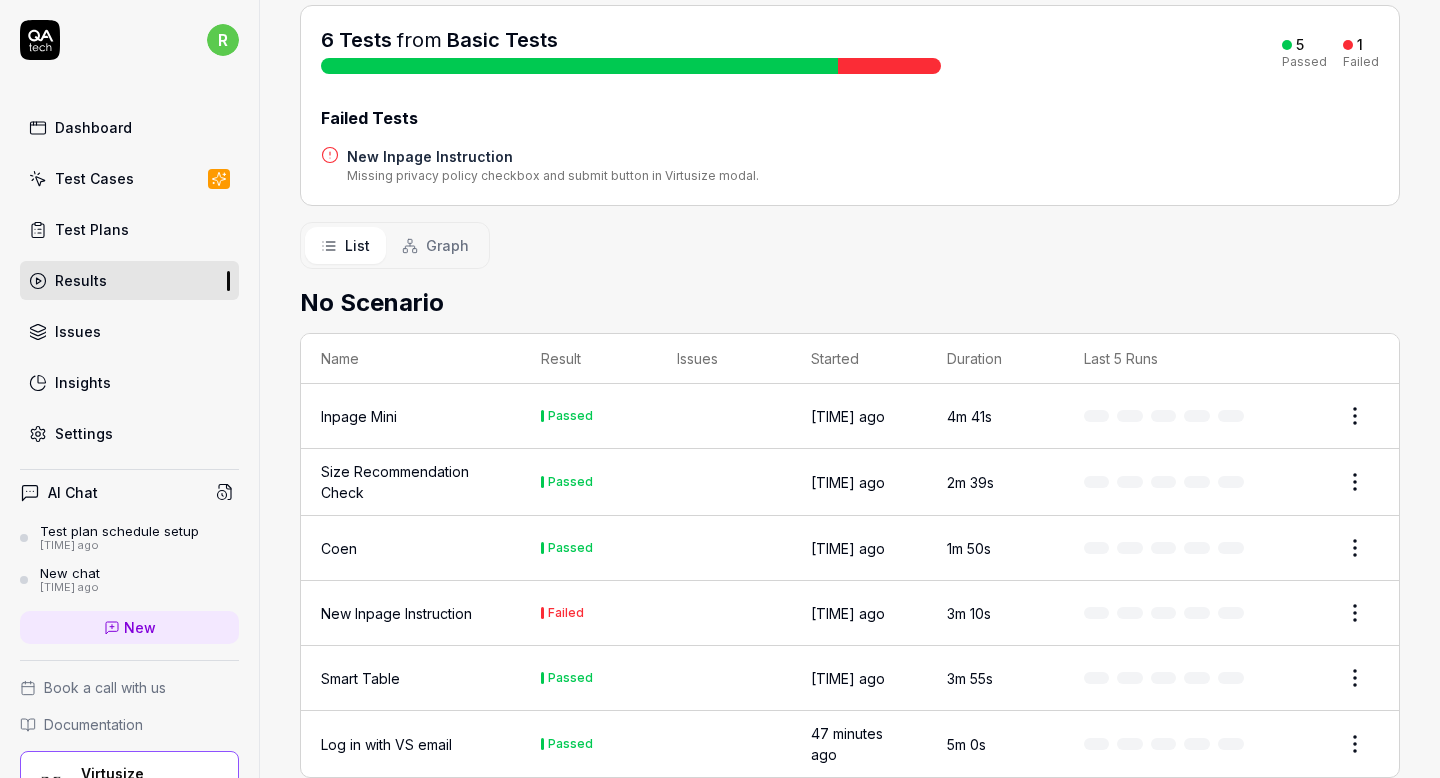 scroll, scrollTop: 272, scrollLeft: 0, axis: vertical 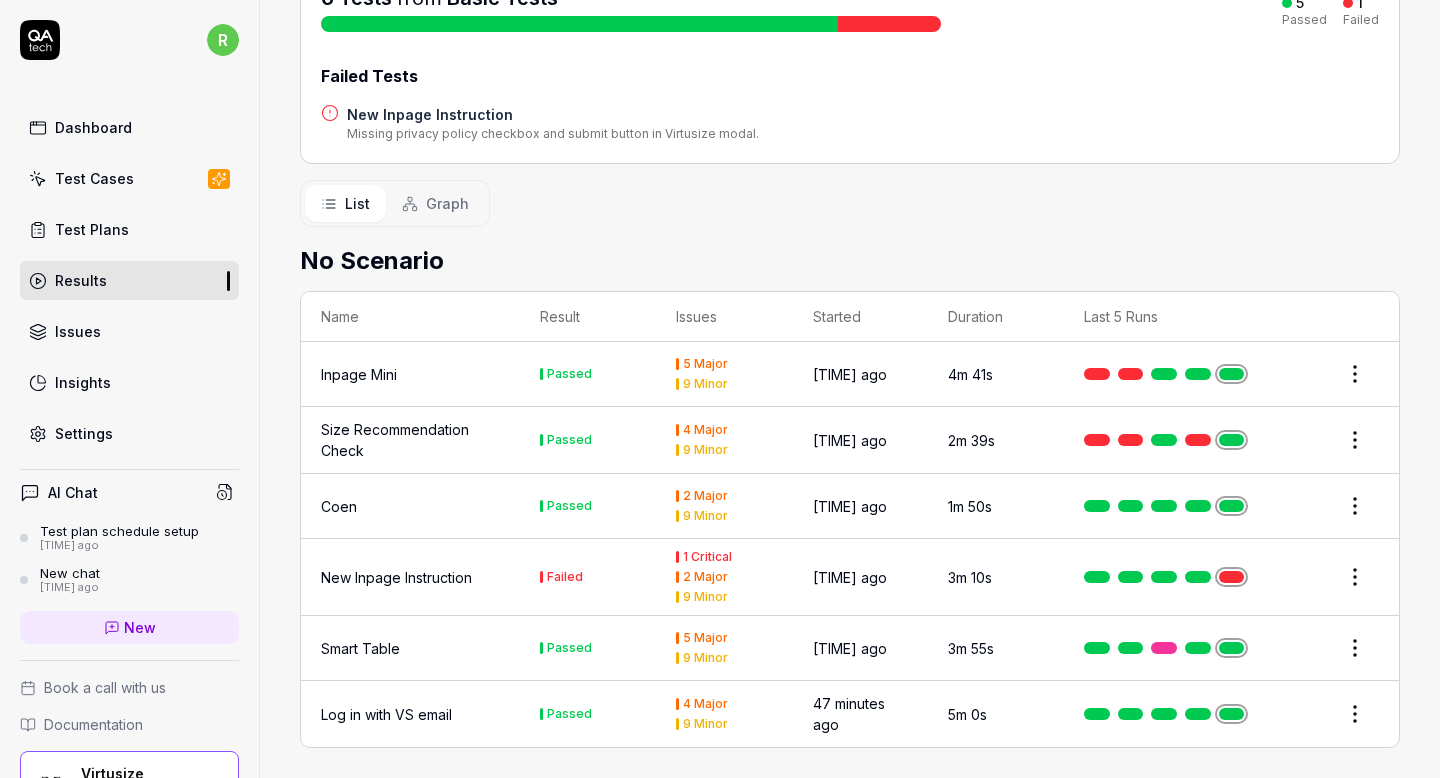 click on "New Inpage Instruction" at bounding box center (396, 577) 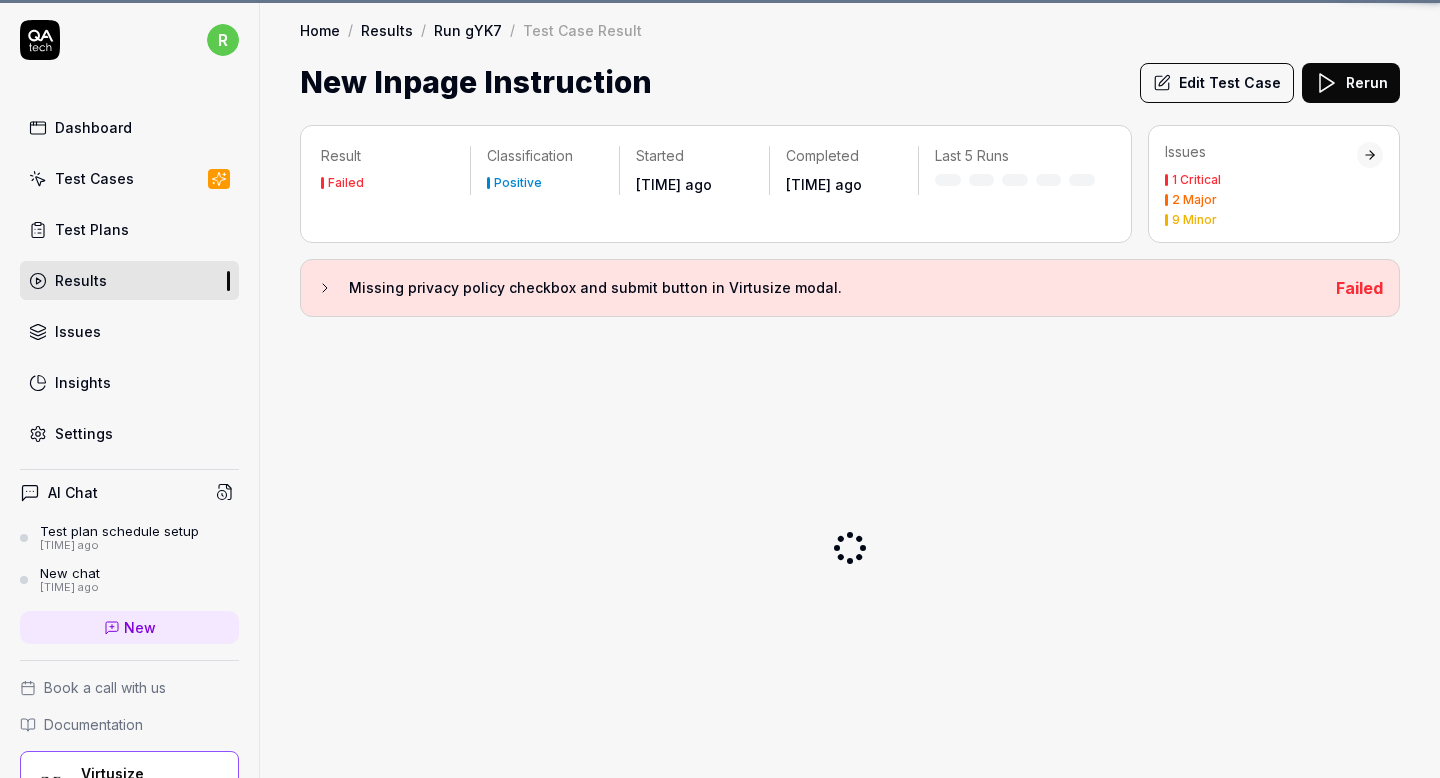 scroll, scrollTop: 0, scrollLeft: 0, axis: both 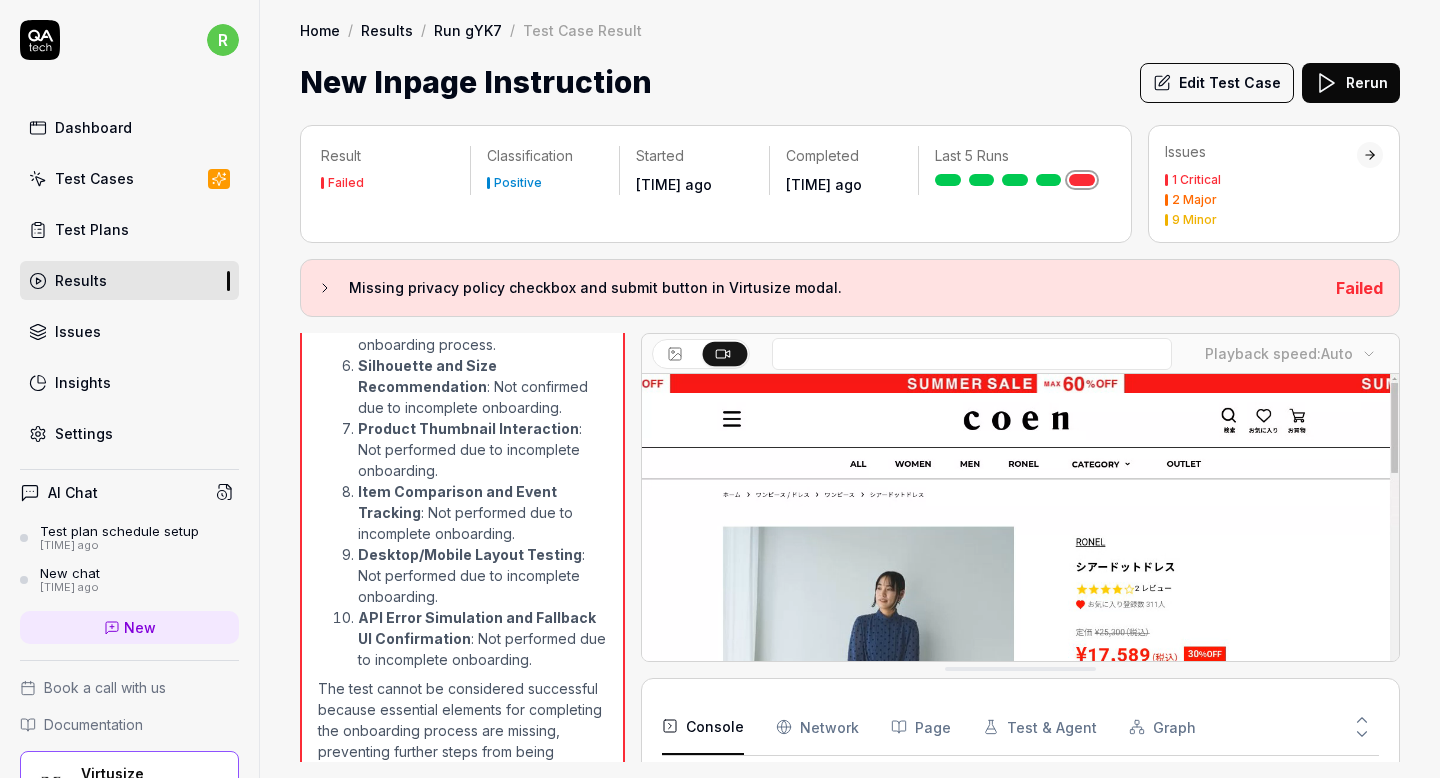 click 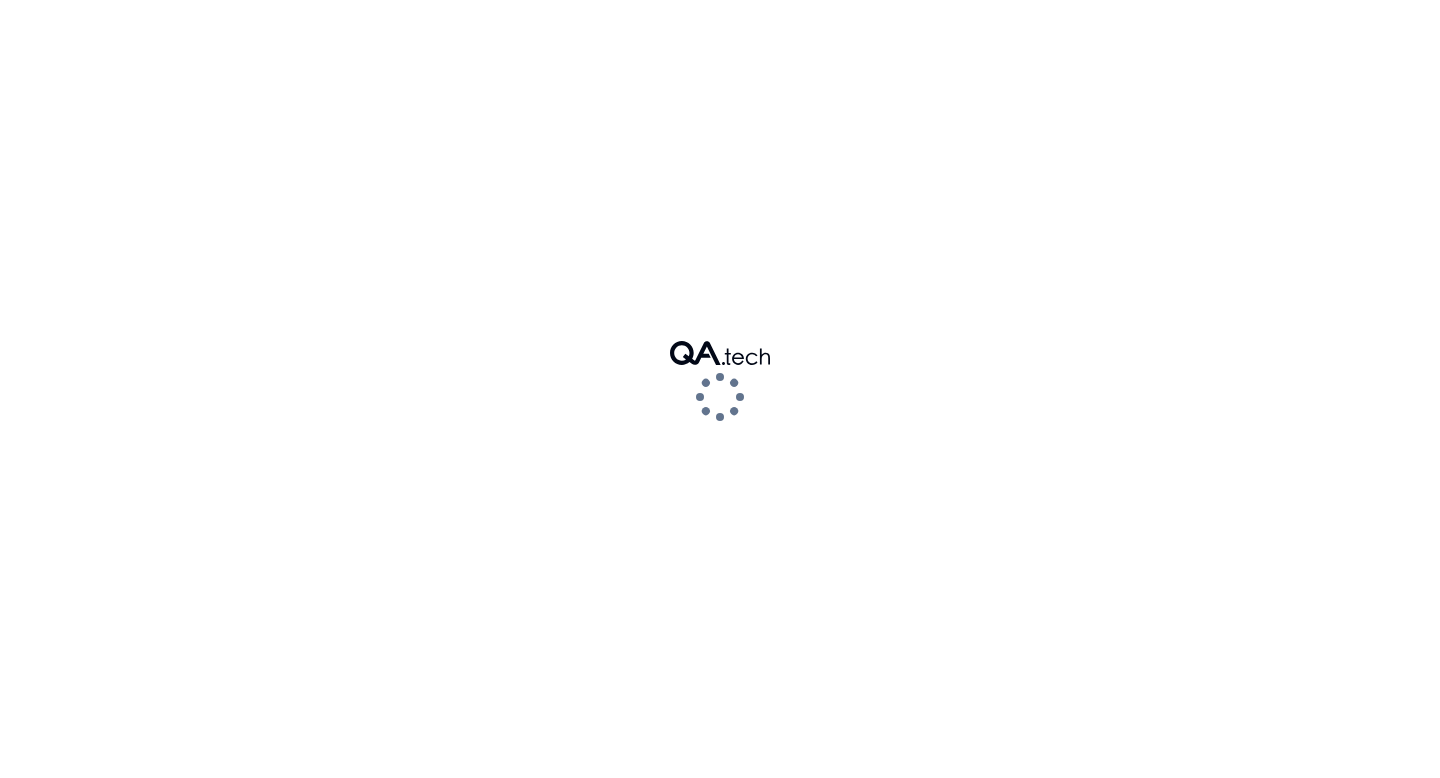 scroll, scrollTop: 129, scrollLeft: 0, axis: vertical 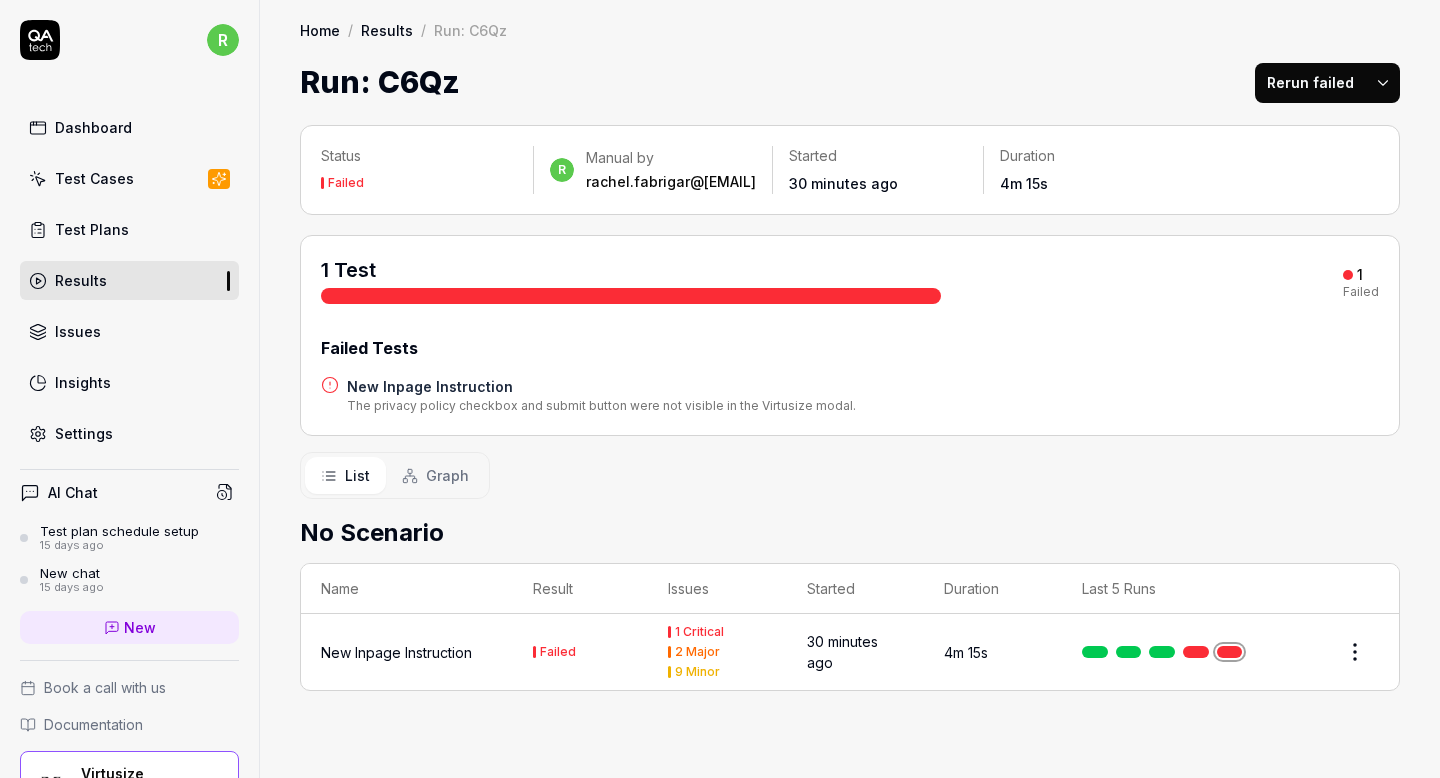 click on "30 minutes ago" at bounding box center [855, 652] 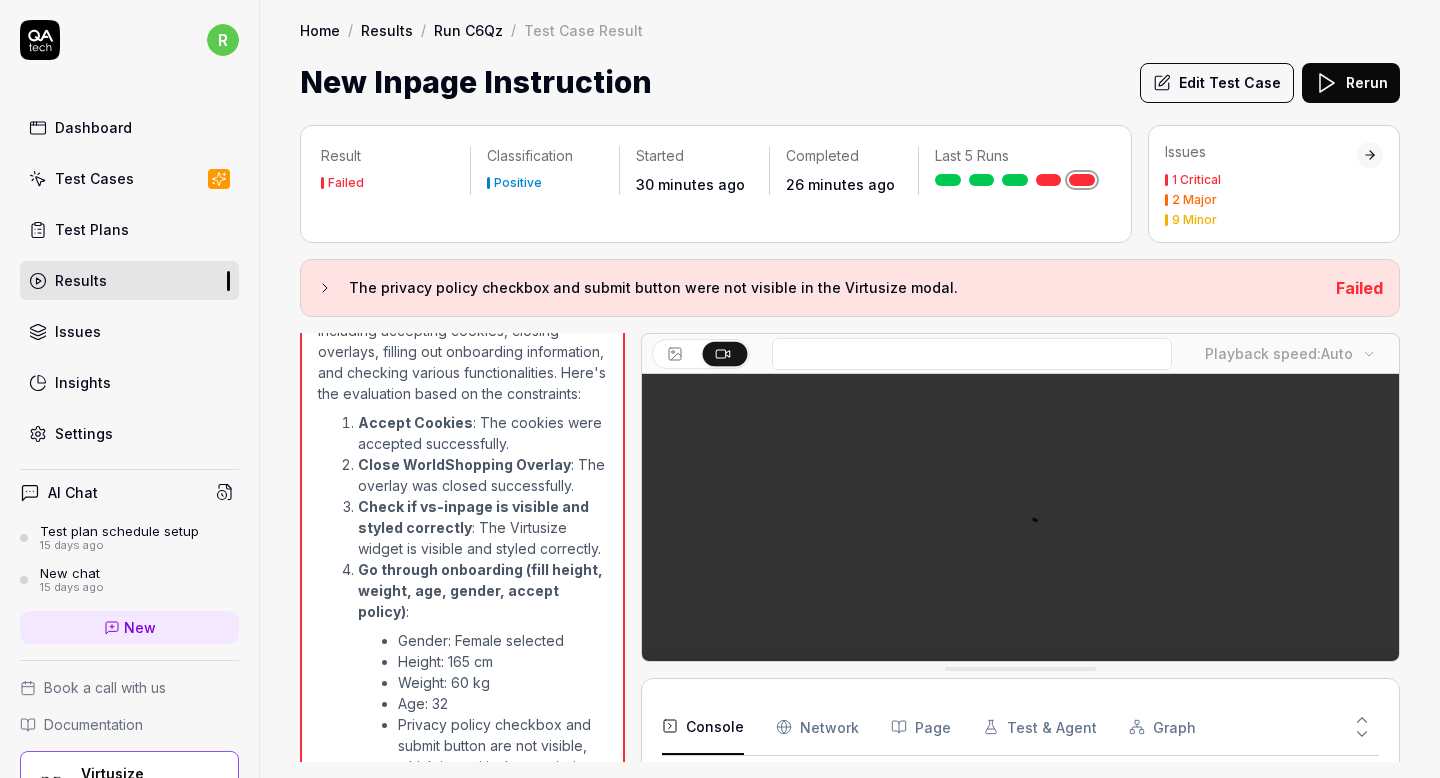 scroll, scrollTop: 1299, scrollLeft: 0, axis: vertical 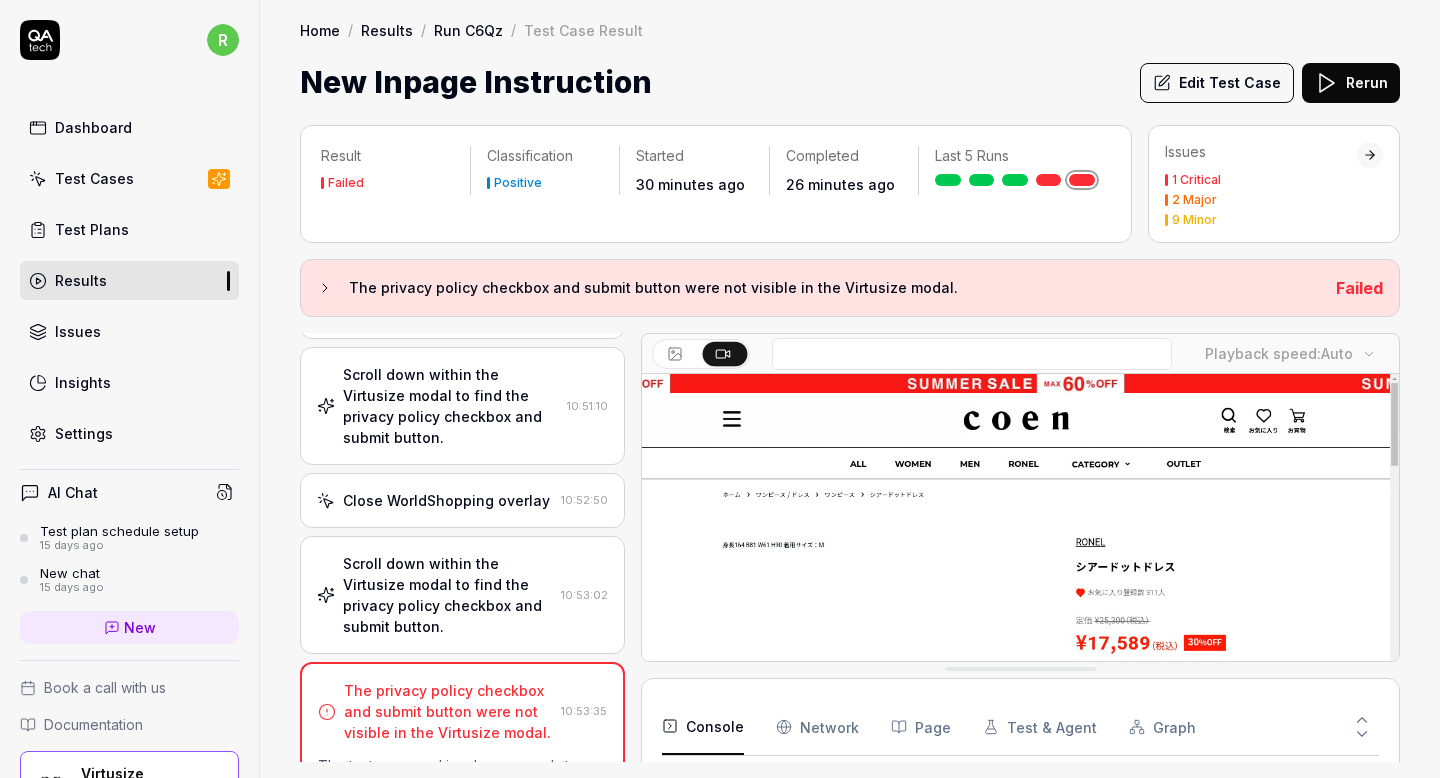 click on "Scroll down within the Virtusize modal to find the privacy policy checkbox and submit button." at bounding box center (448, 595) 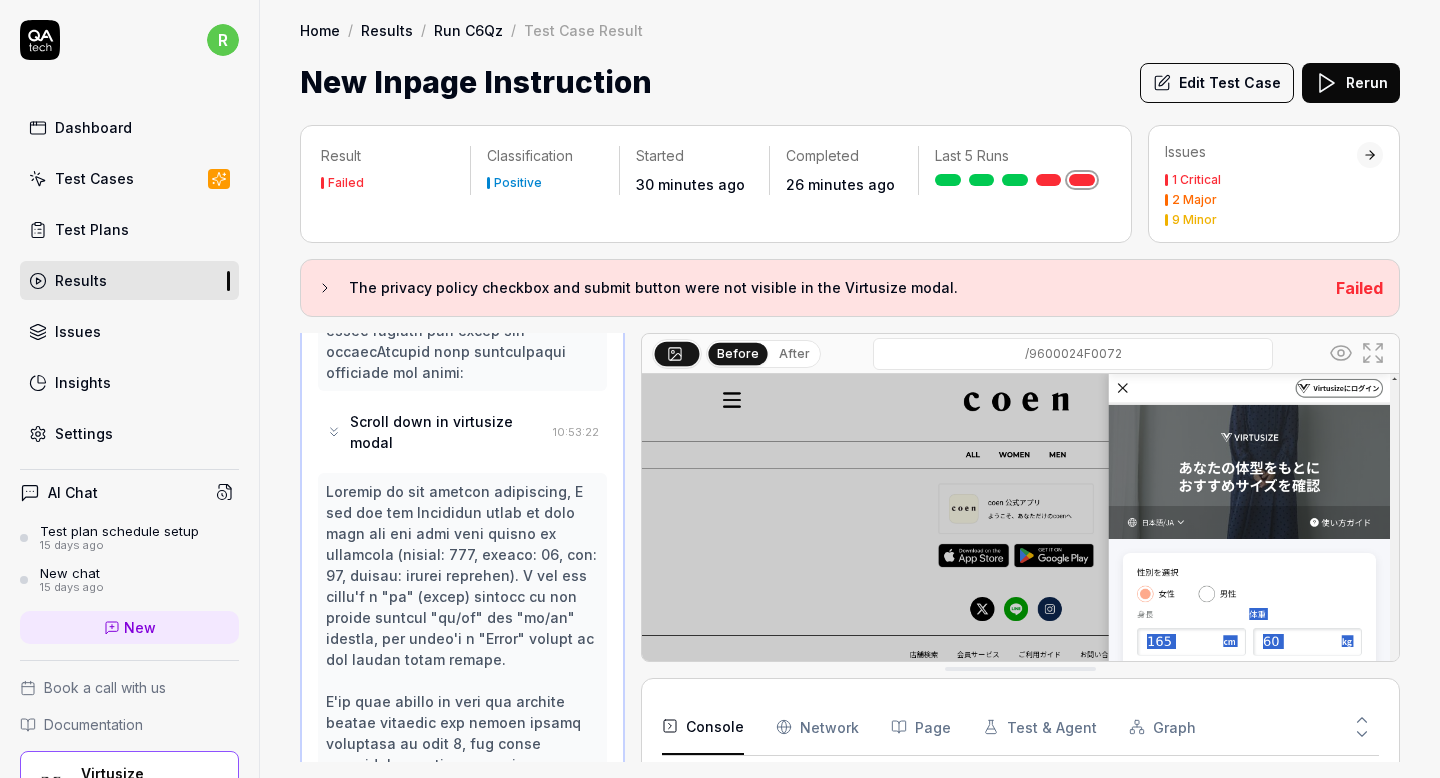 scroll, scrollTop: 3239, scrollLeft: 0, axis: vertical 